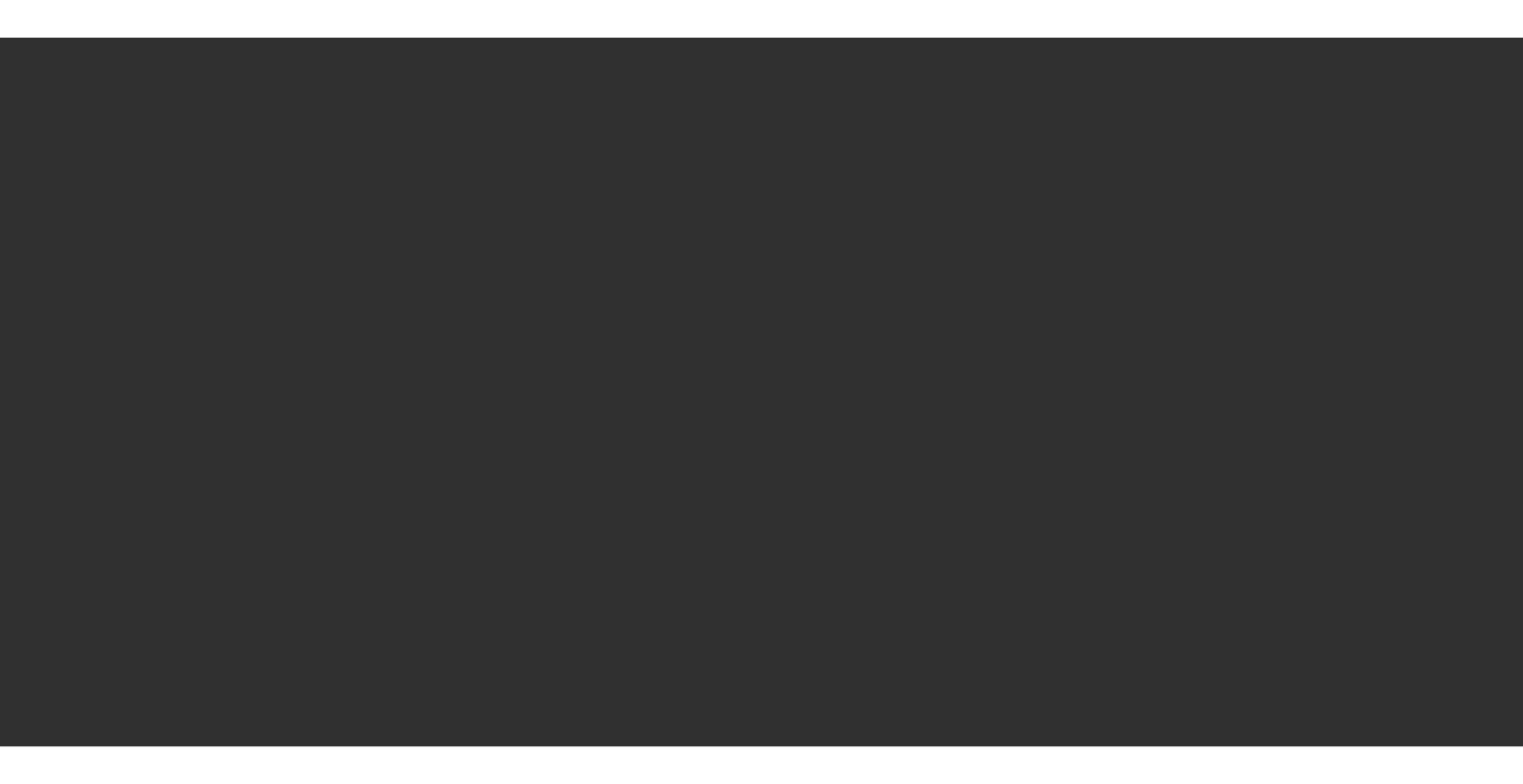 scroll, scrollTop: 0, scrollLeft: 0, axis: both 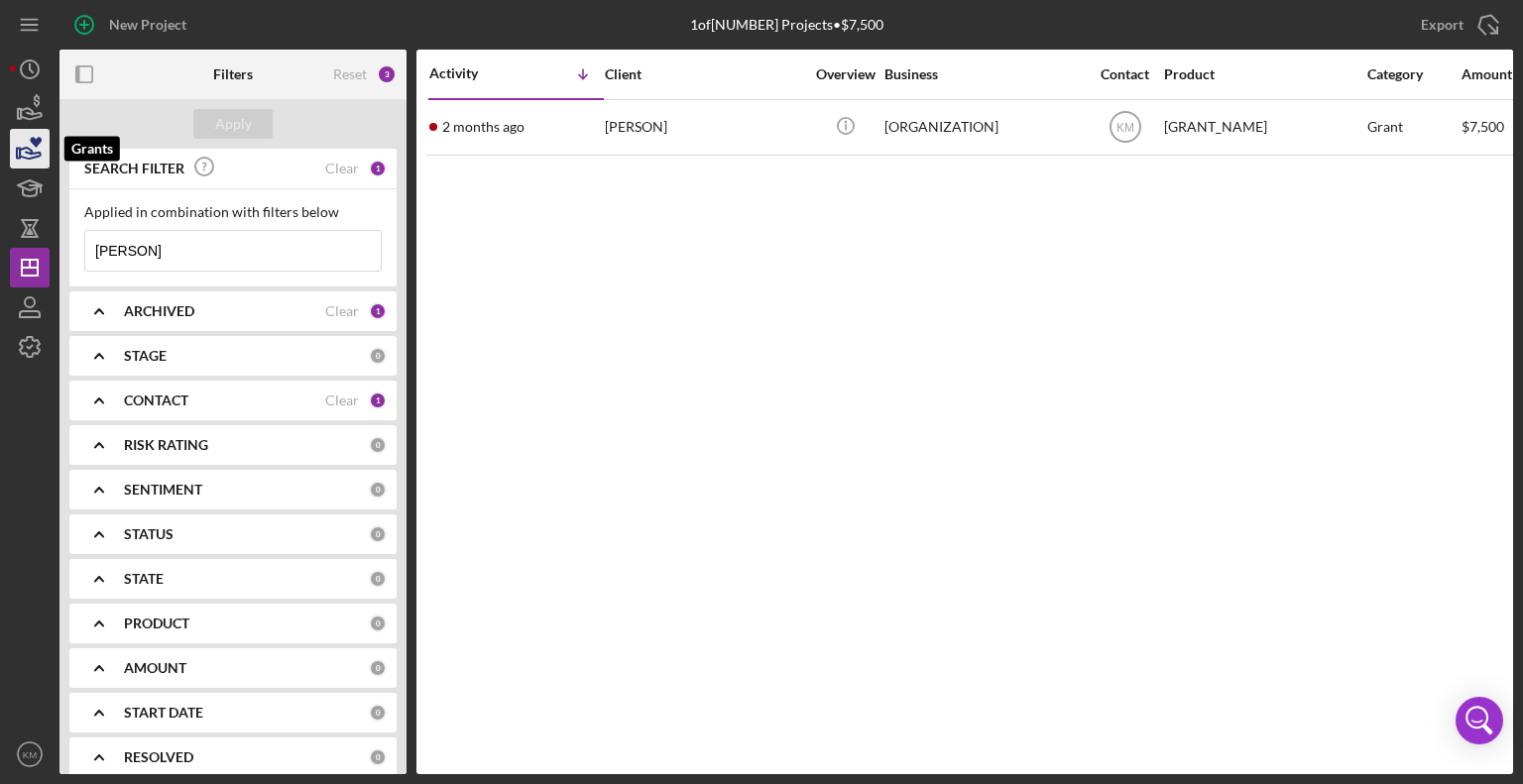 click 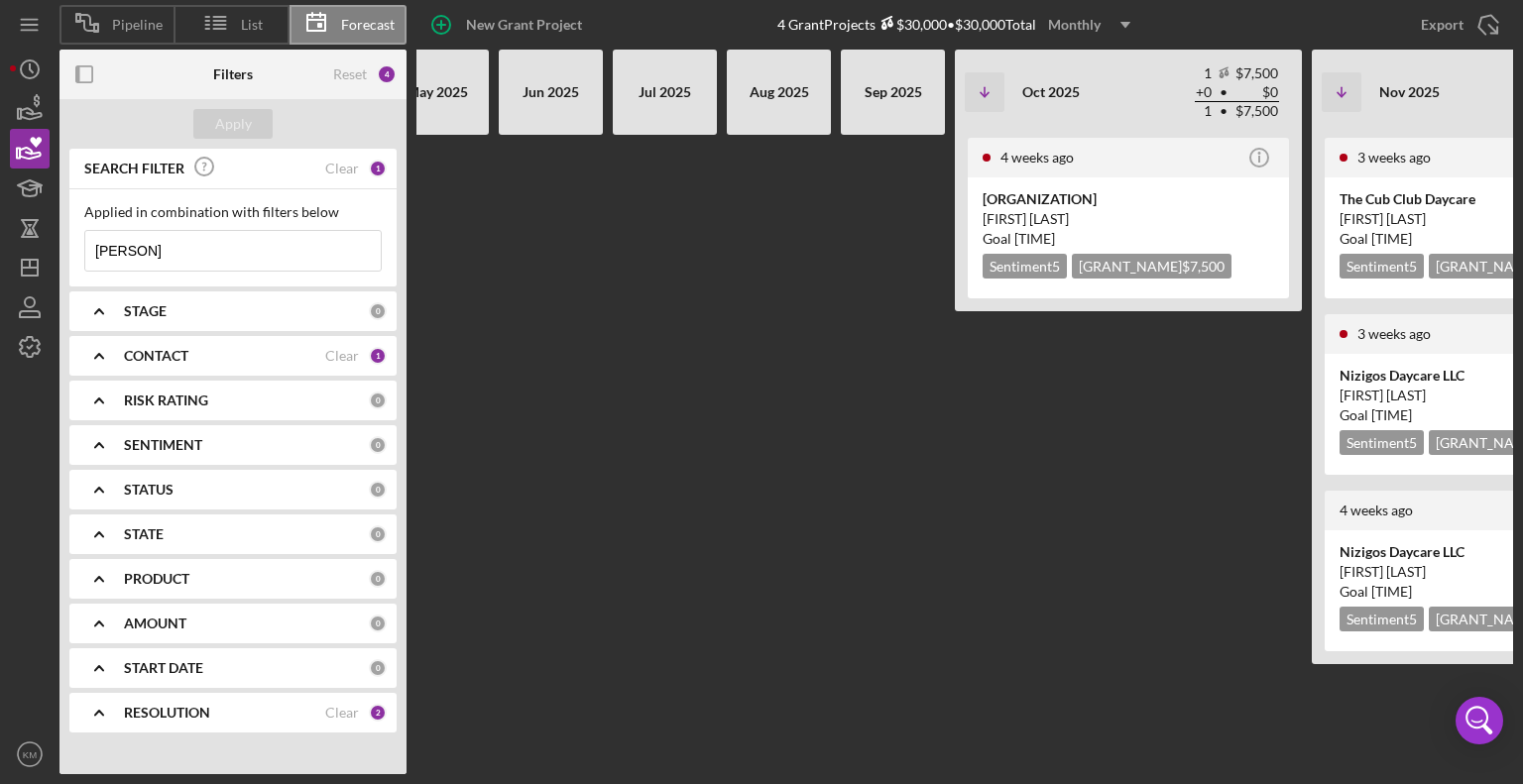 scroll, scrollTop: 0, scrollLeft: 171, axis: horizontal 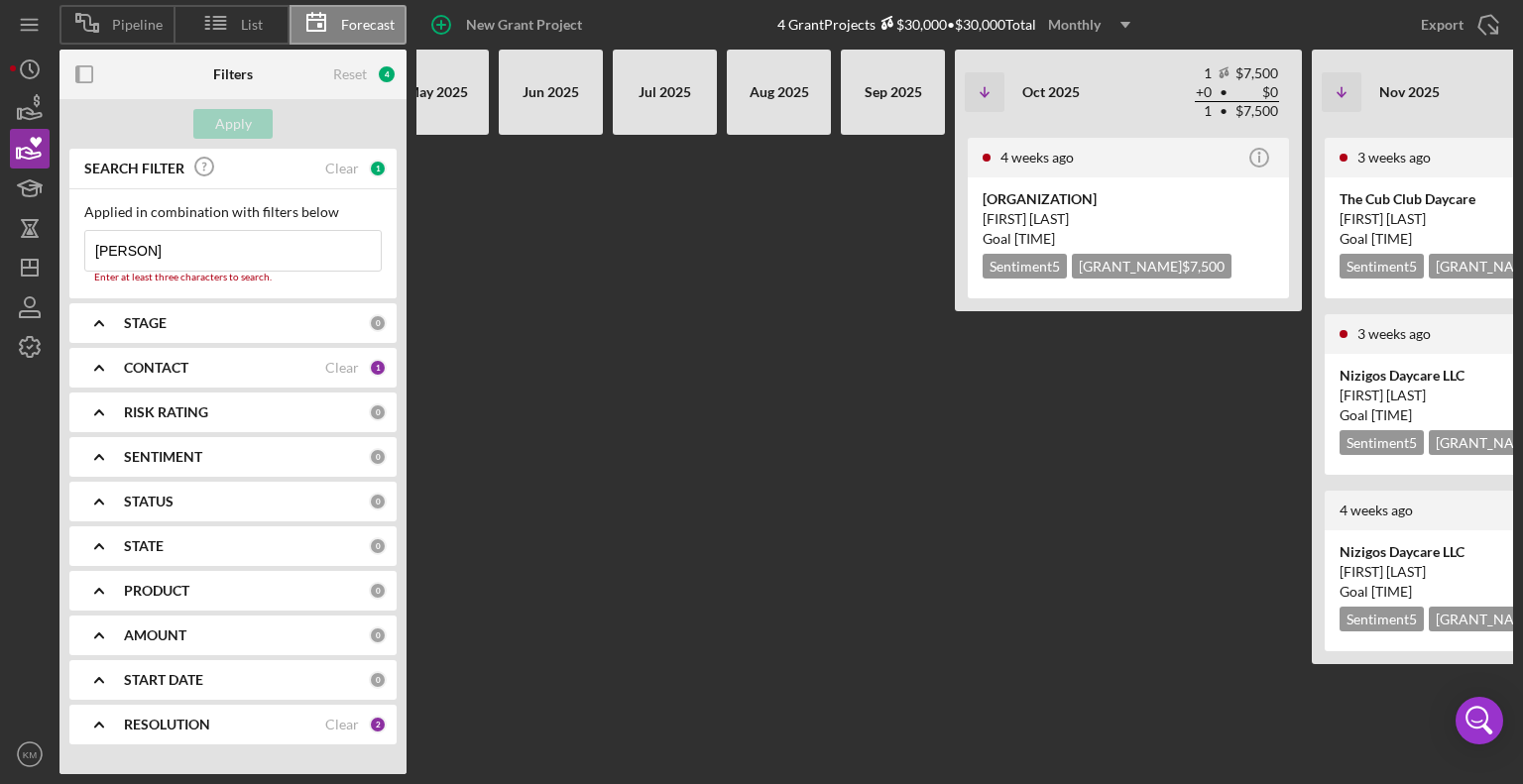 type on "j" 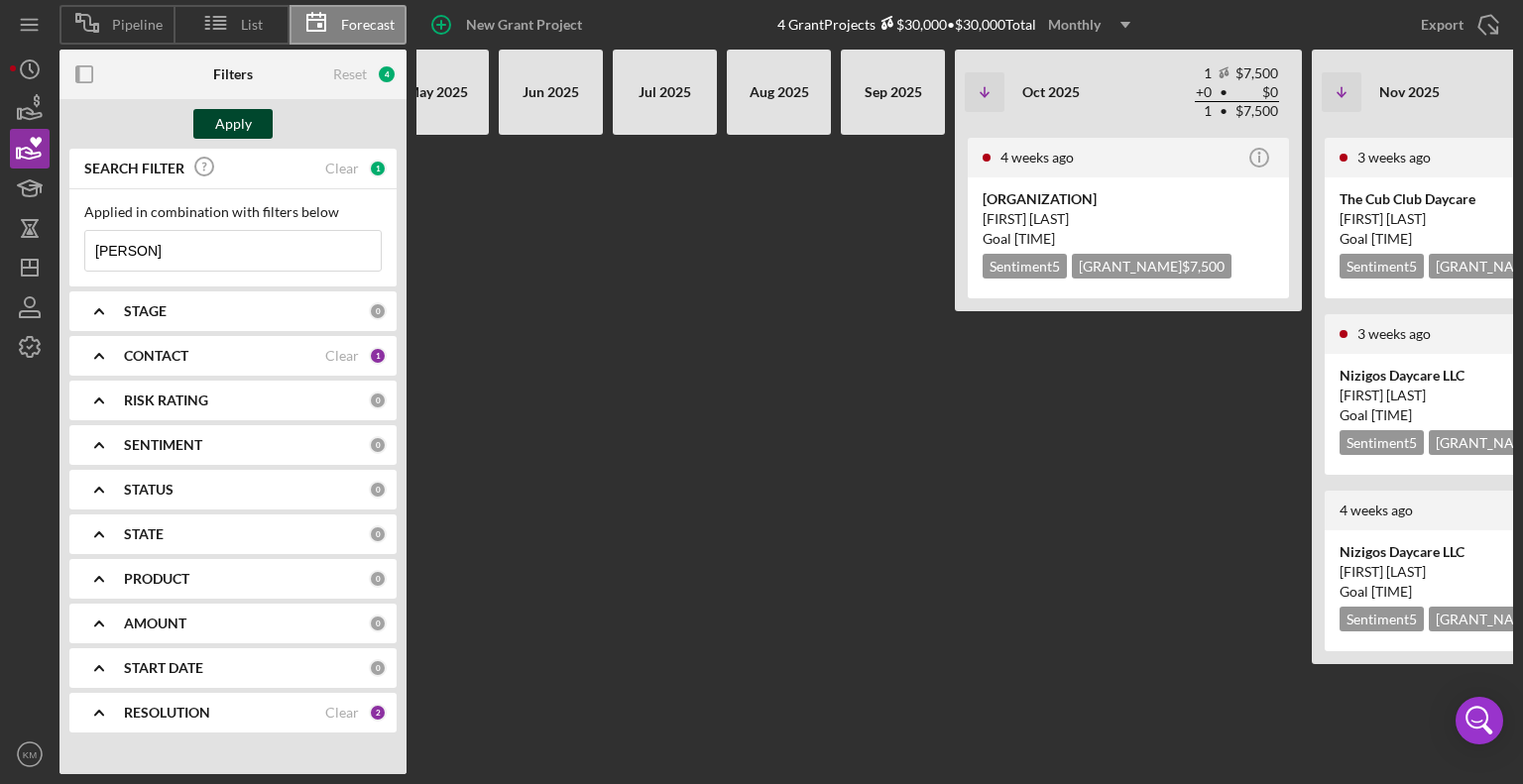 type on "[PERSON]" 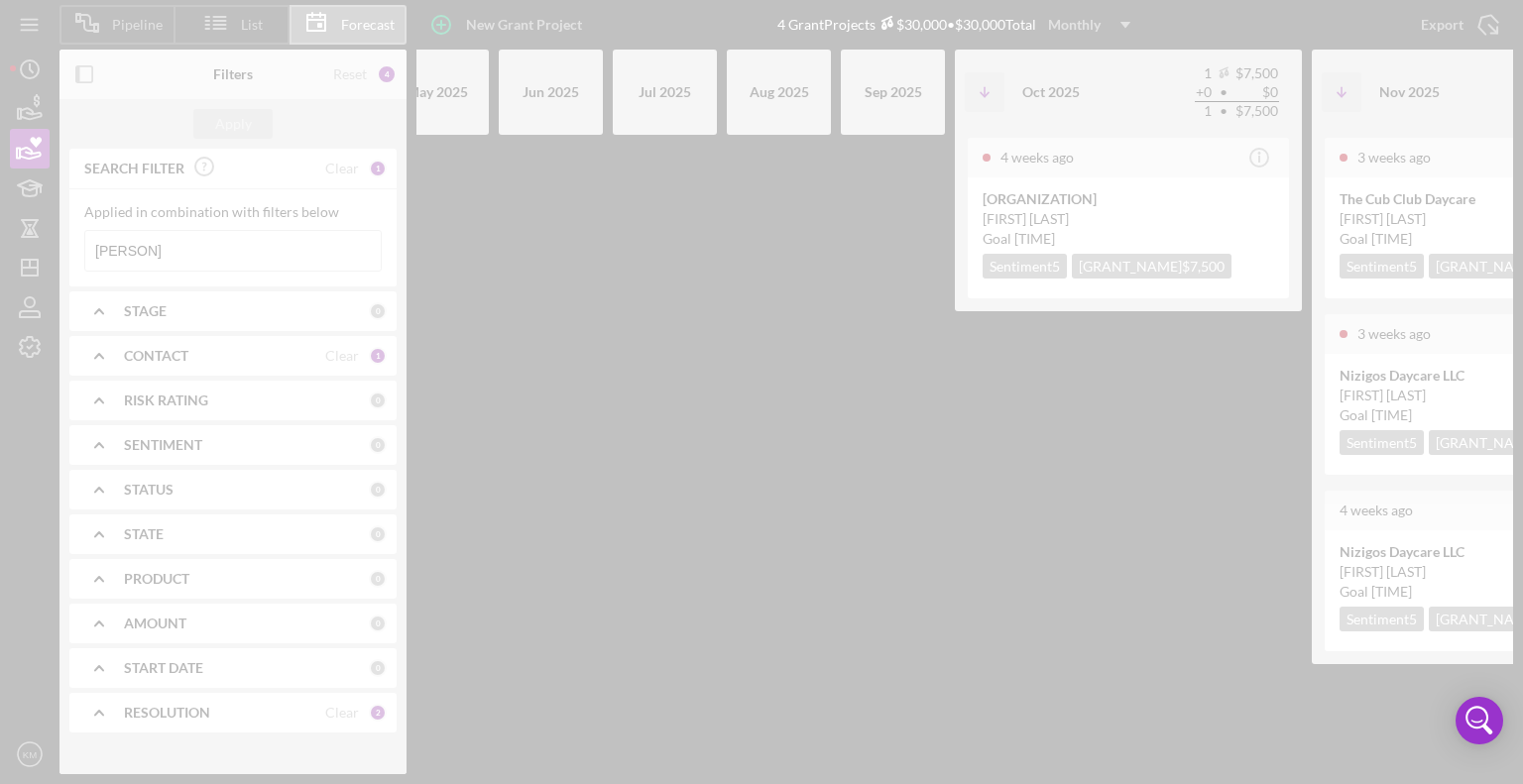 scroll, scrollTop: 0, scrollLeft: 83, axis: horizontal 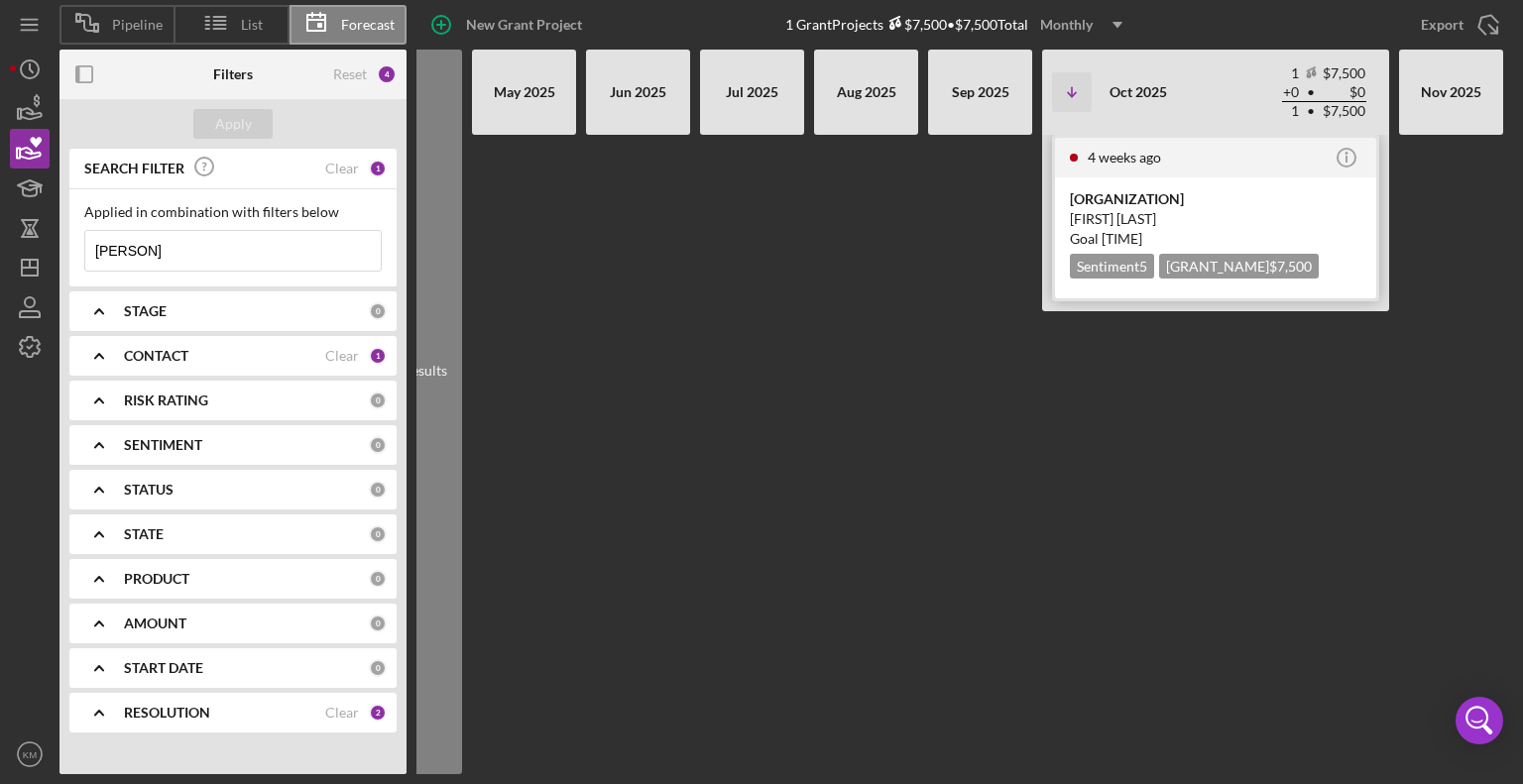 click on "Sentiment  5" at bounding box center (1112, 266) 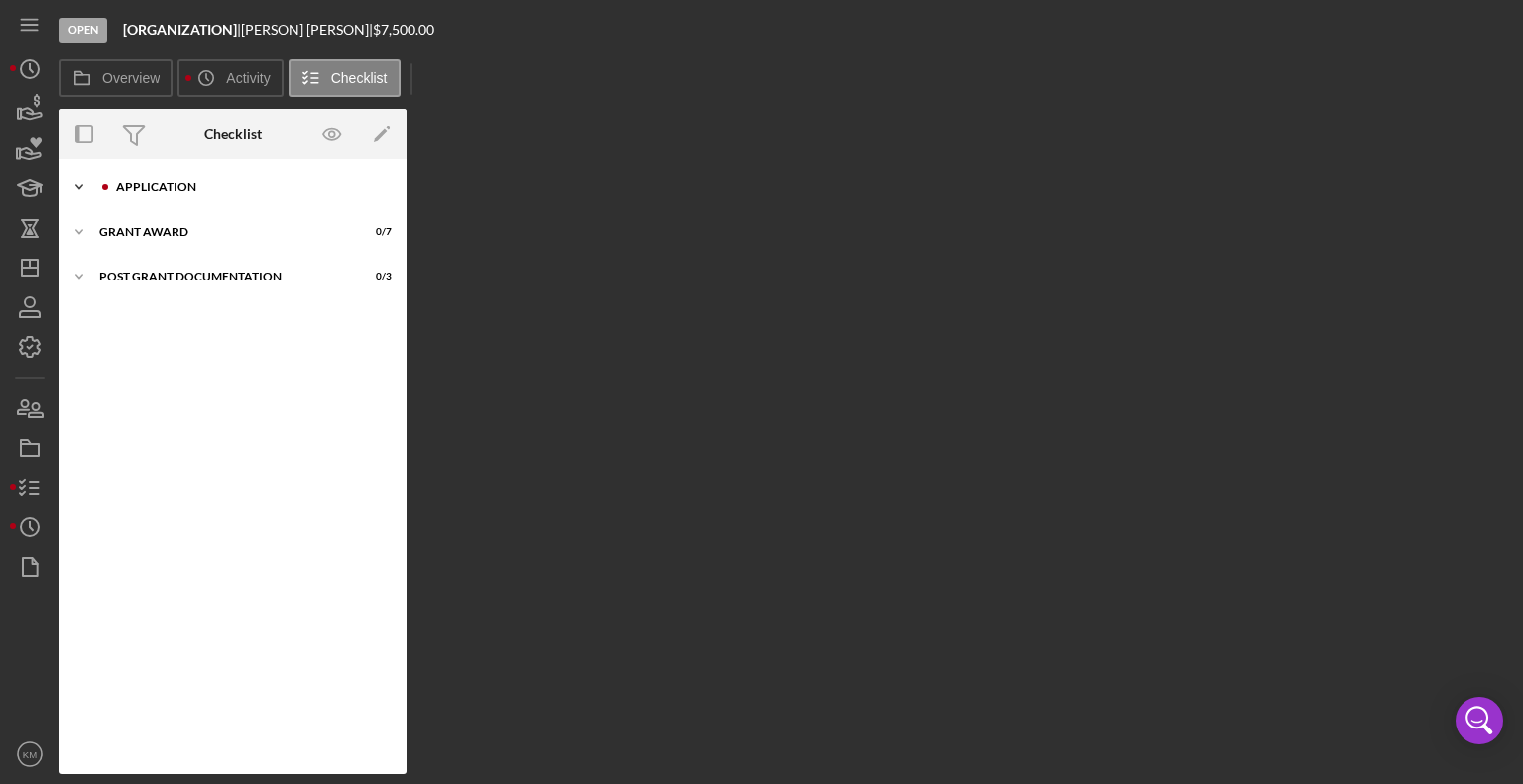 click on "Icon/Expander" 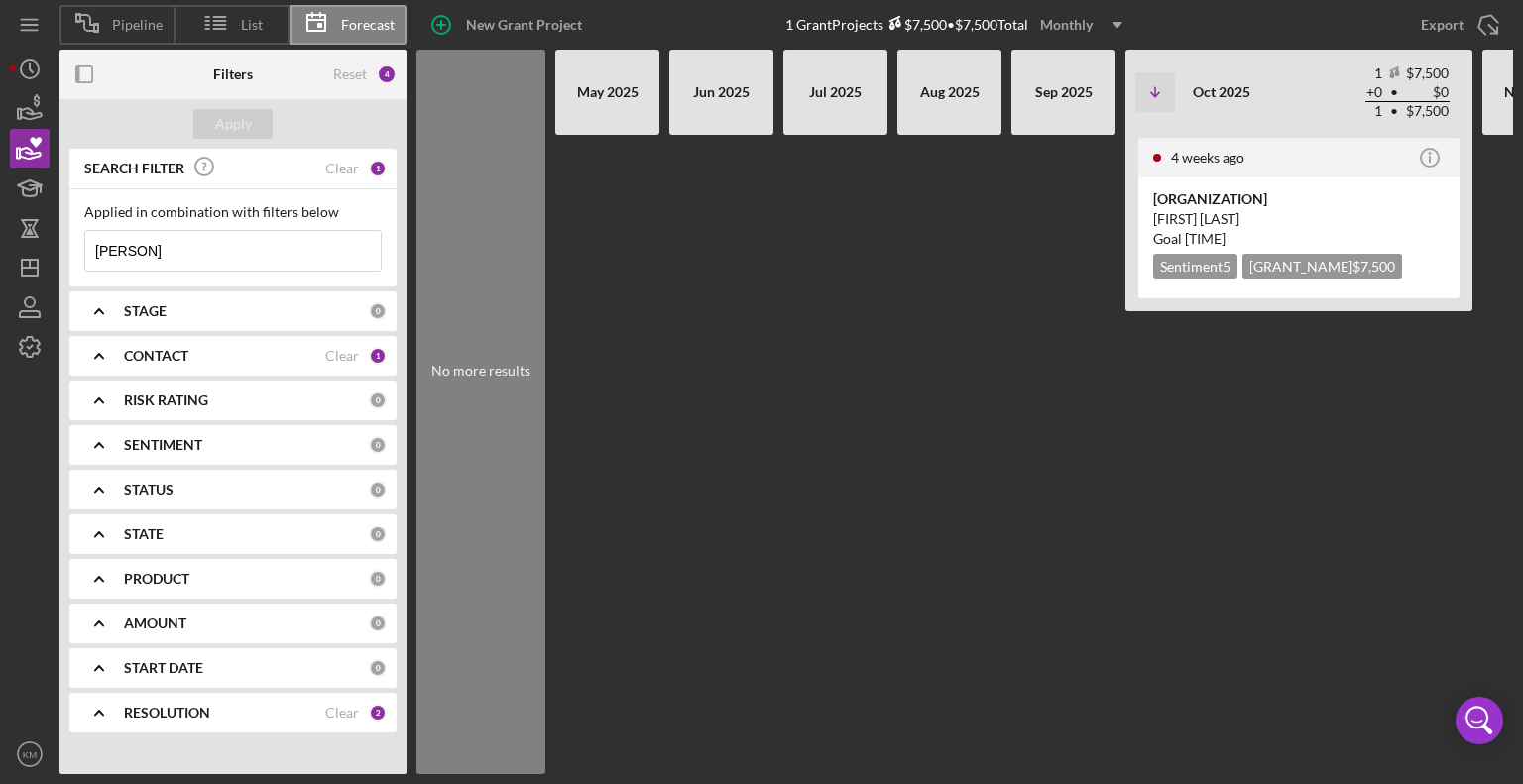click on "[PERSON]" at bounding box center [233, 251] 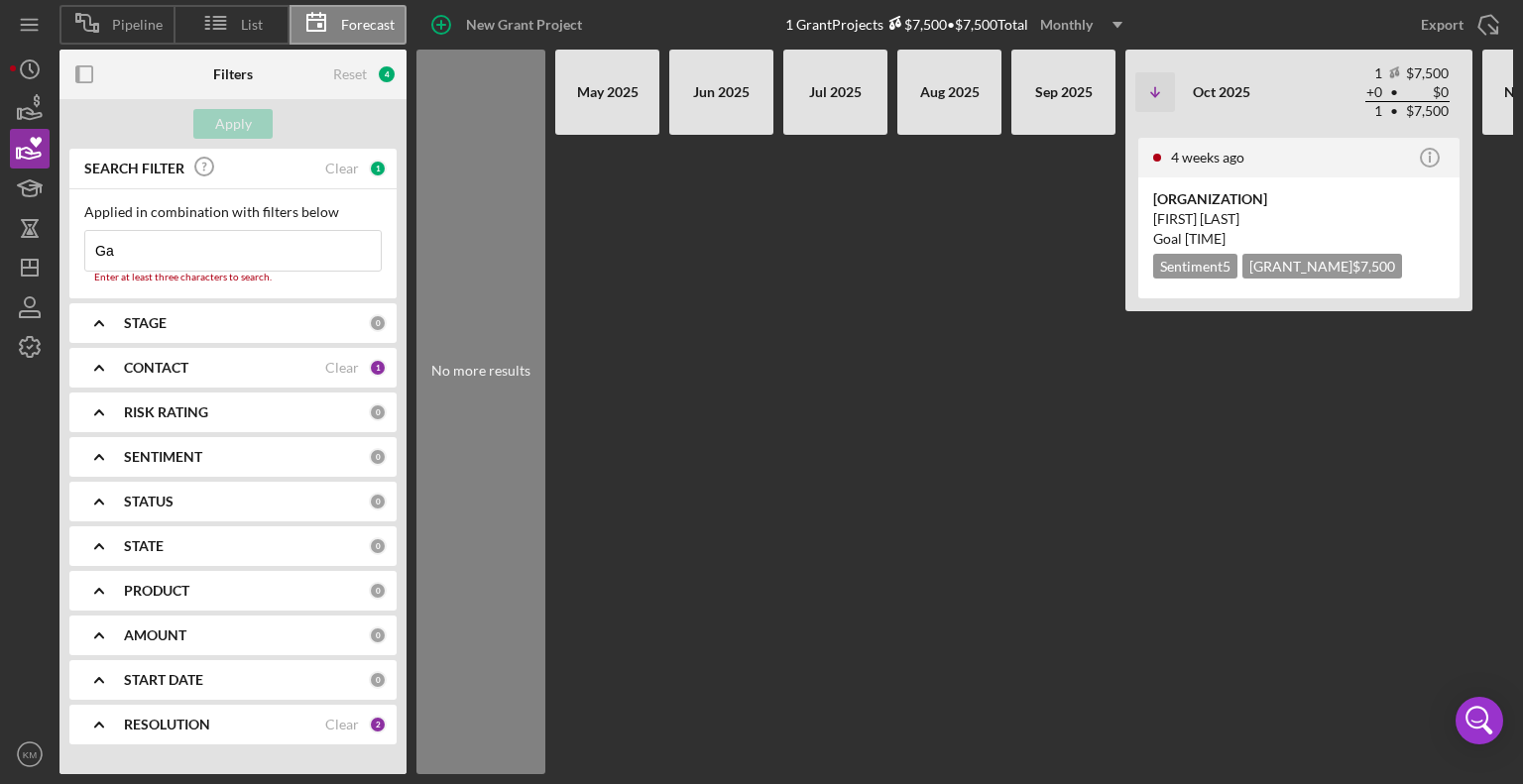 type on "G" 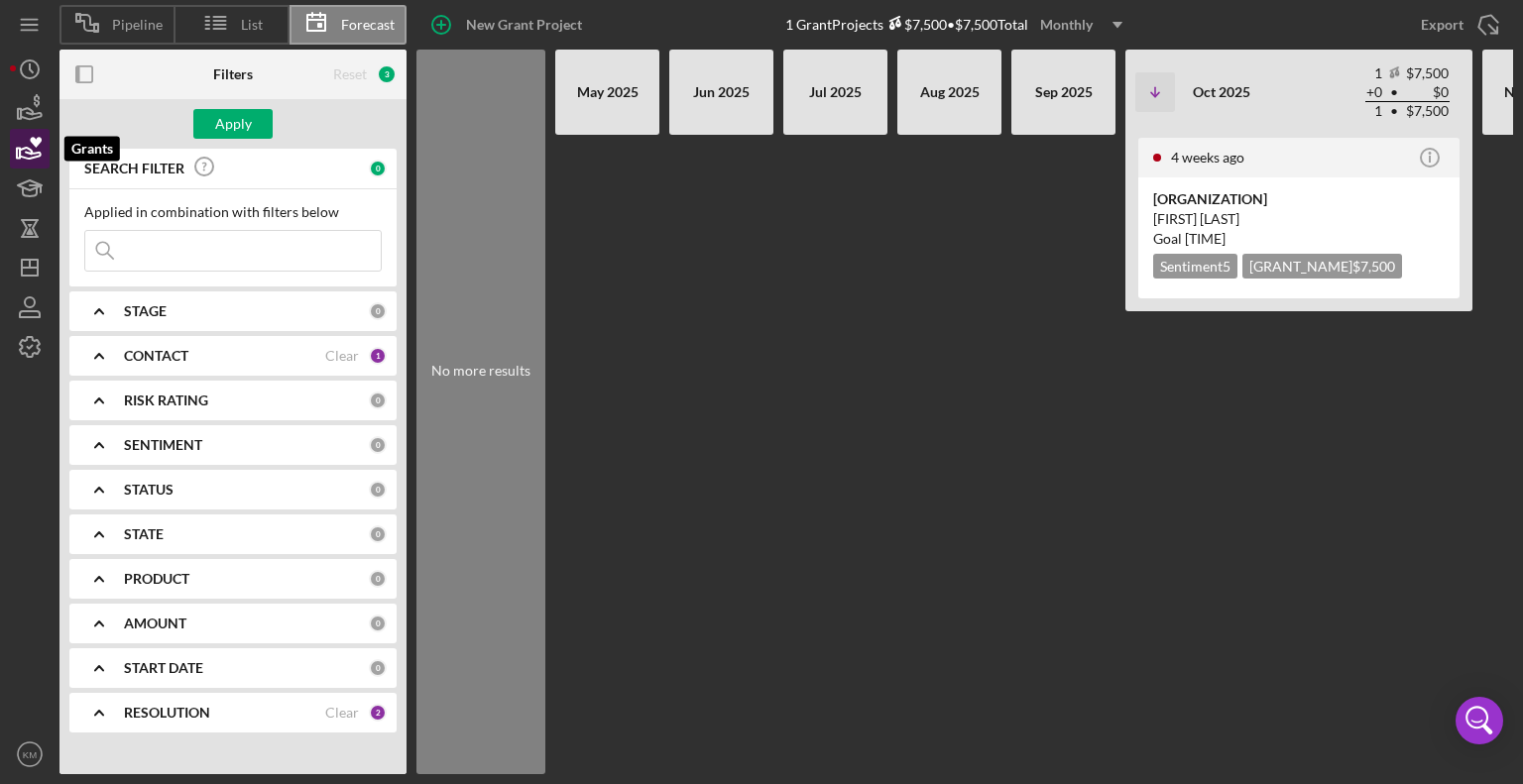click 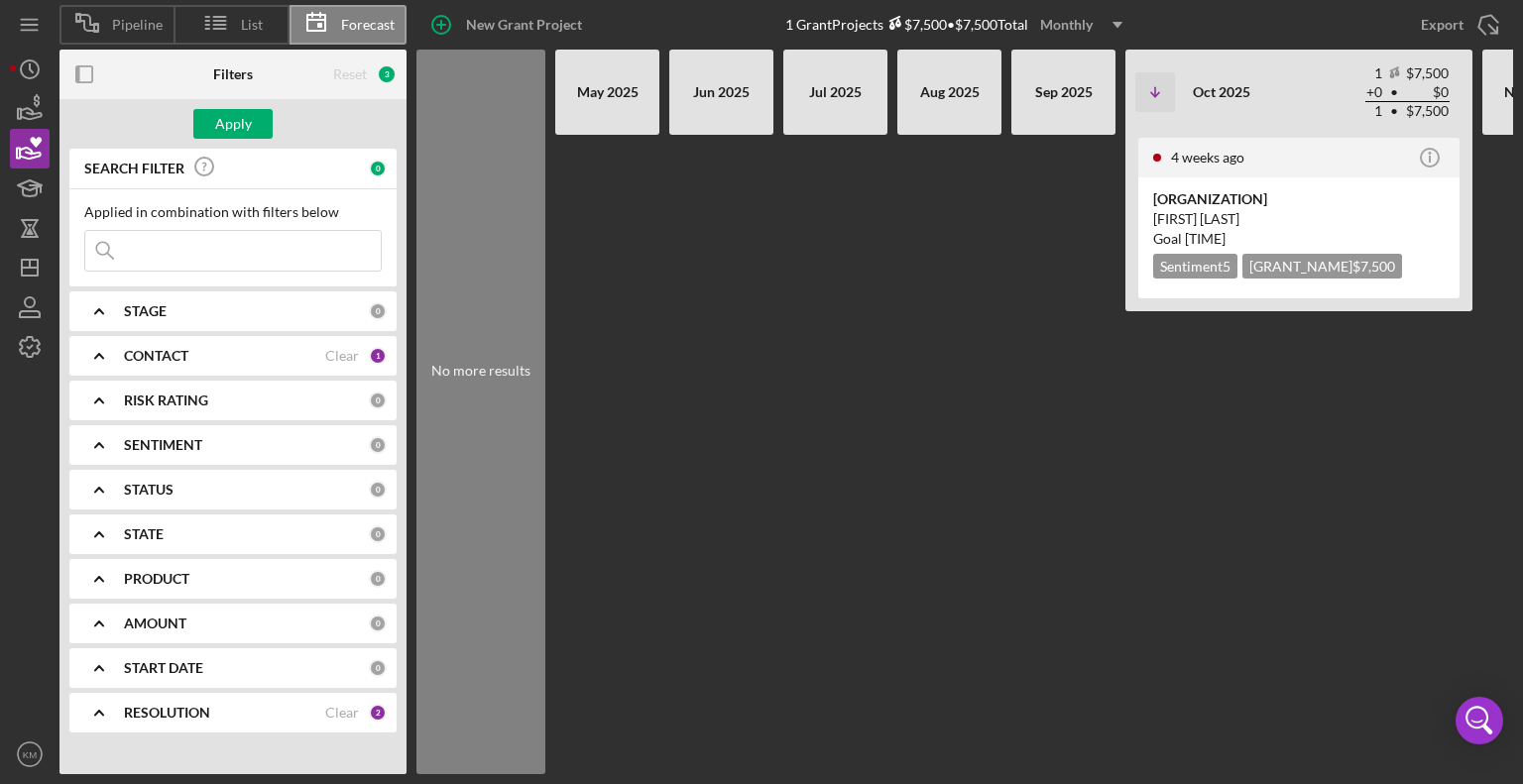 click at bounding box center (233, 251) 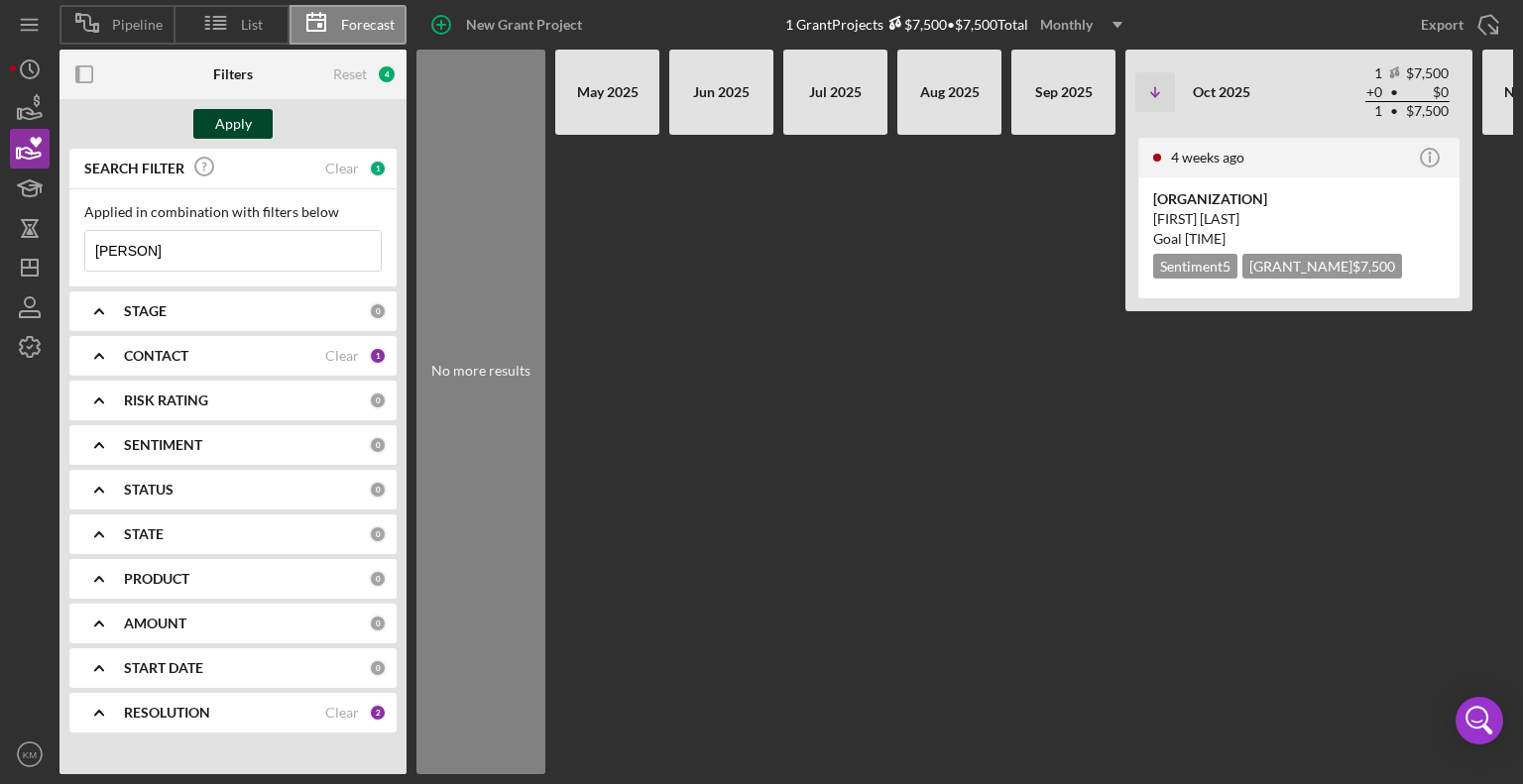 type on "[PERSON]" 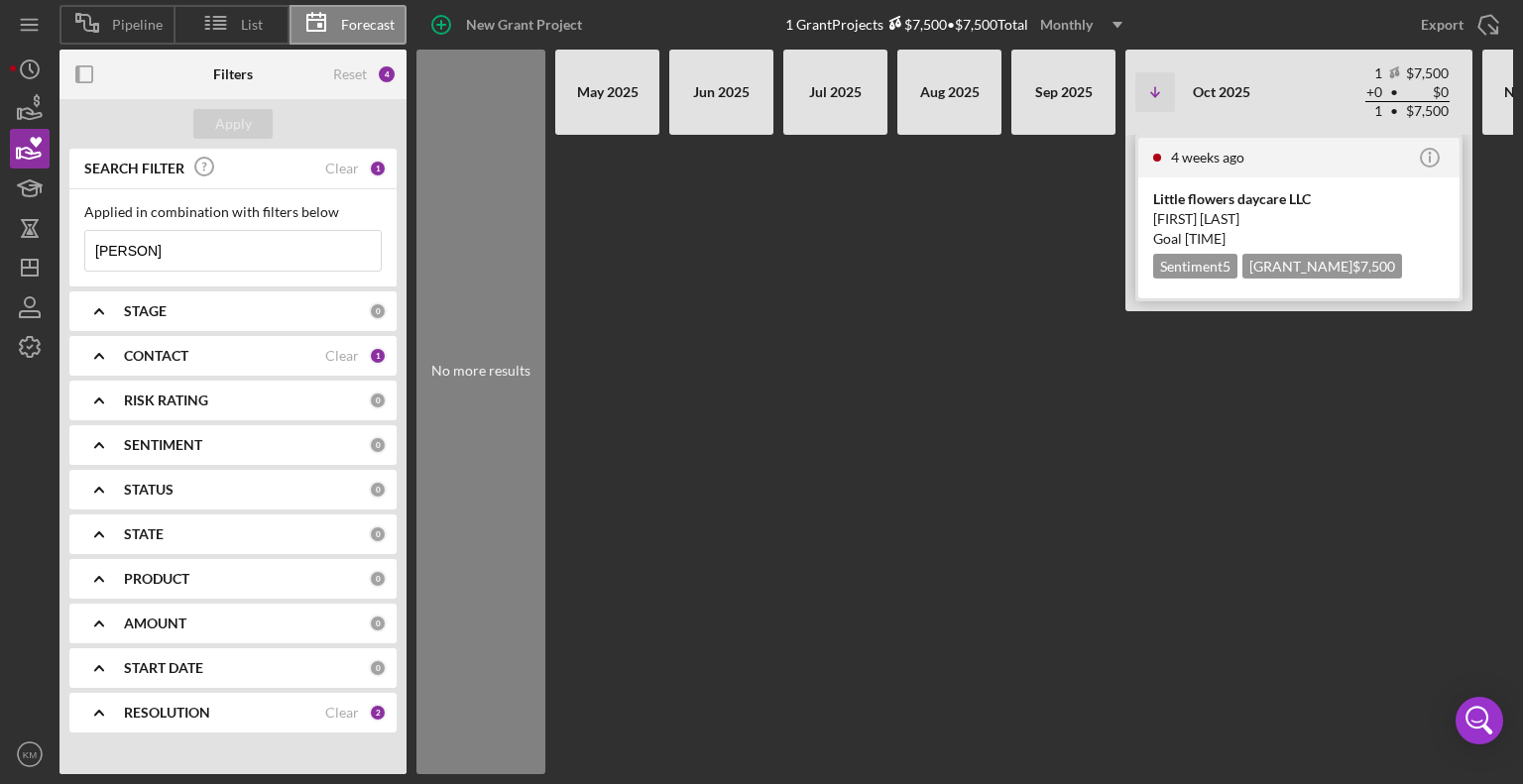 click on "Little flowers daycare LLC" at bounding box center (1299, 199) 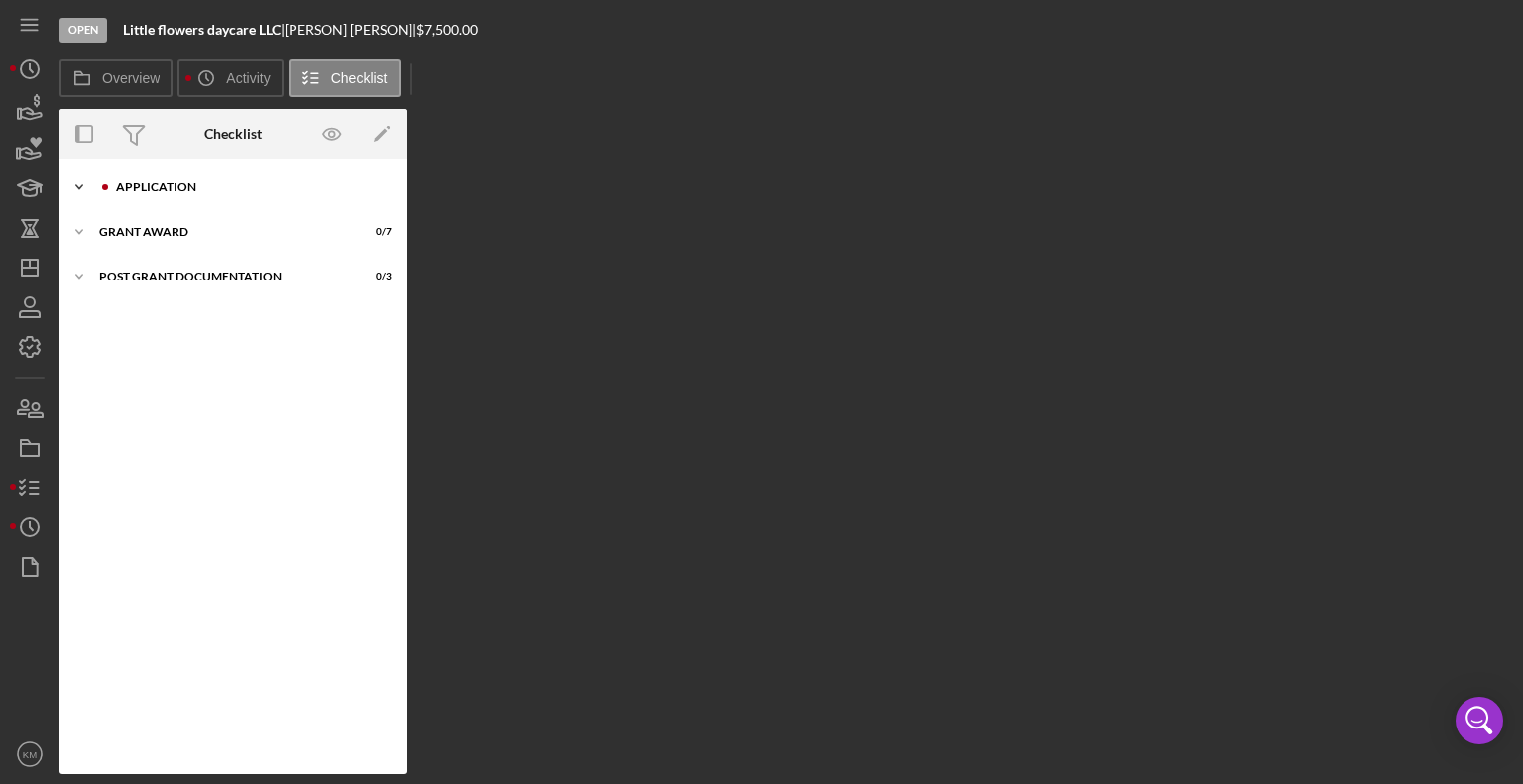 click on "Icon/Expander" 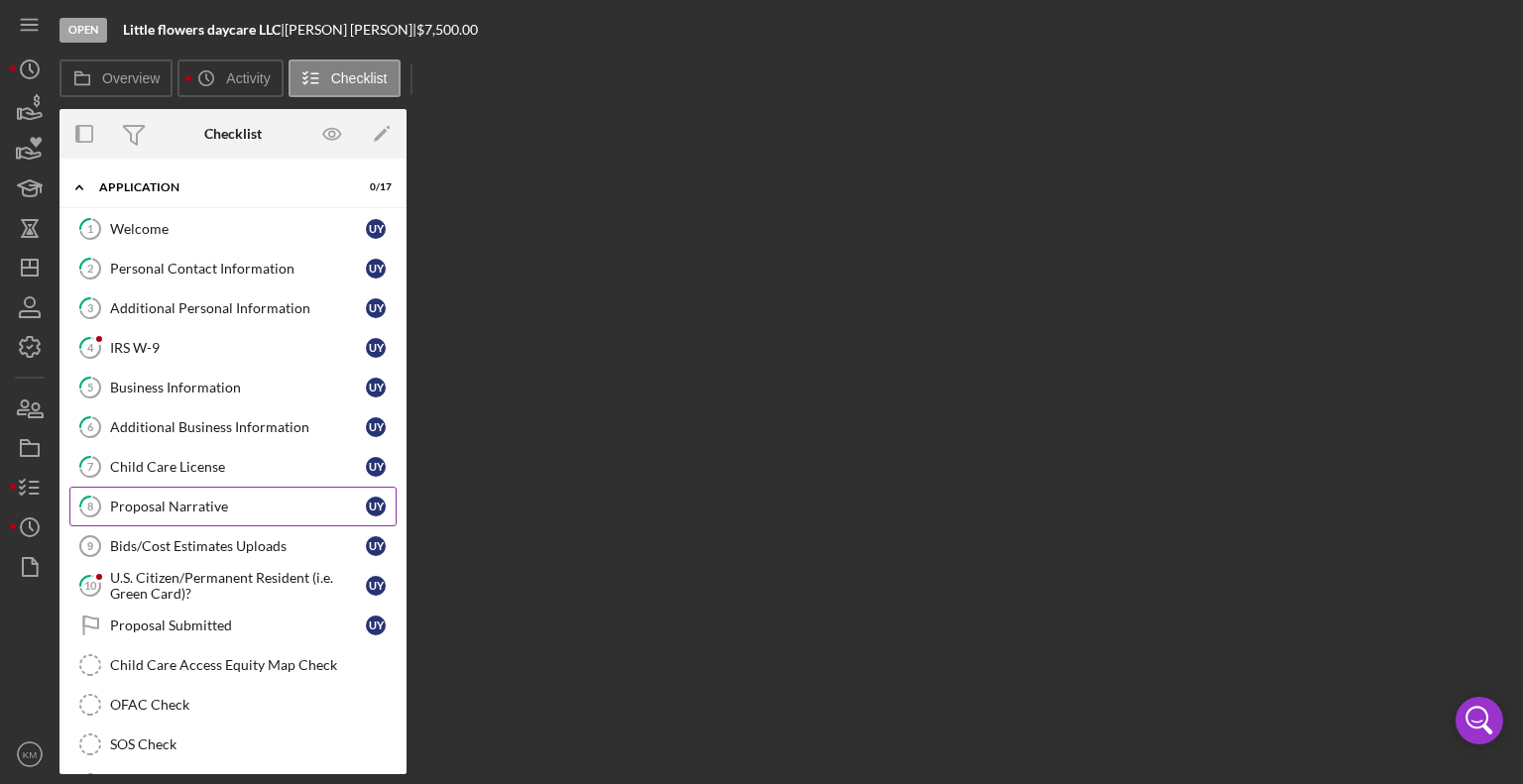 click on "Proposal Narrative" at bounding box center [238, 506] 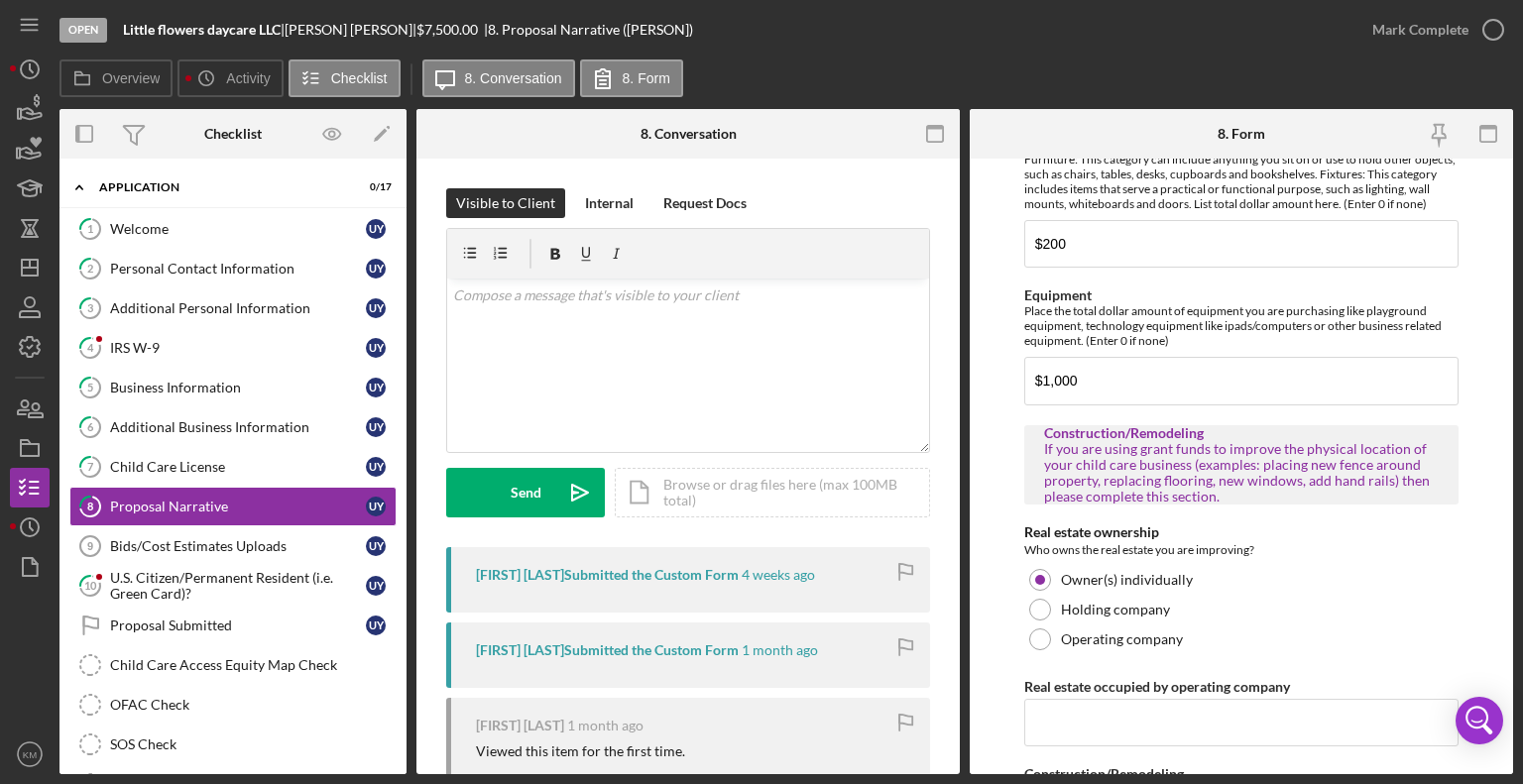 scroll, scrollTop: 1027, scrollLeft: 0, axis: vertical 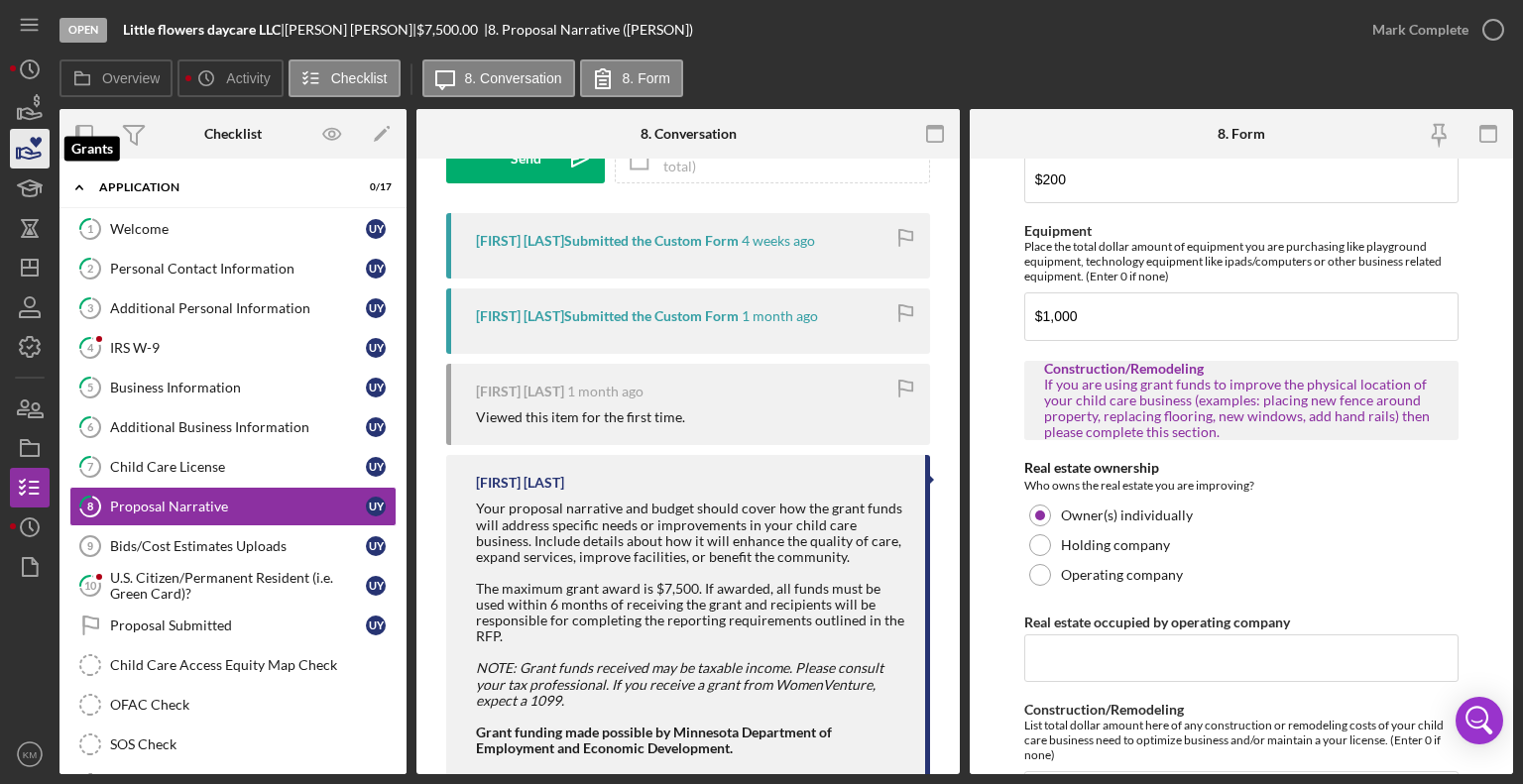 click 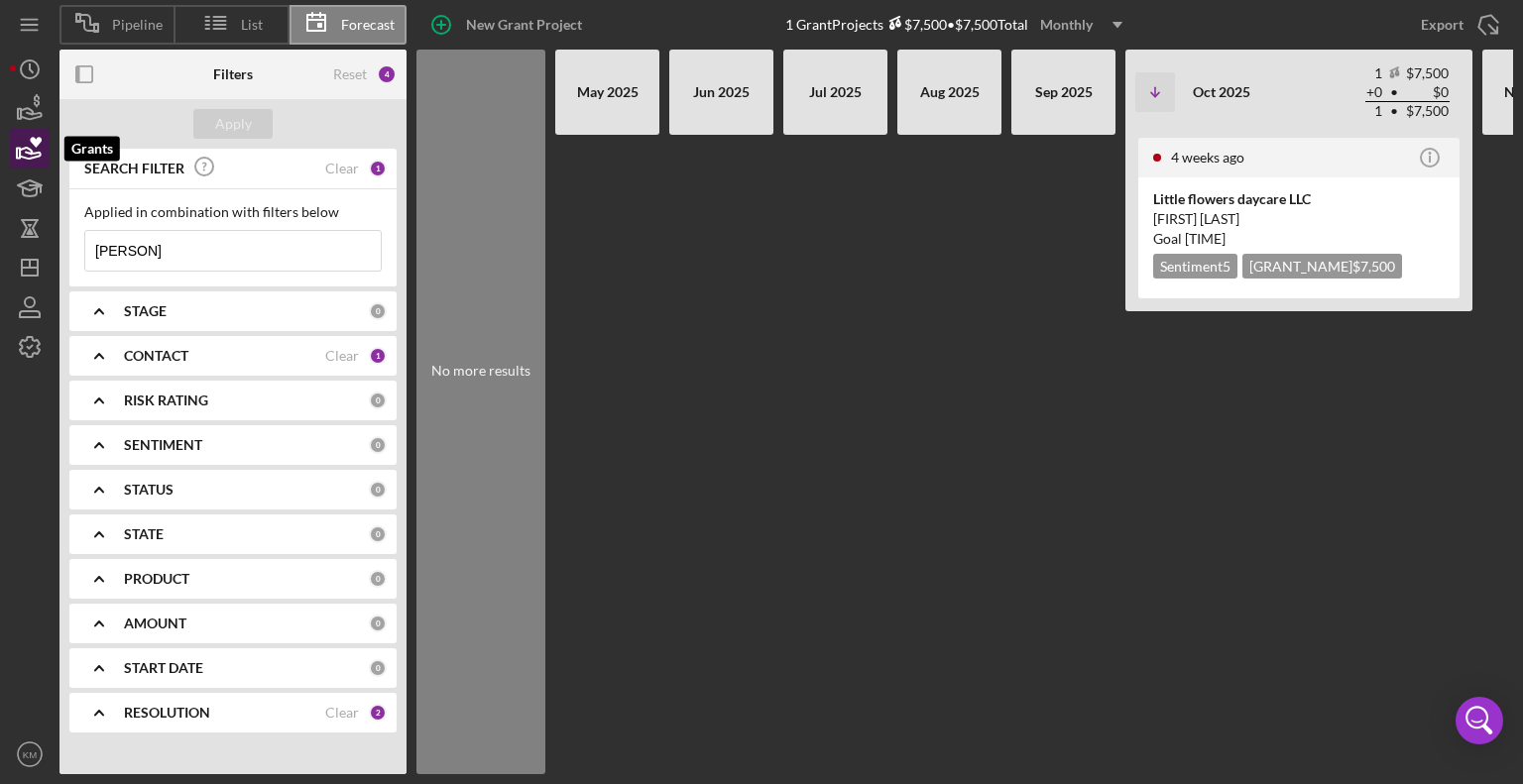 click 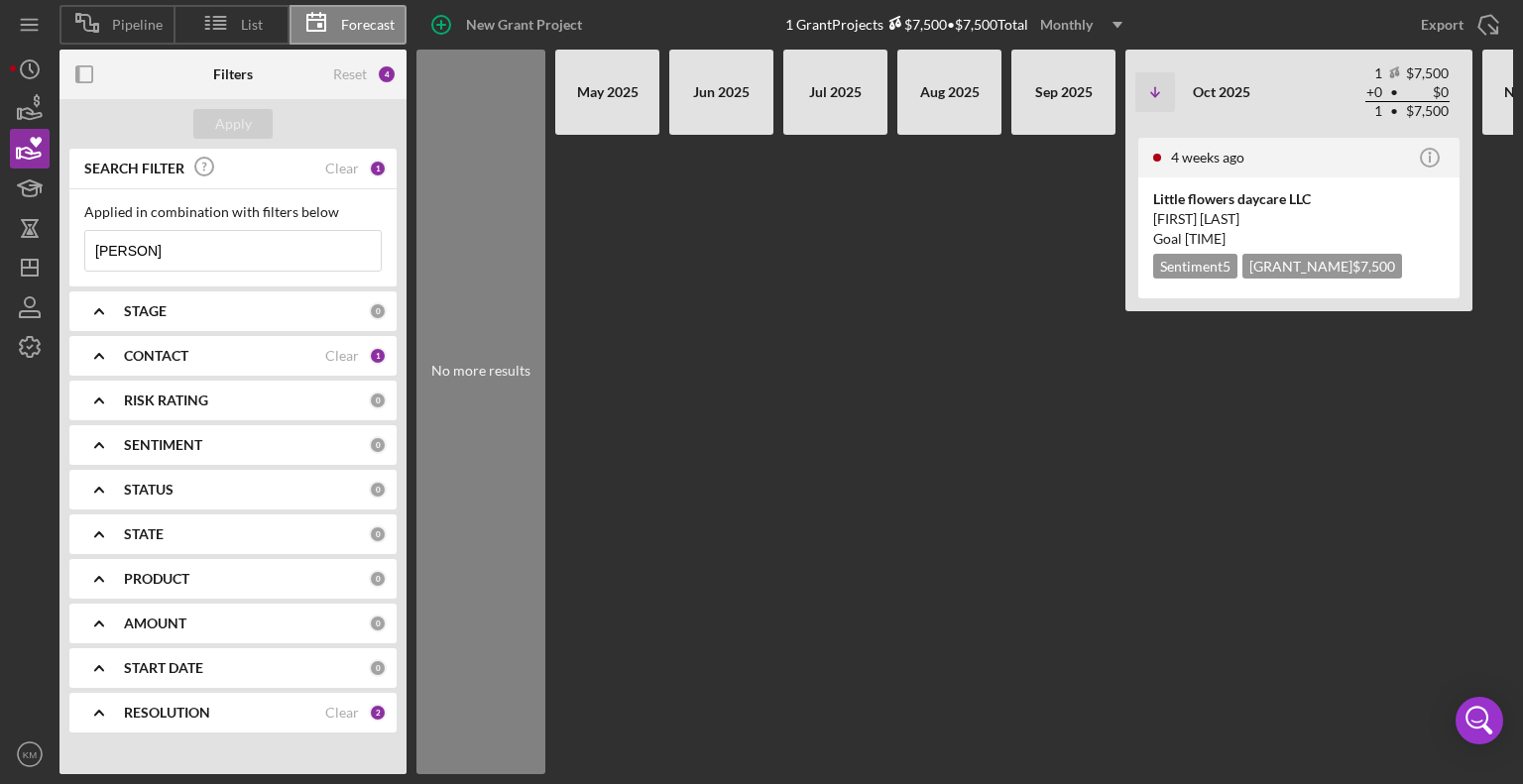 click on "[PERSON]" at bounding box center (233, 251) 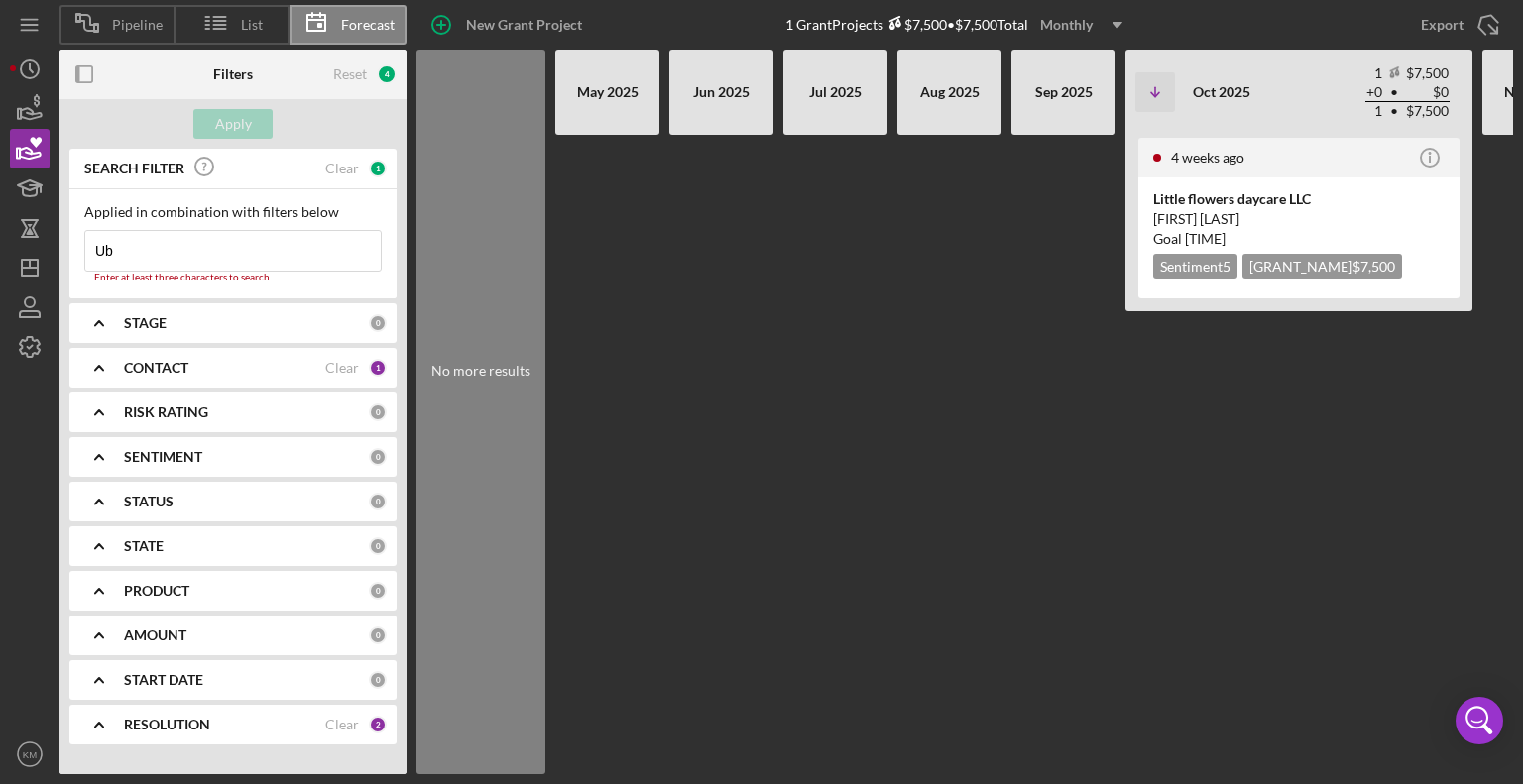 type on "U" 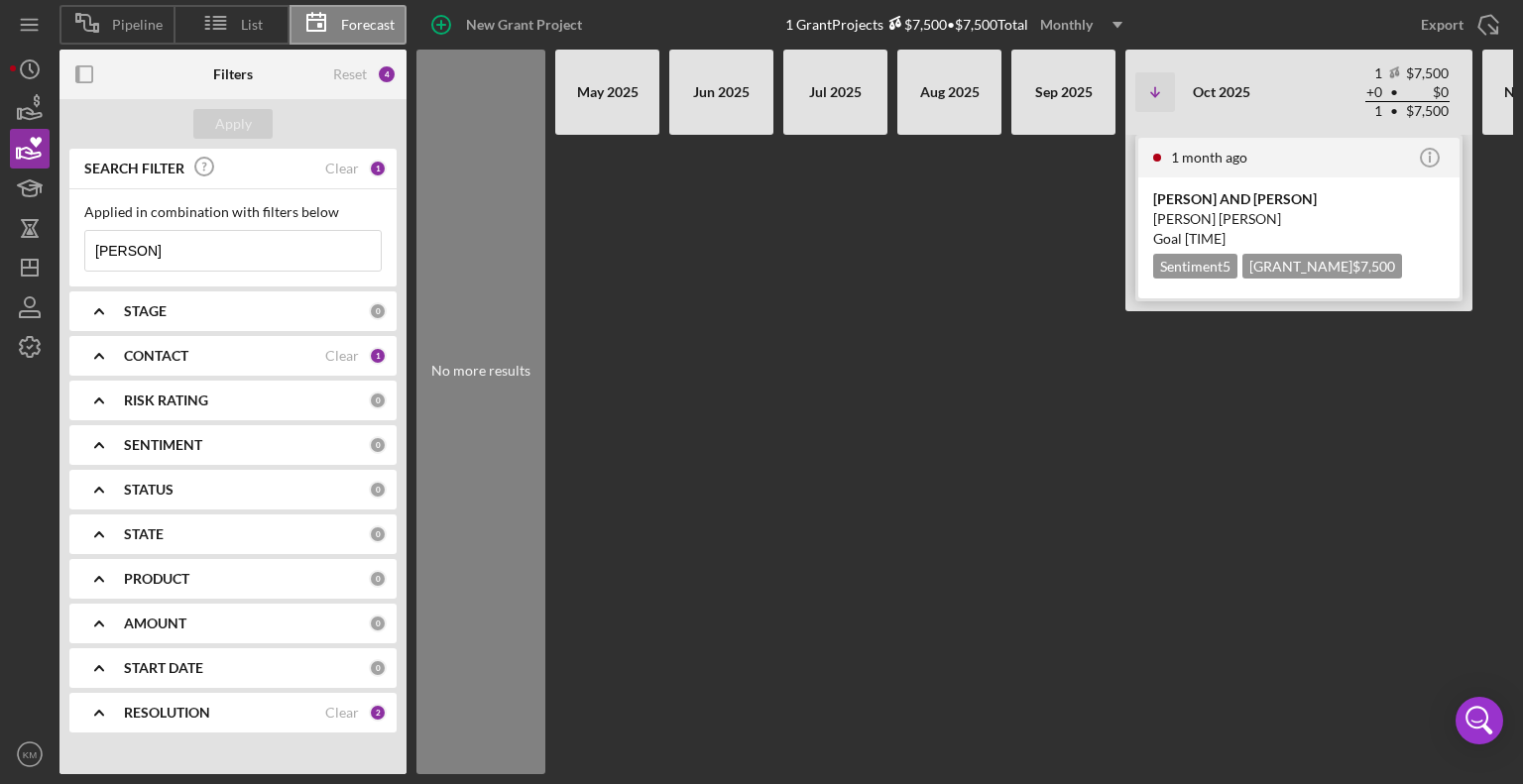 type on "[PERSON]" 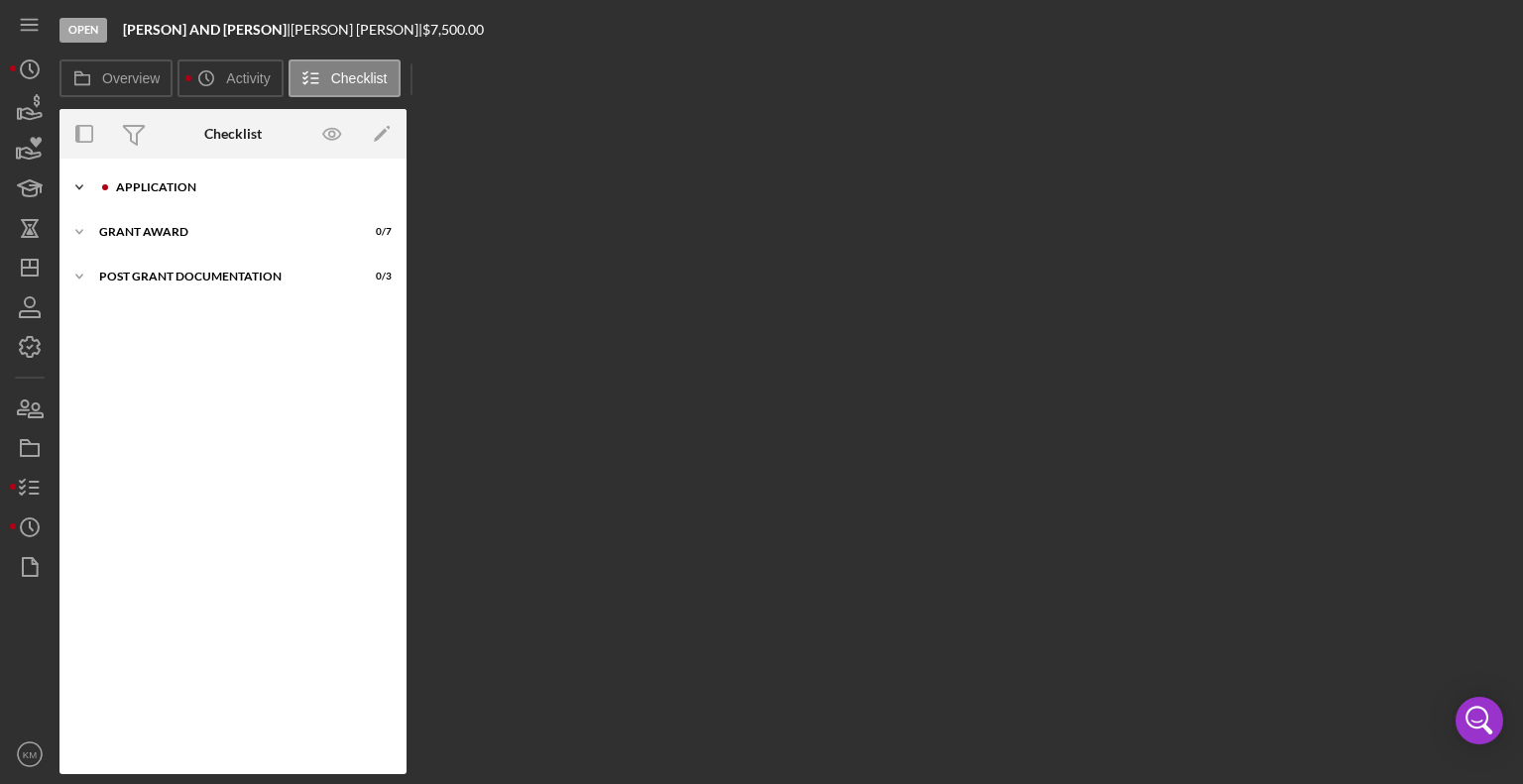 click on "Icon/Expander" 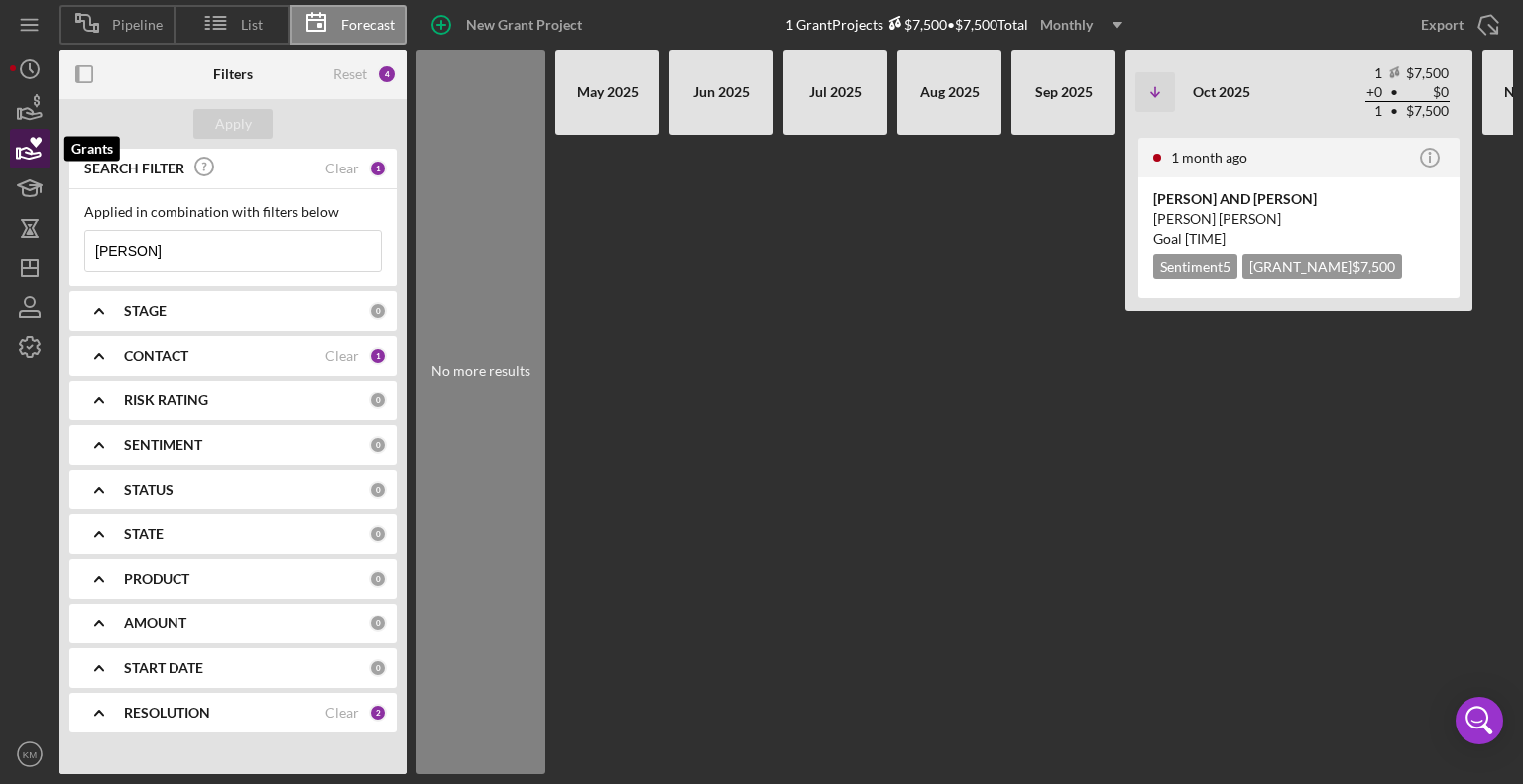 click 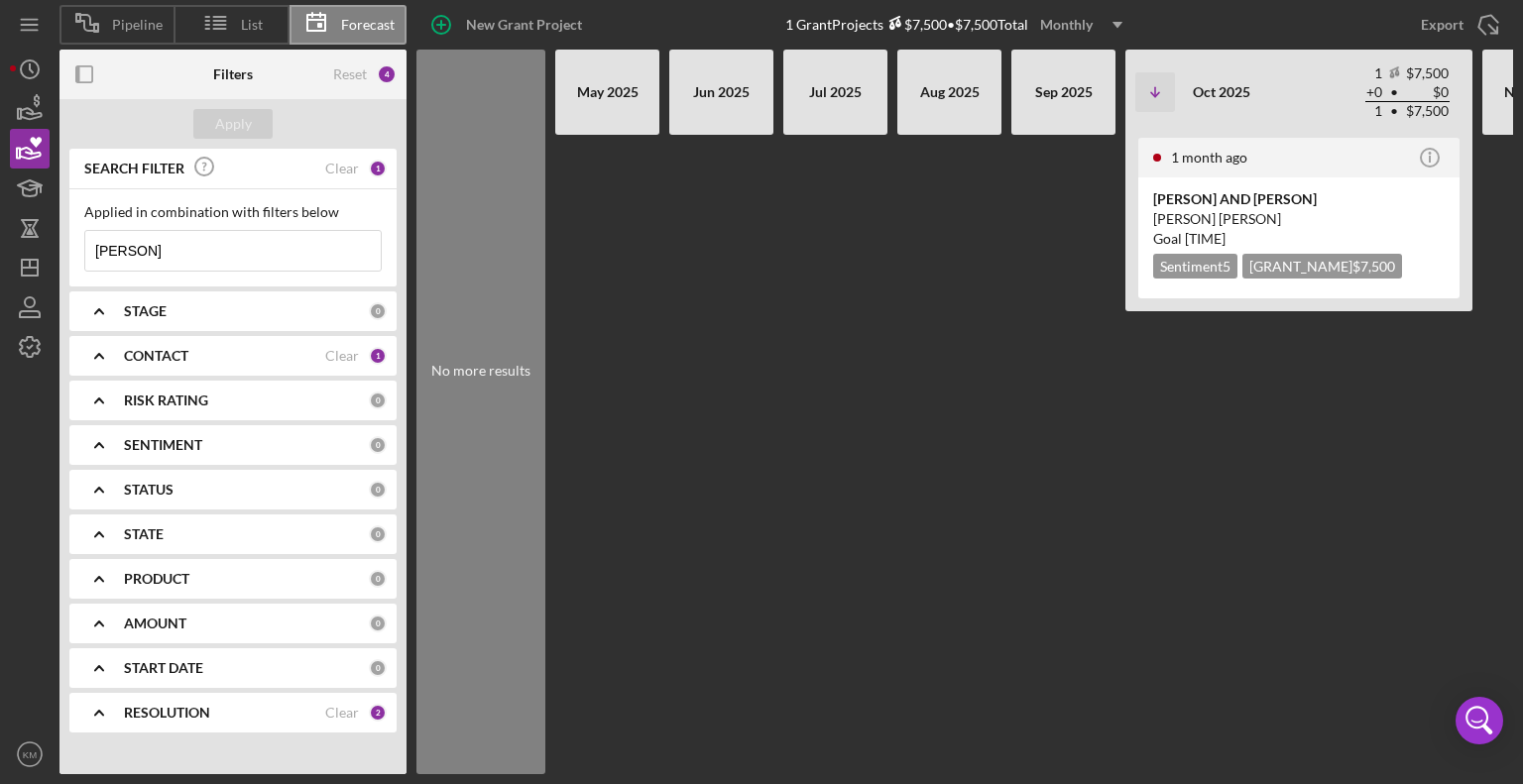 click on "[PERSON]" at bounding box center (233, 251) 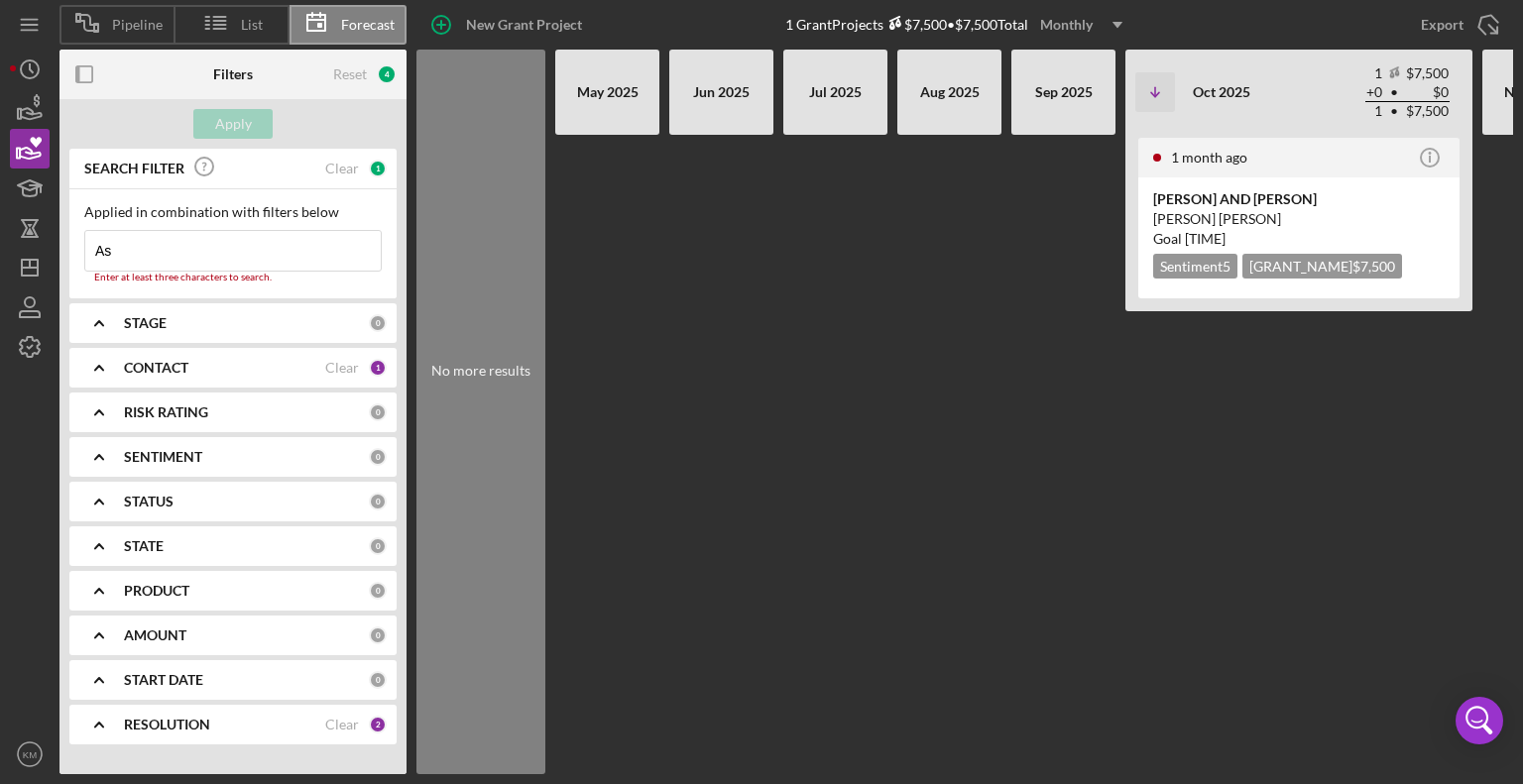 type on "A" 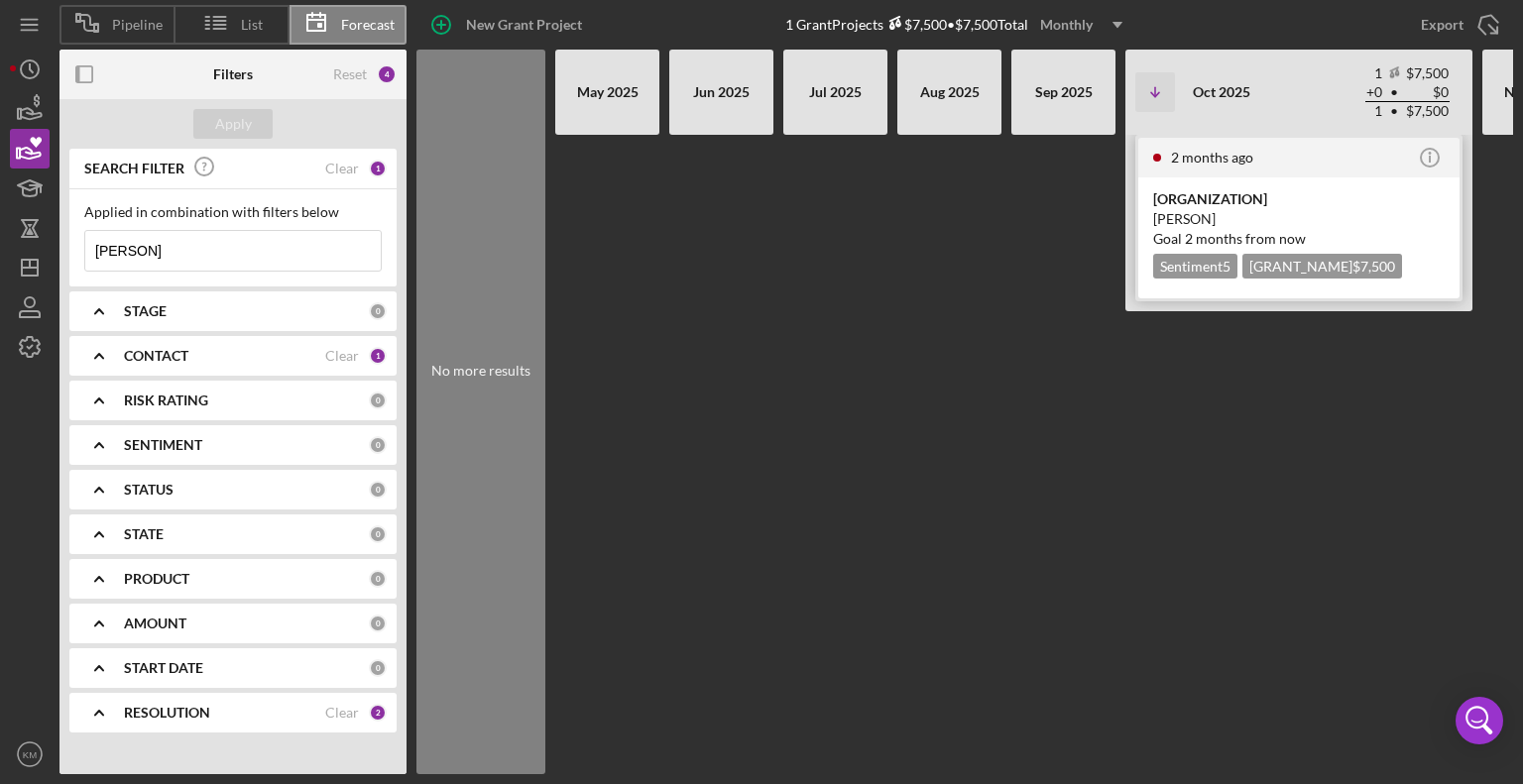type on "[PERSON]" 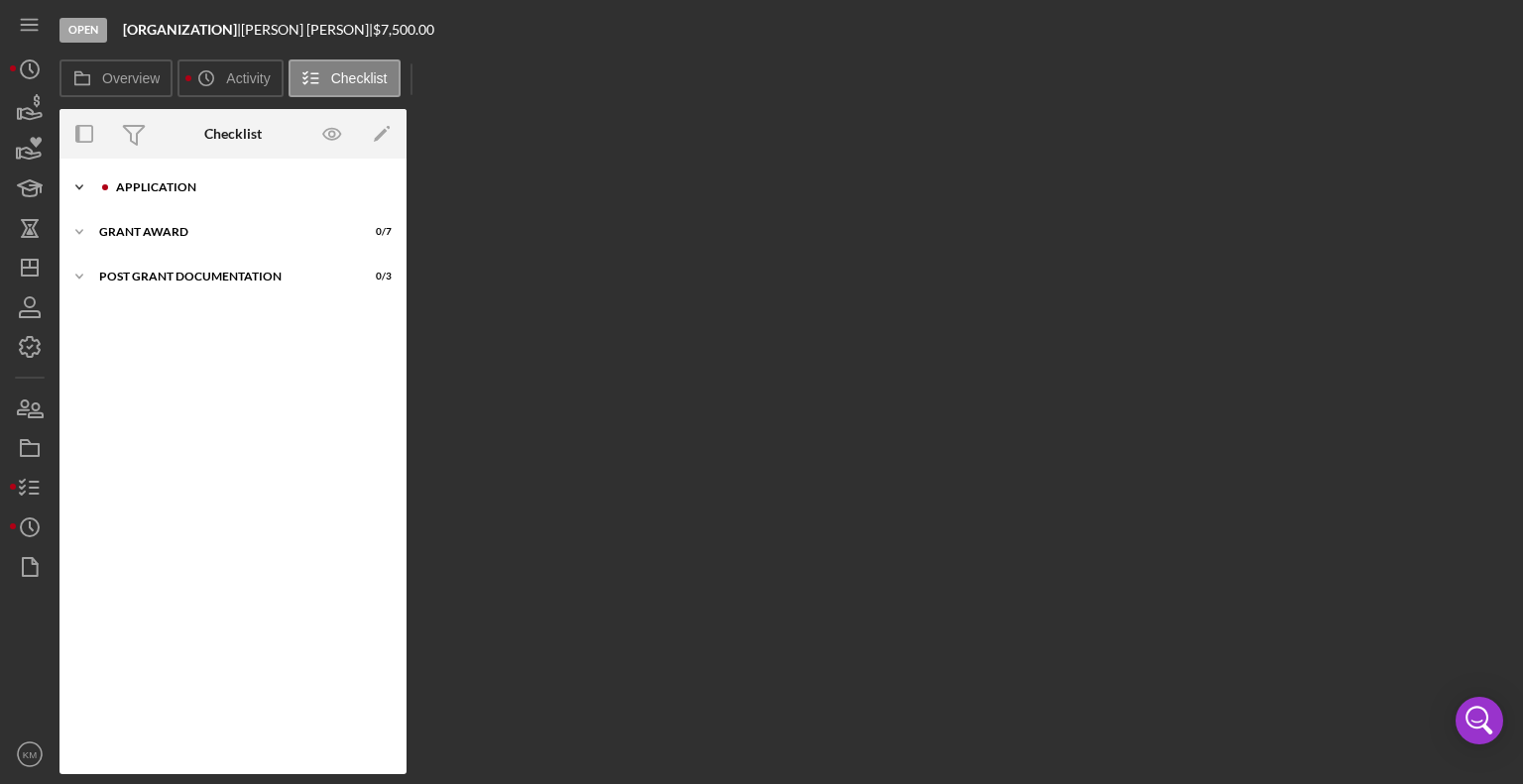 click on "Icon/Expander" 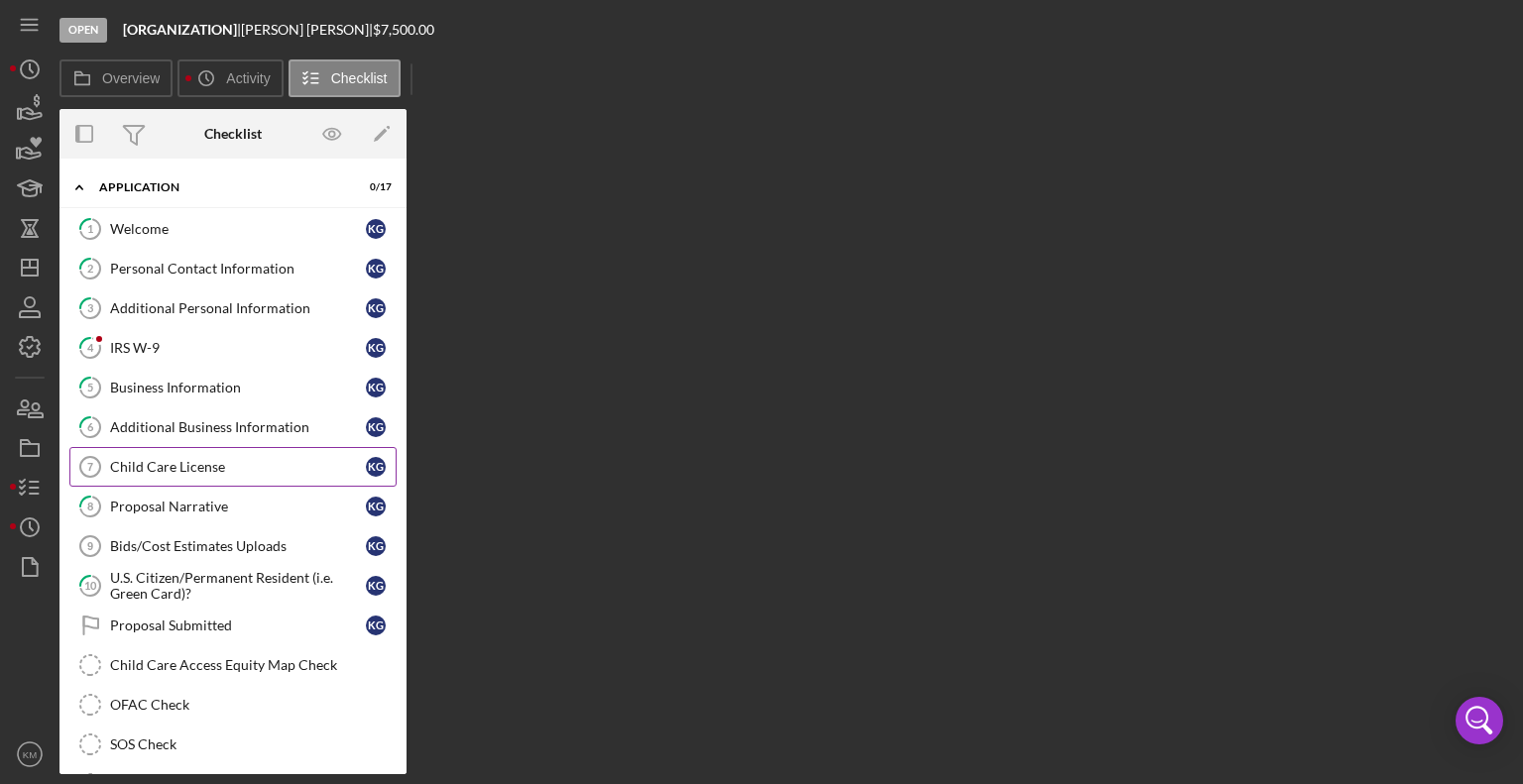 click on "Child Care License" at bounding box center [238, 467] 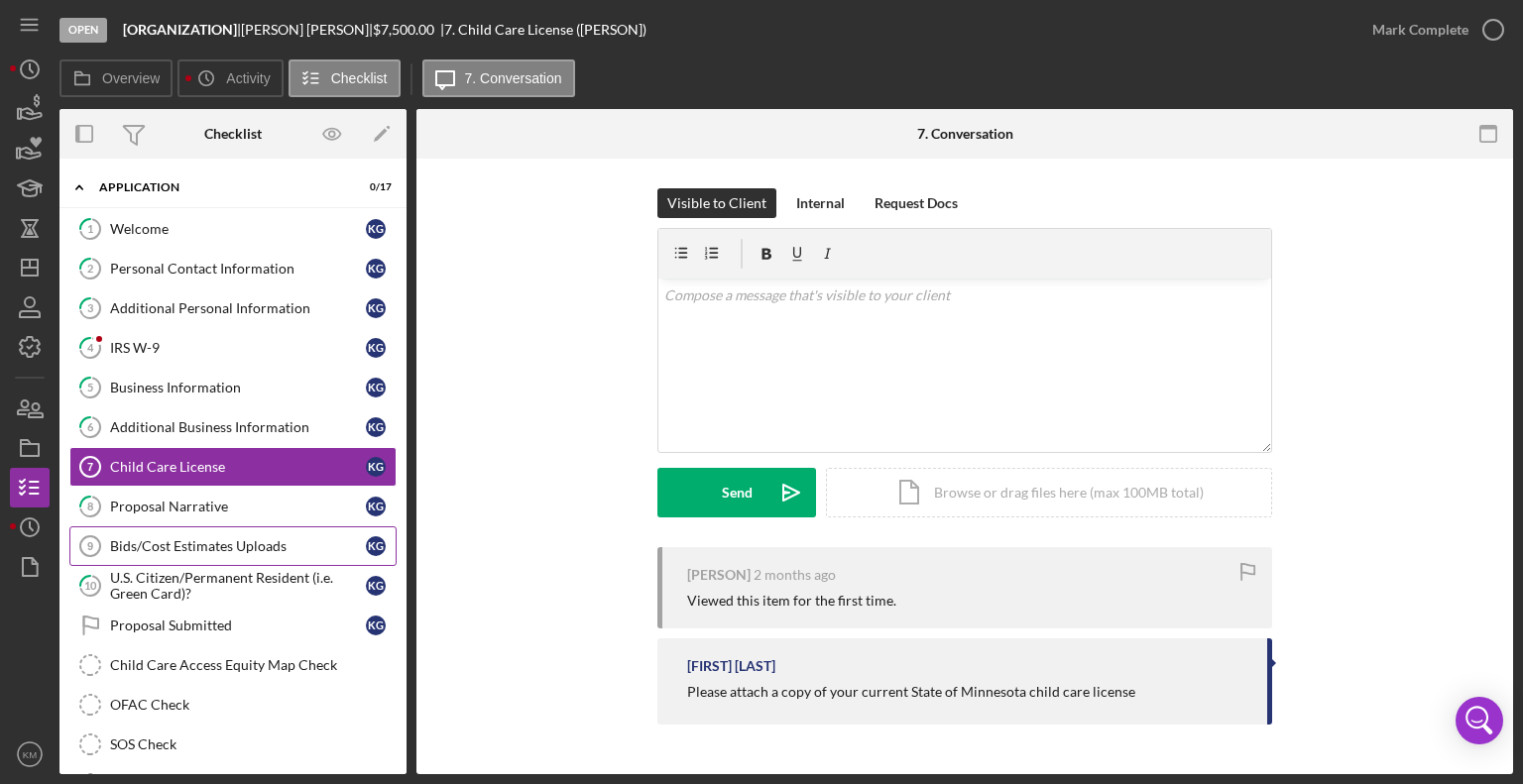 click on "Bids/Cost Estimates Uploads" at bounding box center (238, 546) 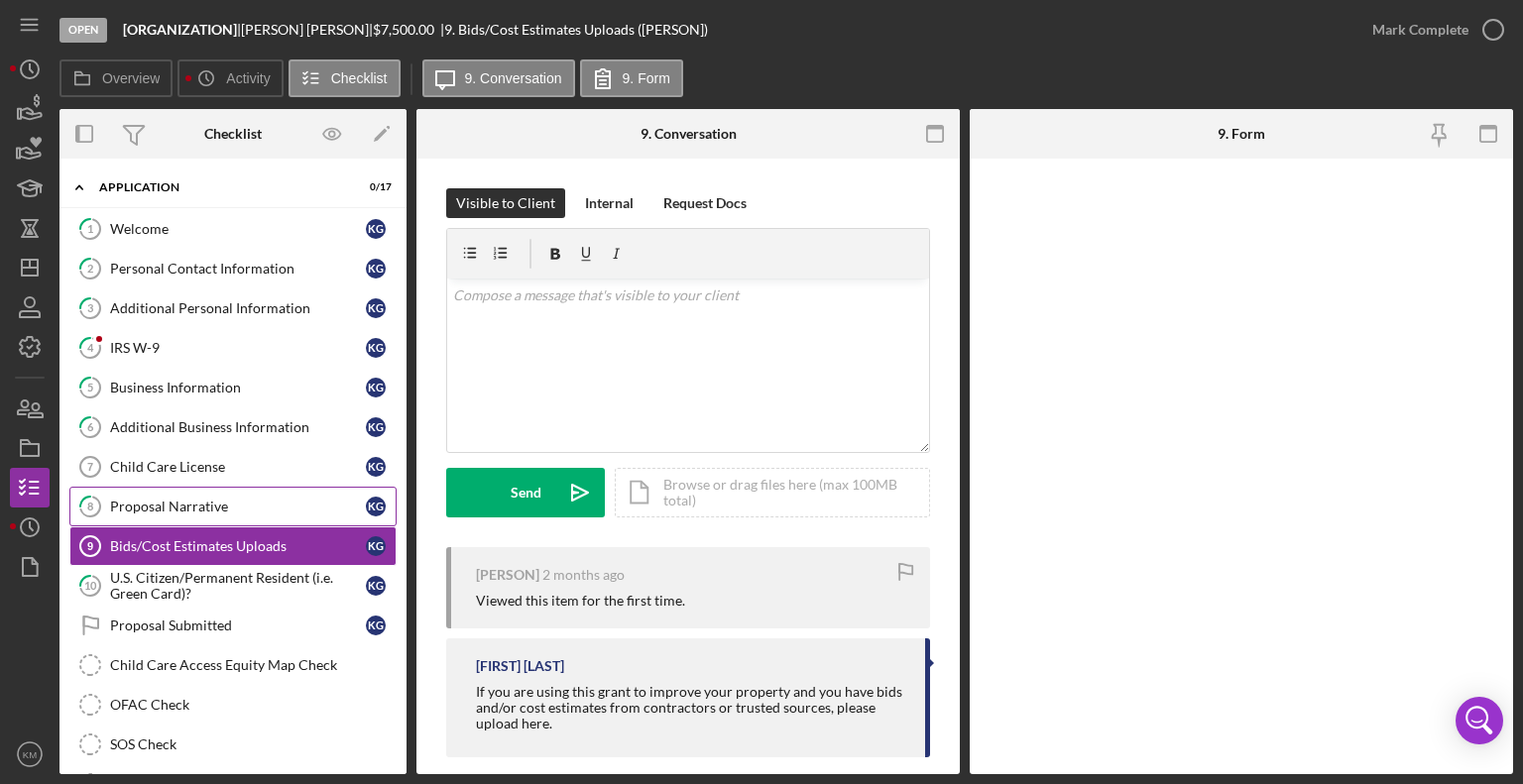 click on "Proposal Narrative" at bounding box center [238, 506] 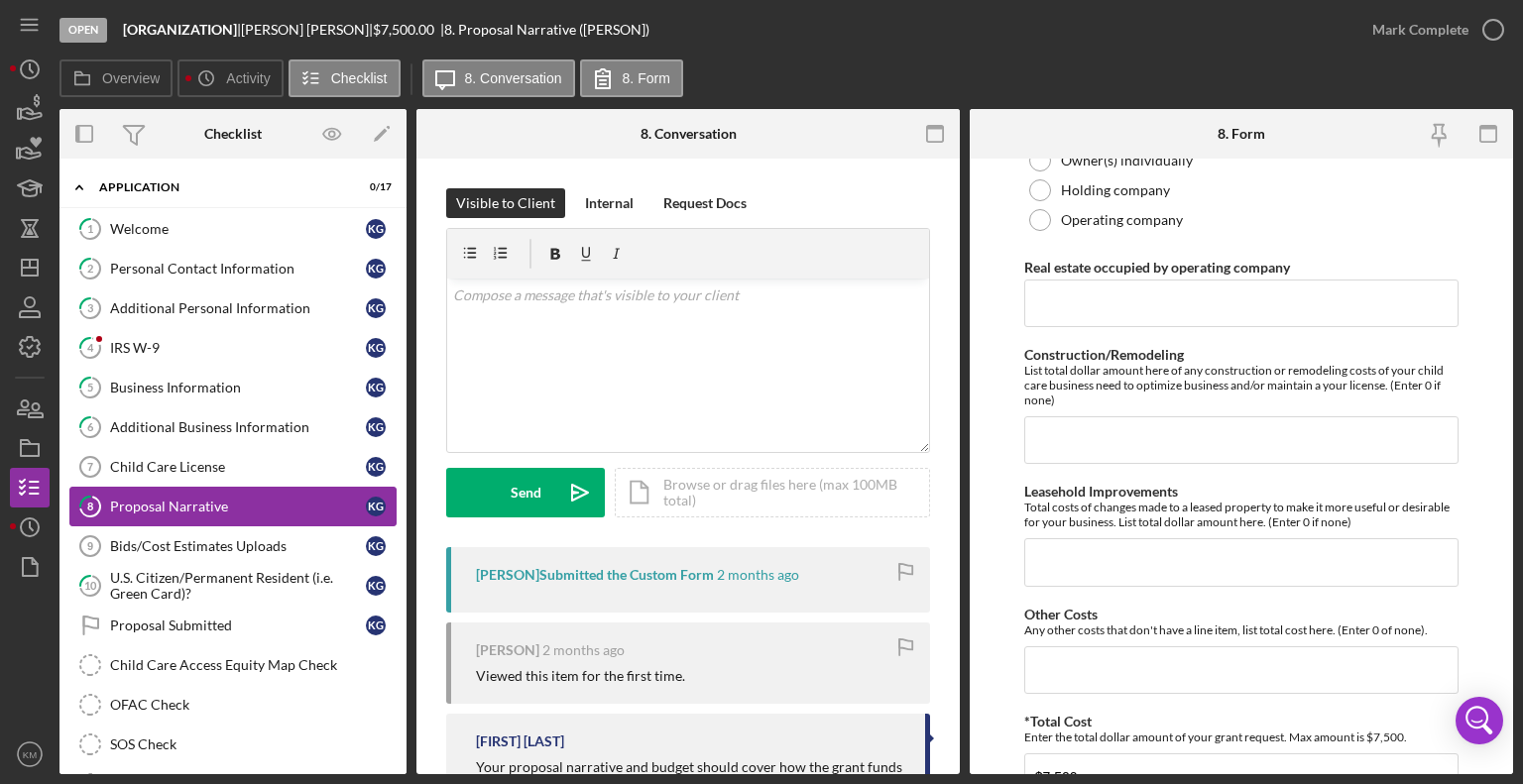 scroll, scrollTop: 1491, scrollLeft: 0, axis: vertical 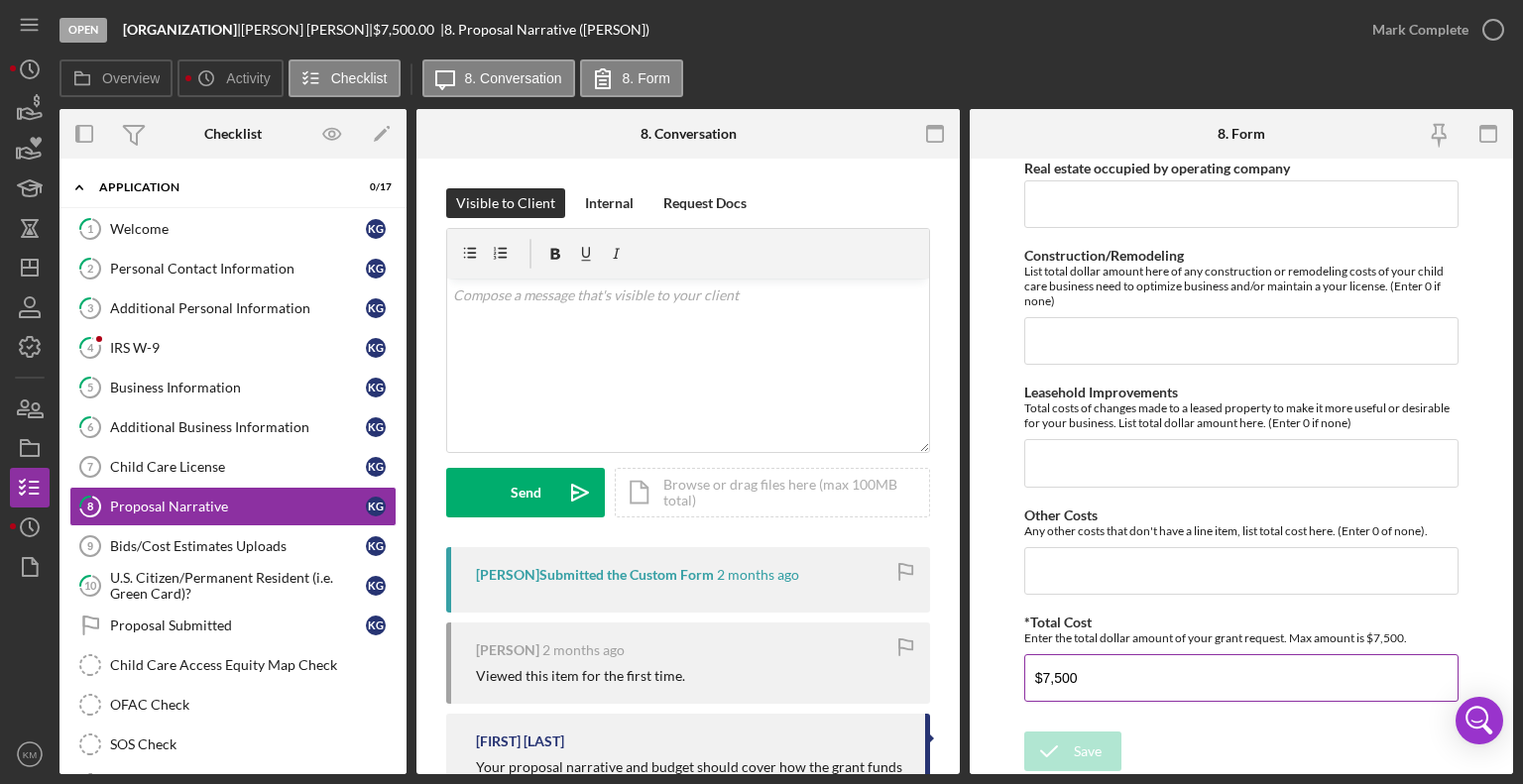 click on "Enter the total dollar amount of your grant request. Max amount is $7,500." at bounding box center [1241, 637] 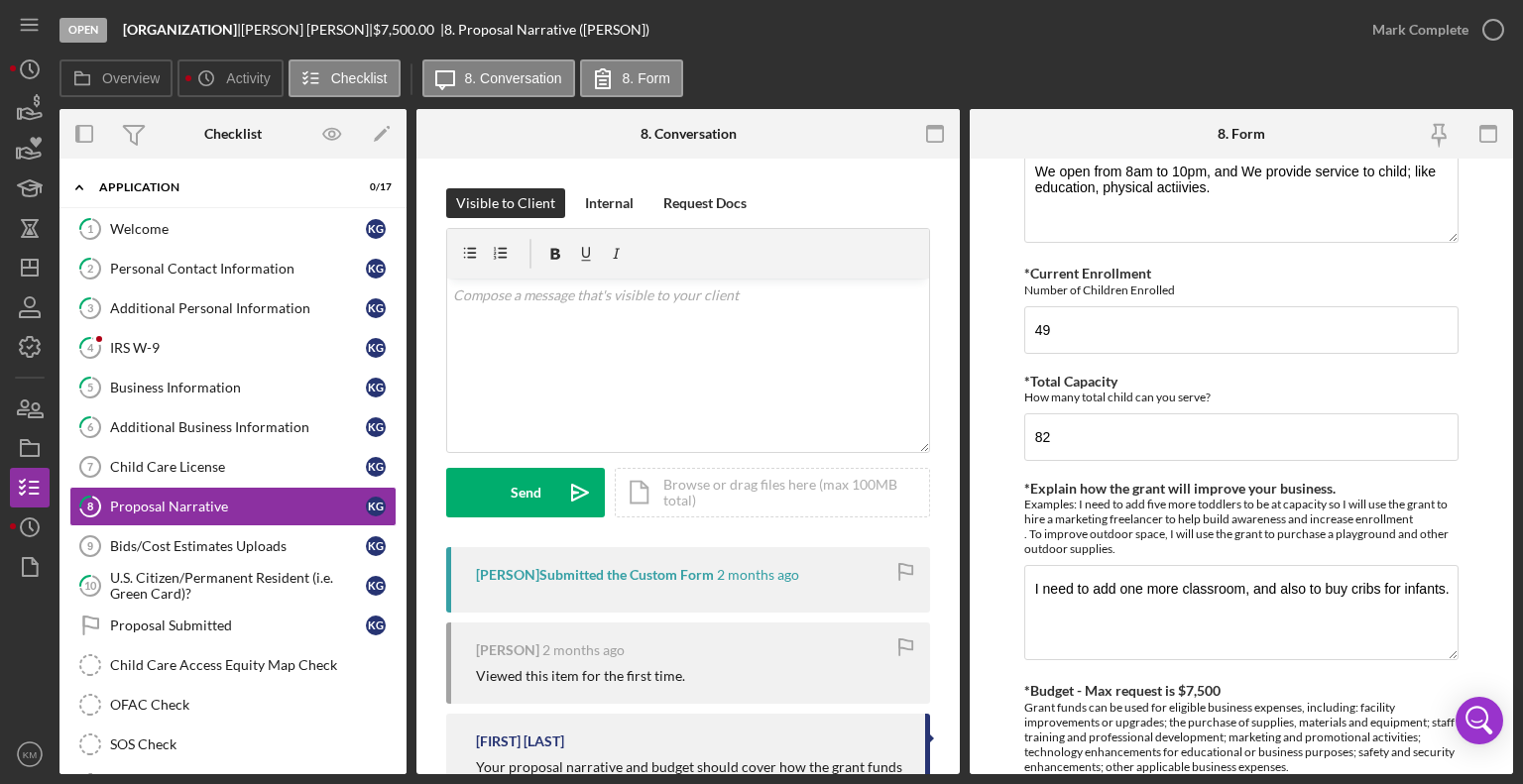 scroll, scrollTop: 0, scrollLeft: 0, axis: both 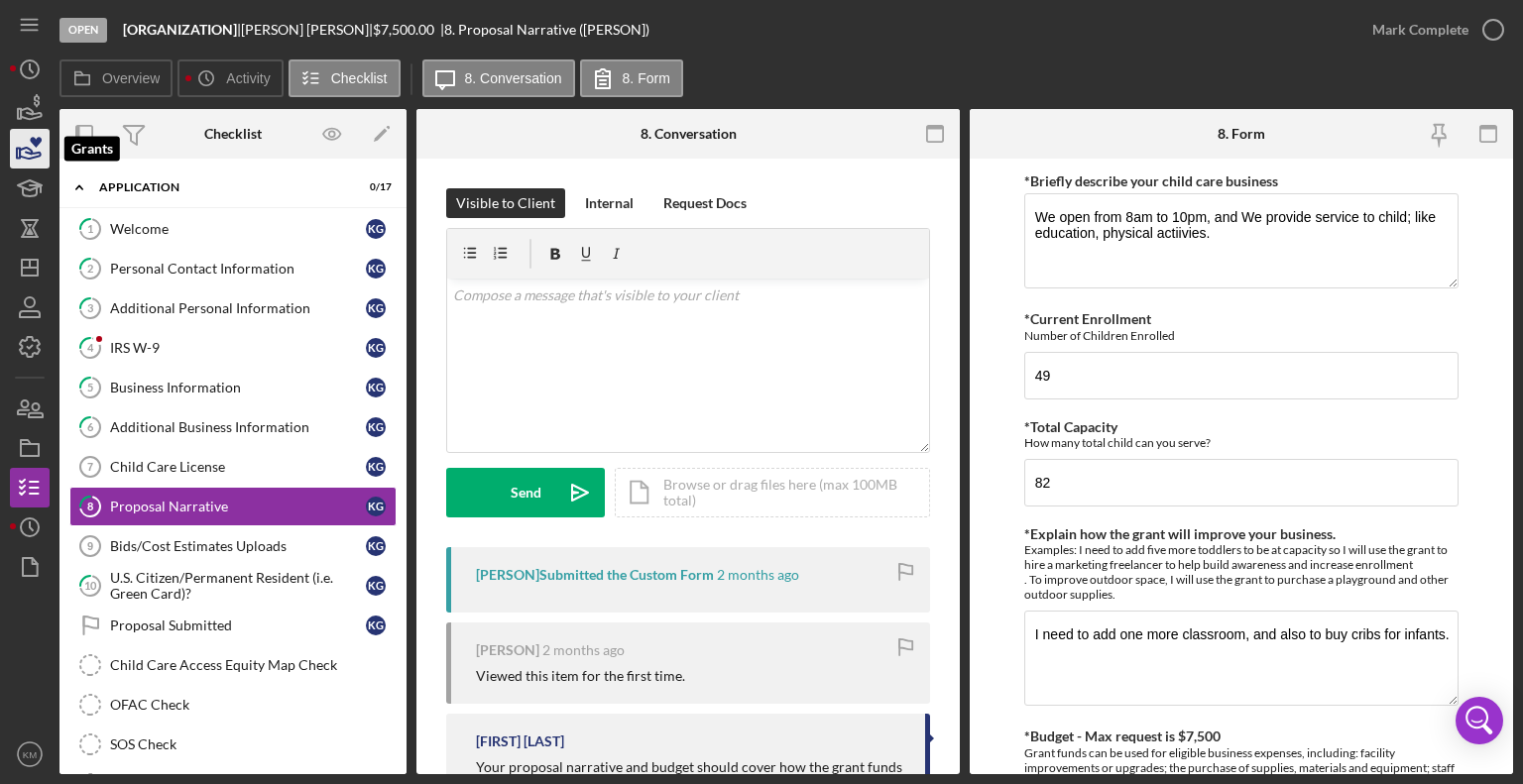 click 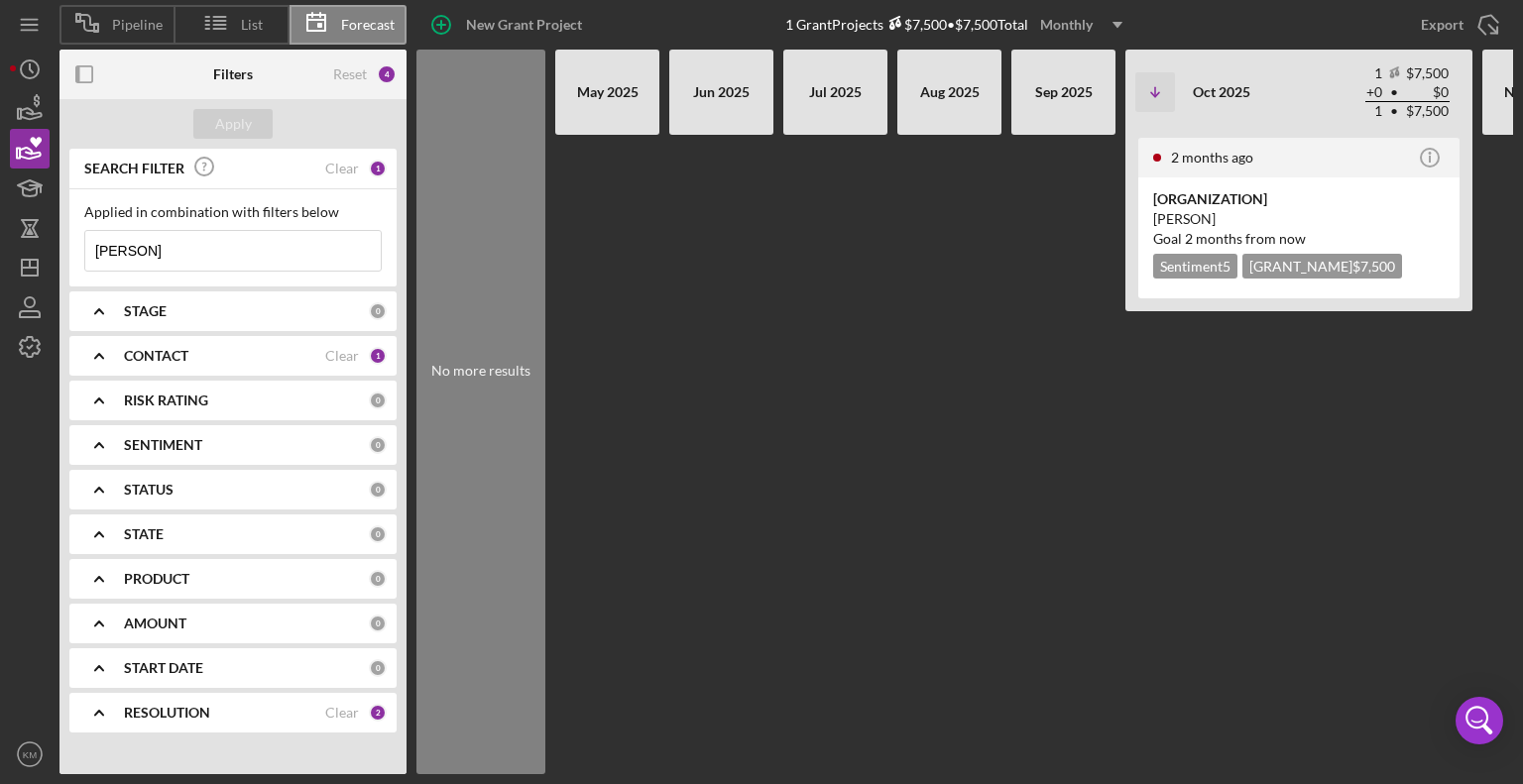 click on "[PERSON]" at bounding box center [233, 251] 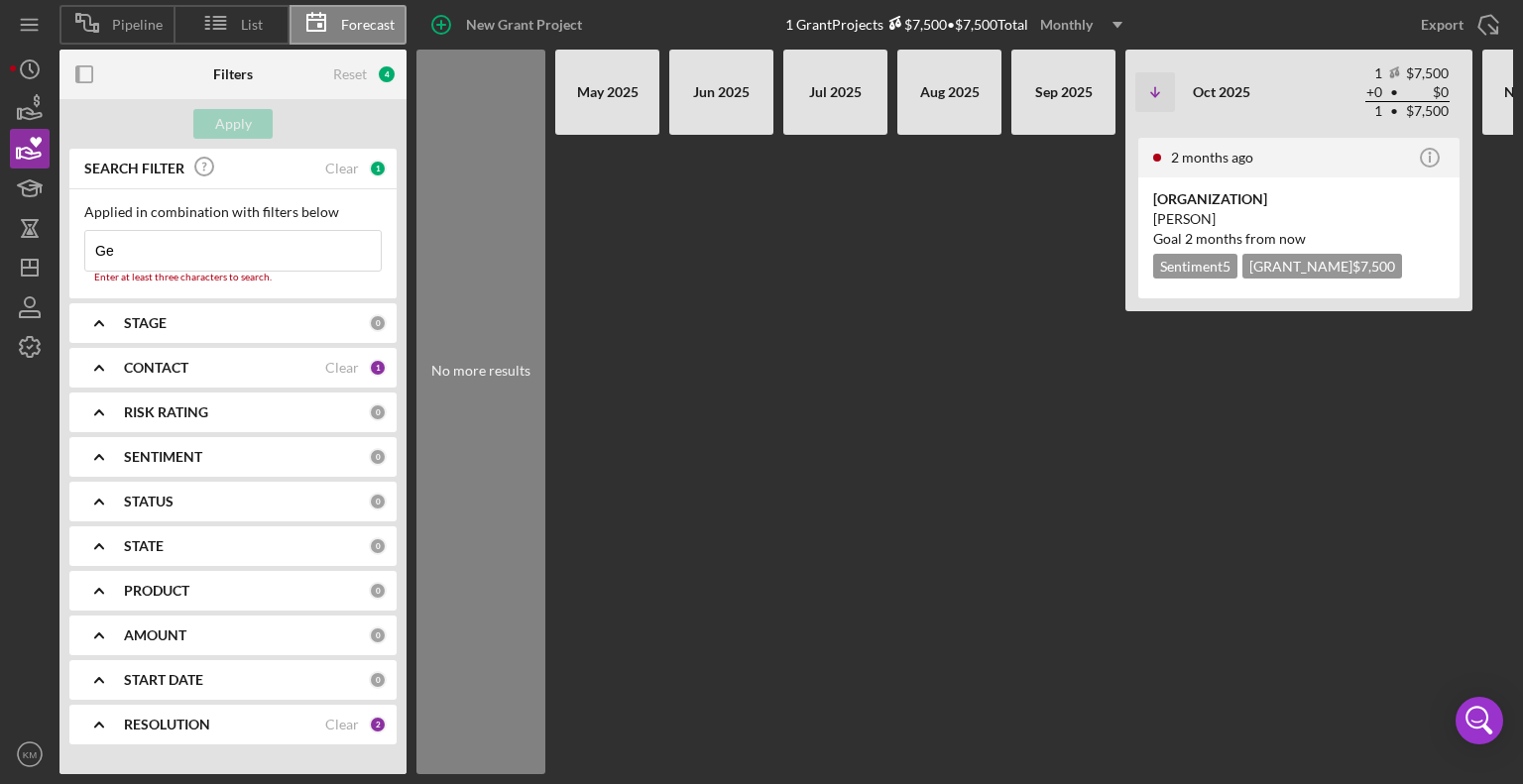 type on "G" 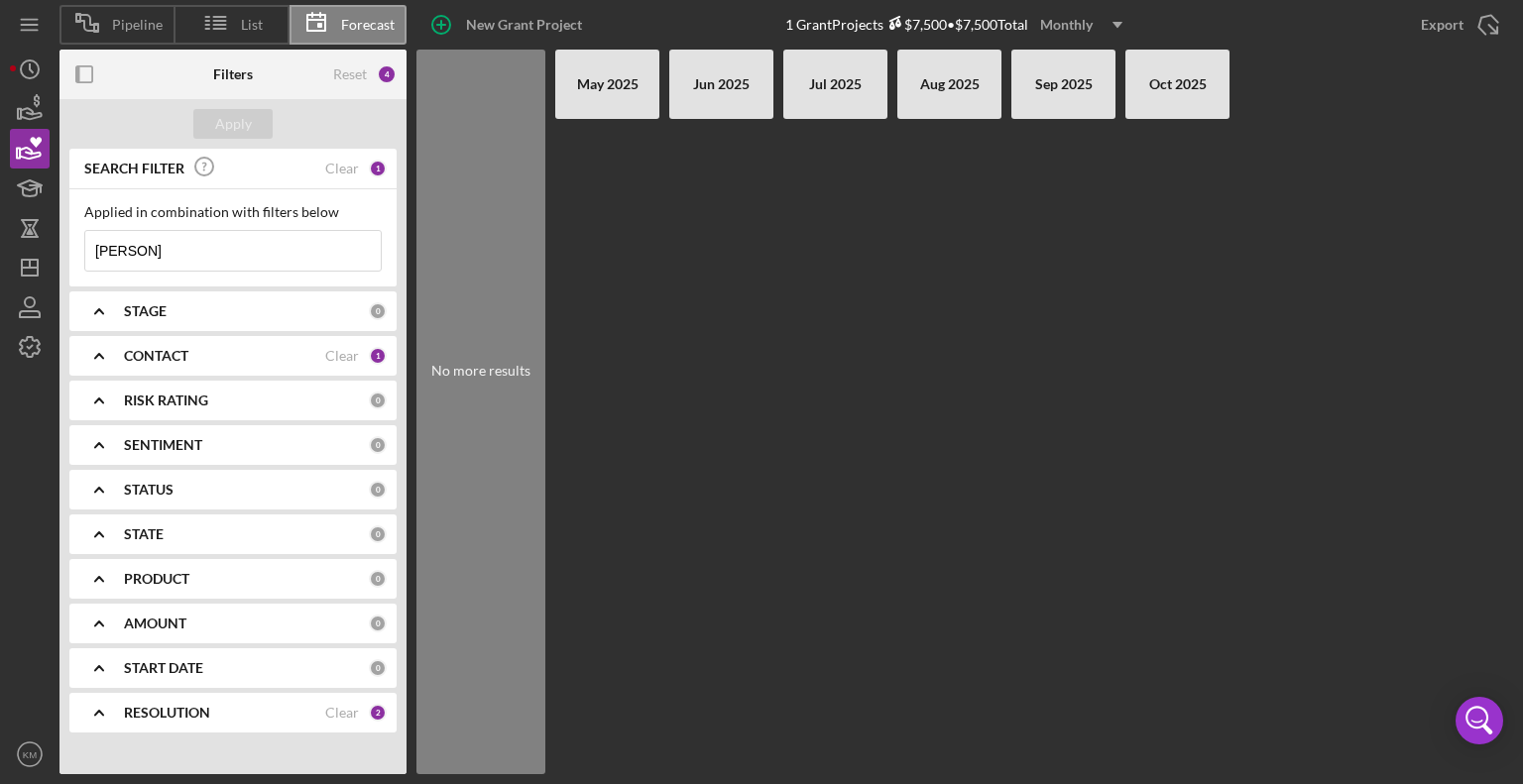click on "[PERSON]" at bounding box center [233, 251] 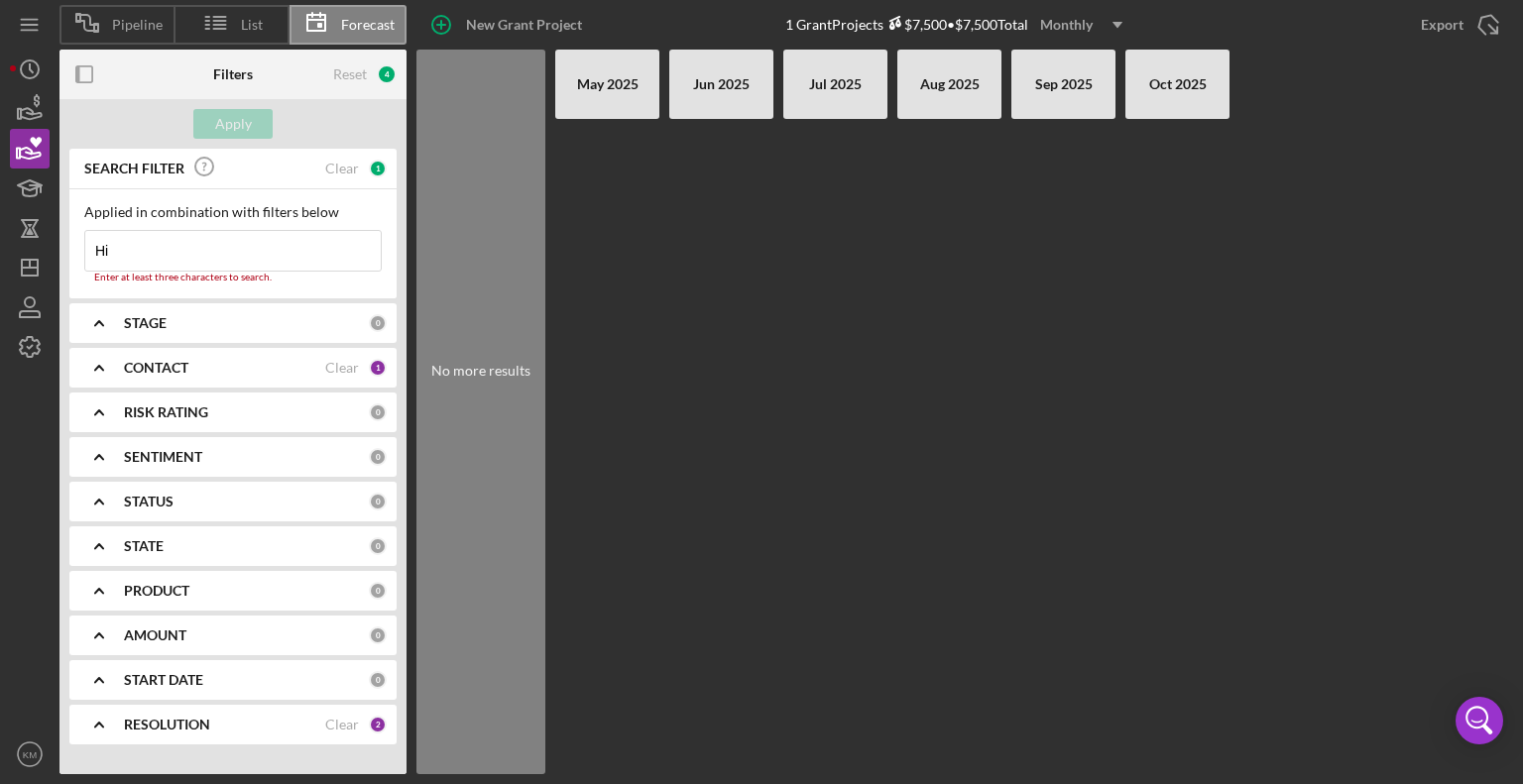 type on "H" 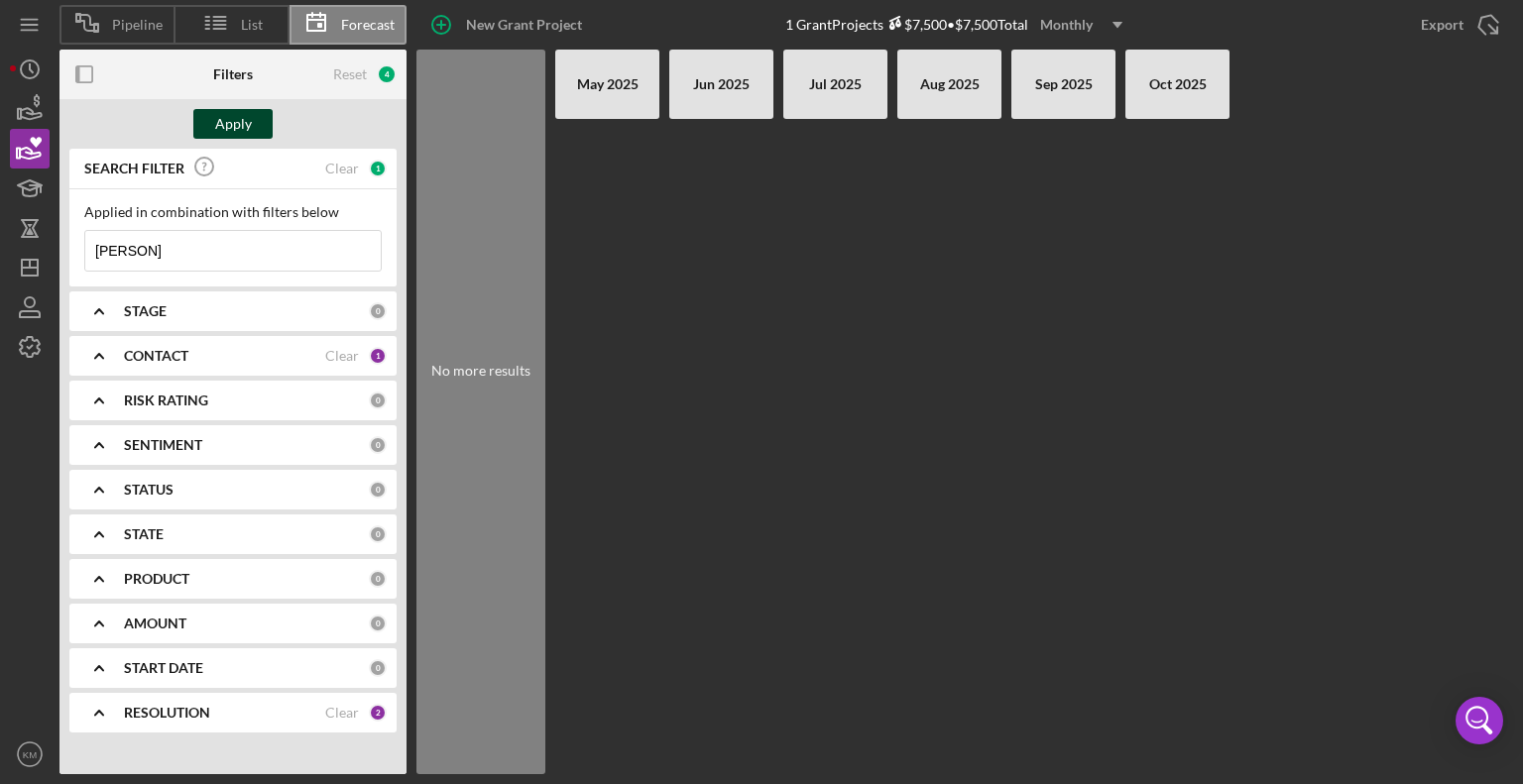 click on "Apply" at bounding box center [233, 124] 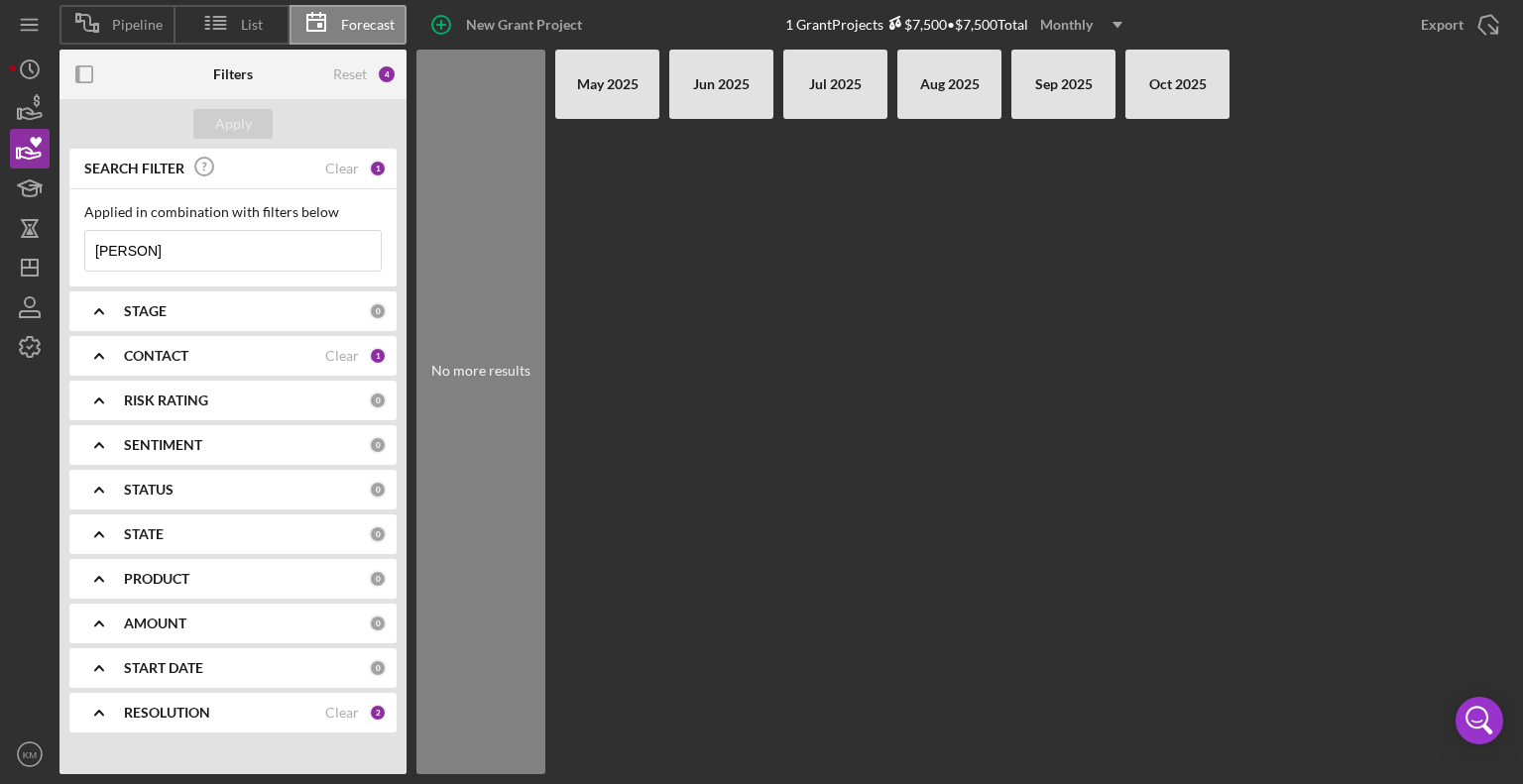 click on "[PERSON]" at bounding box center [233, 251] 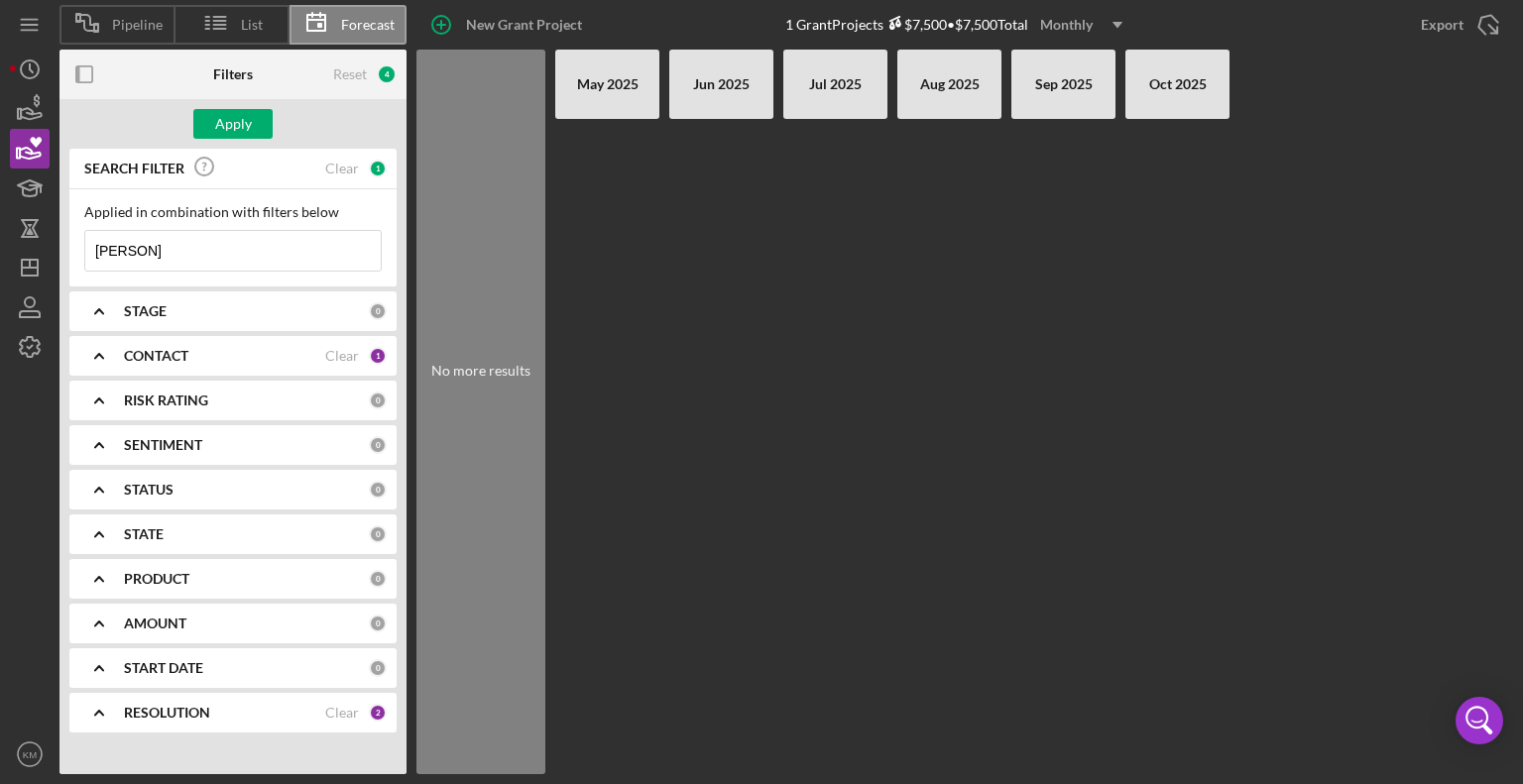 type on "K" 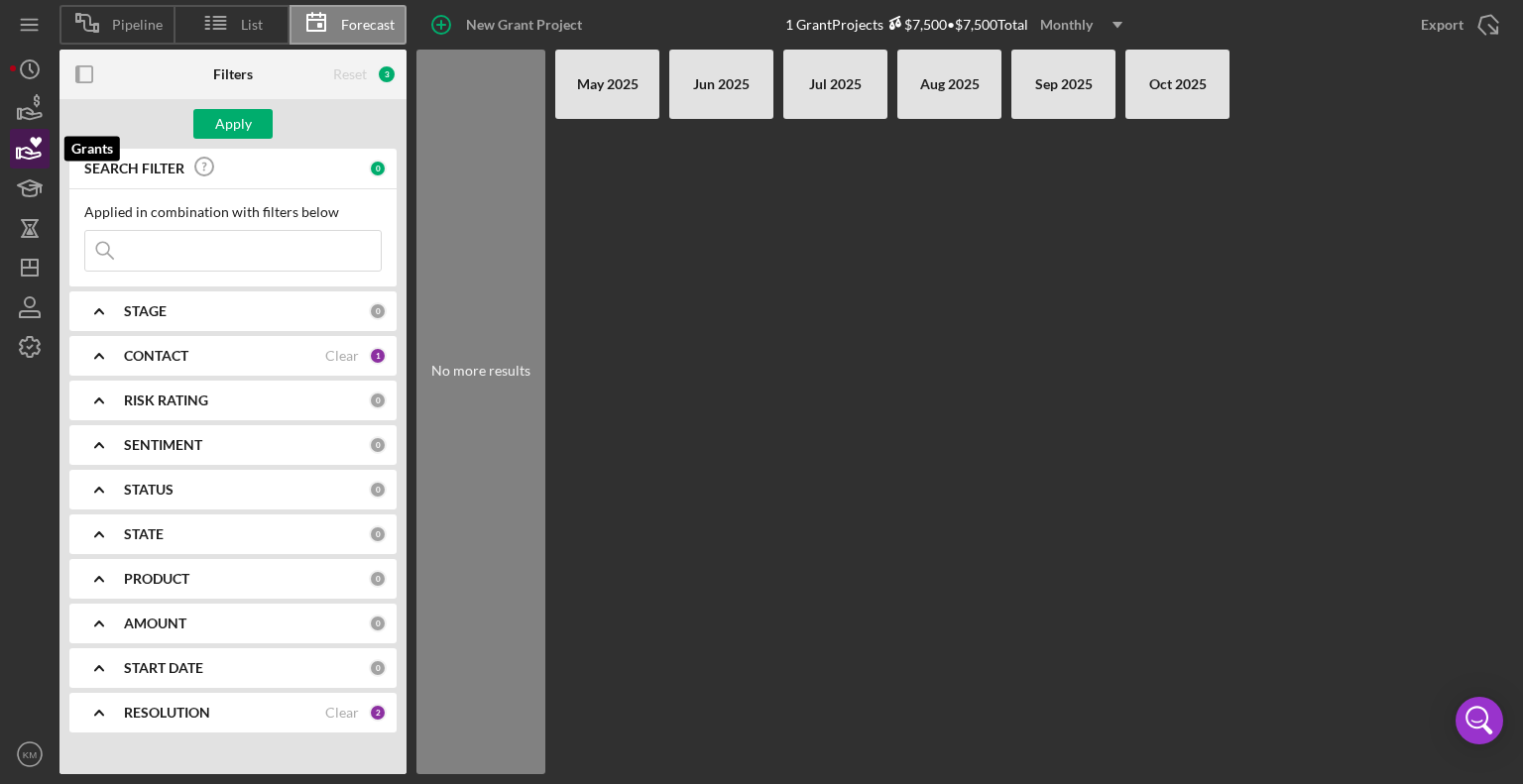 type 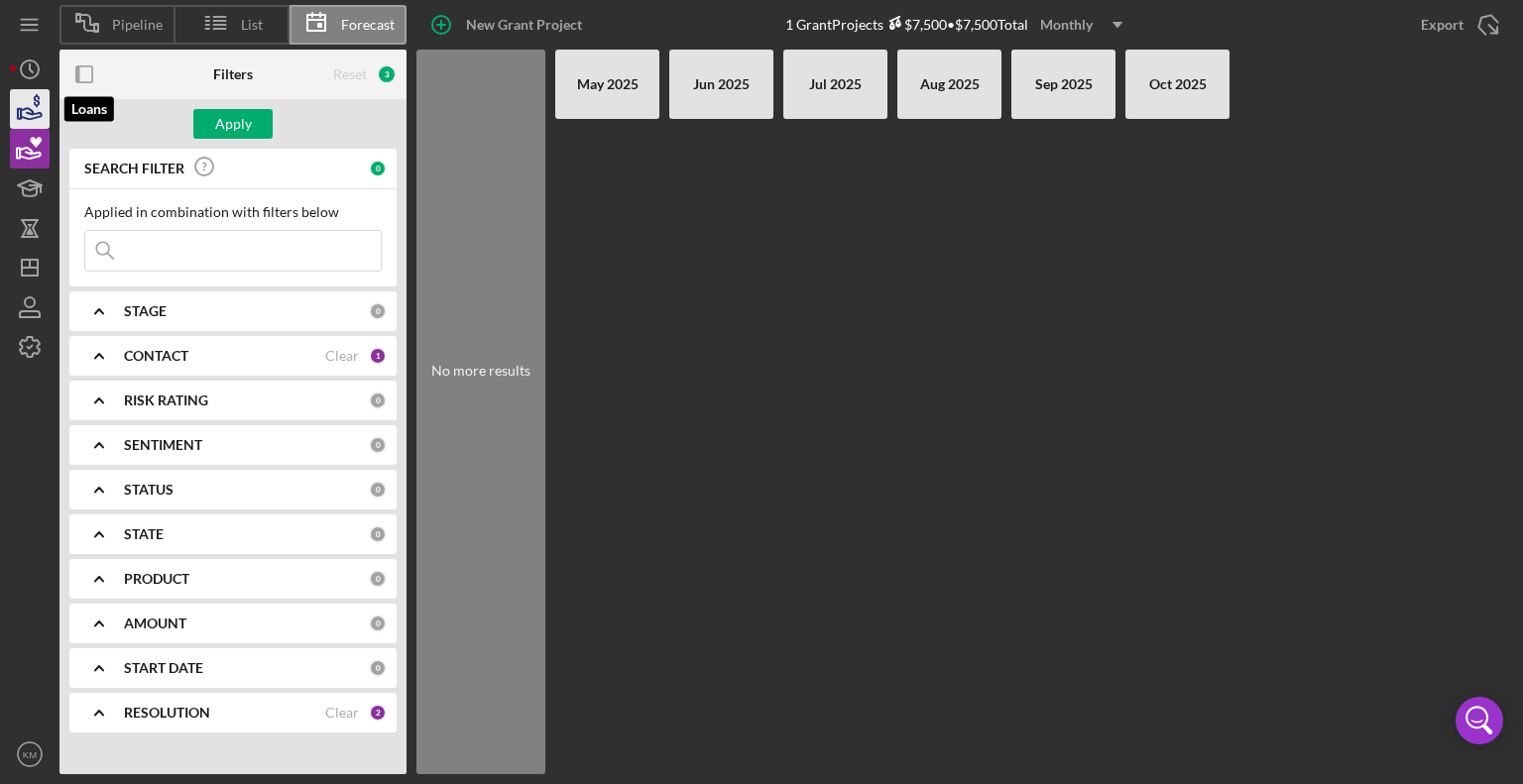click 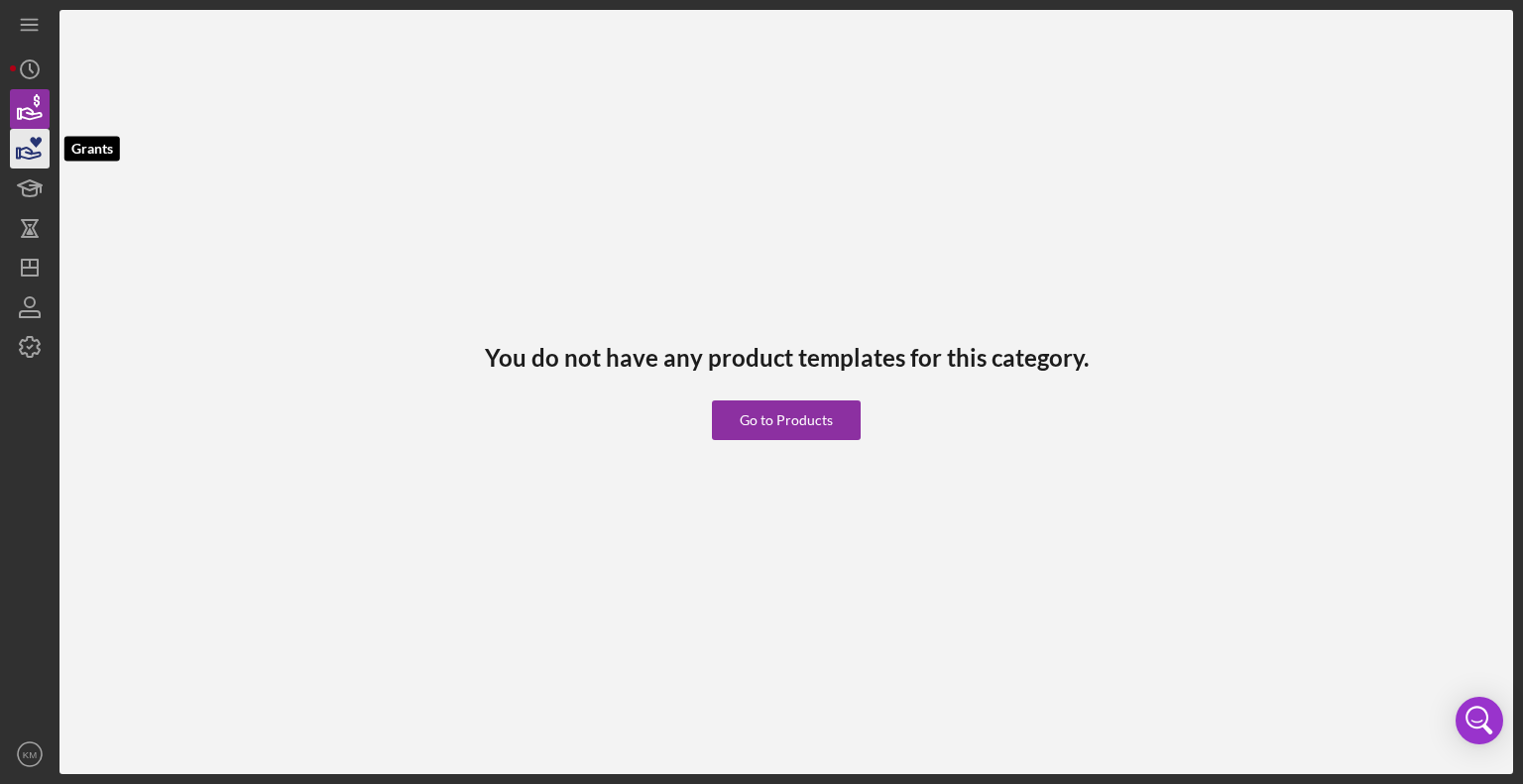 click 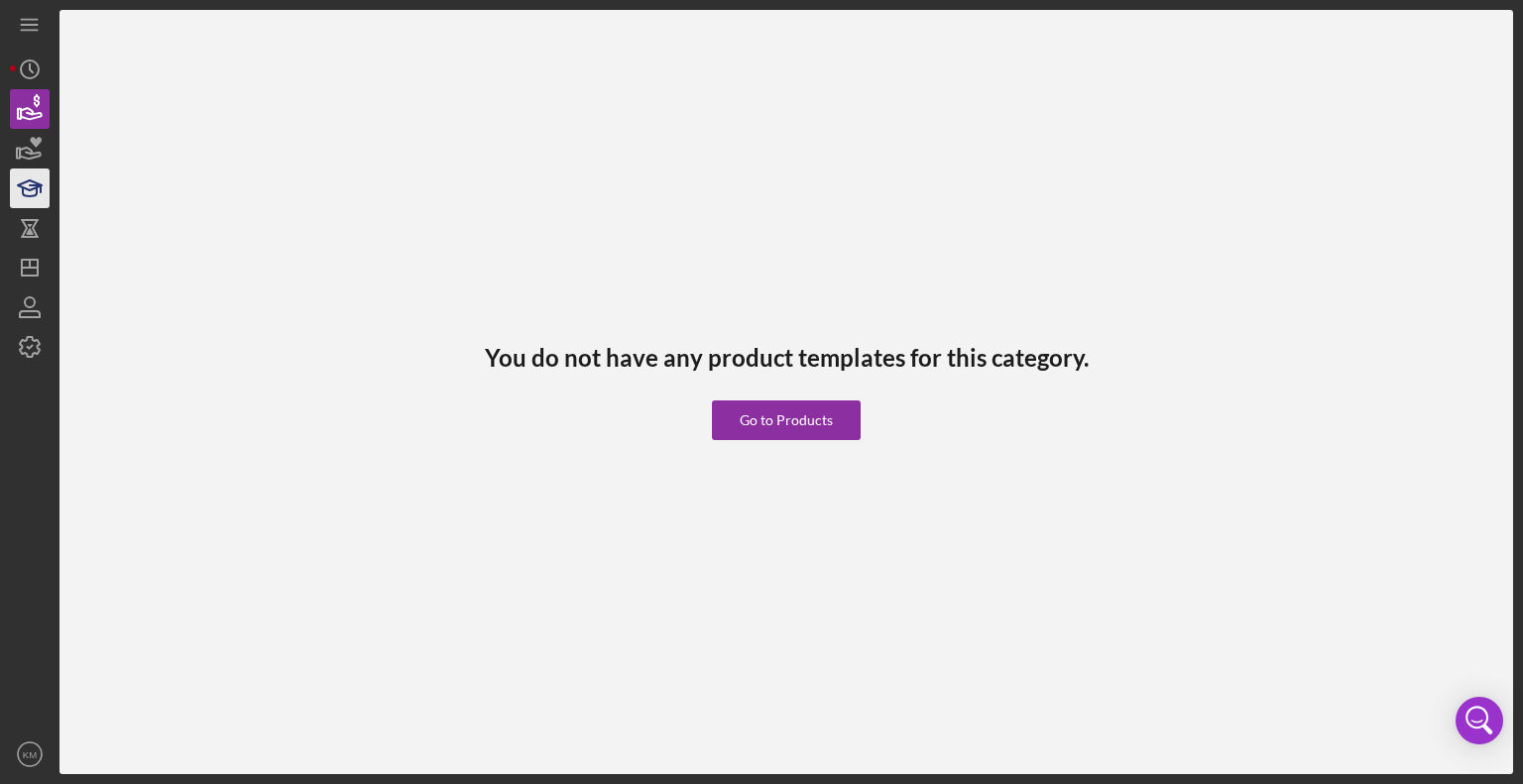 click 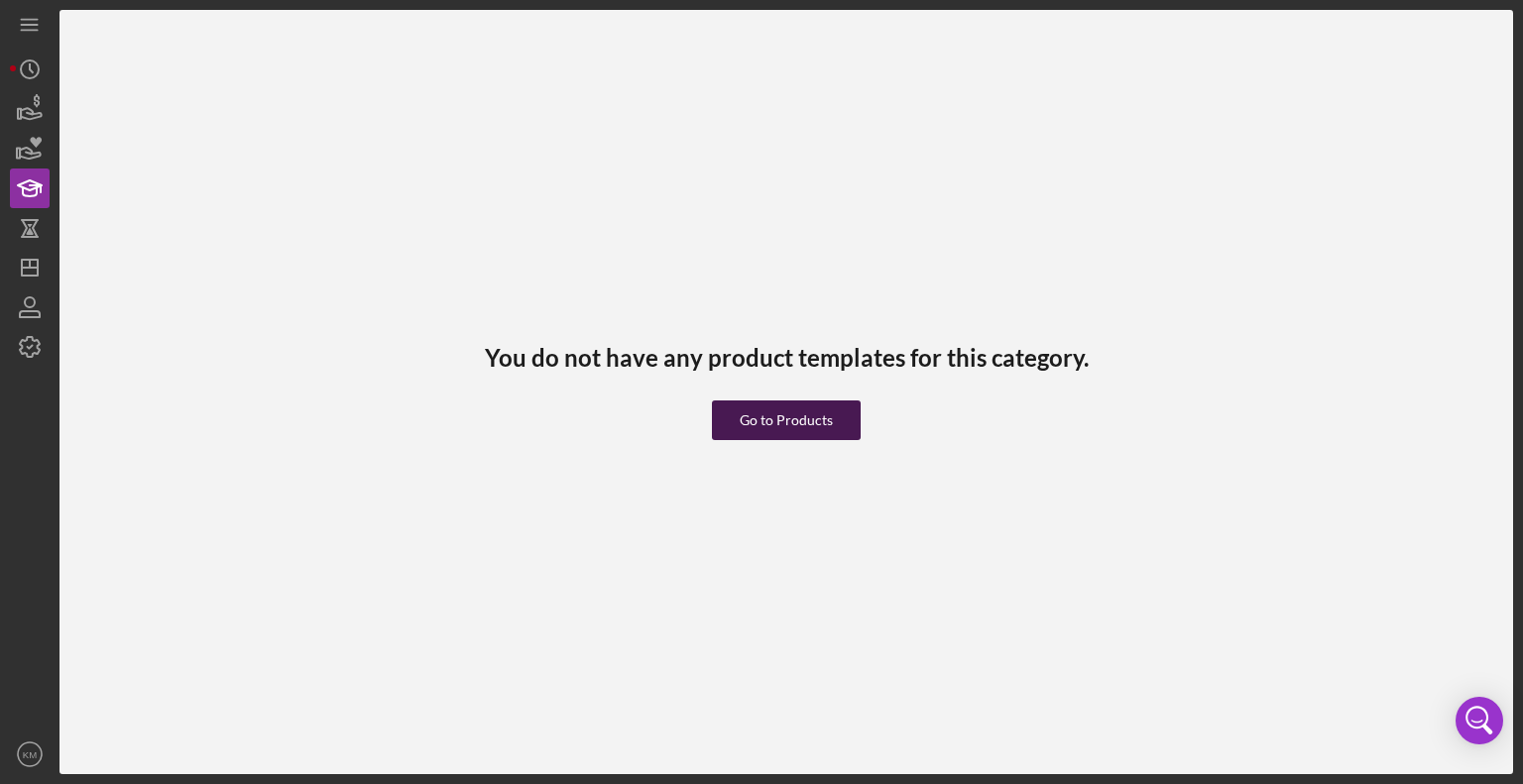 click on "Go to Products" at bounding box center (786, 420) 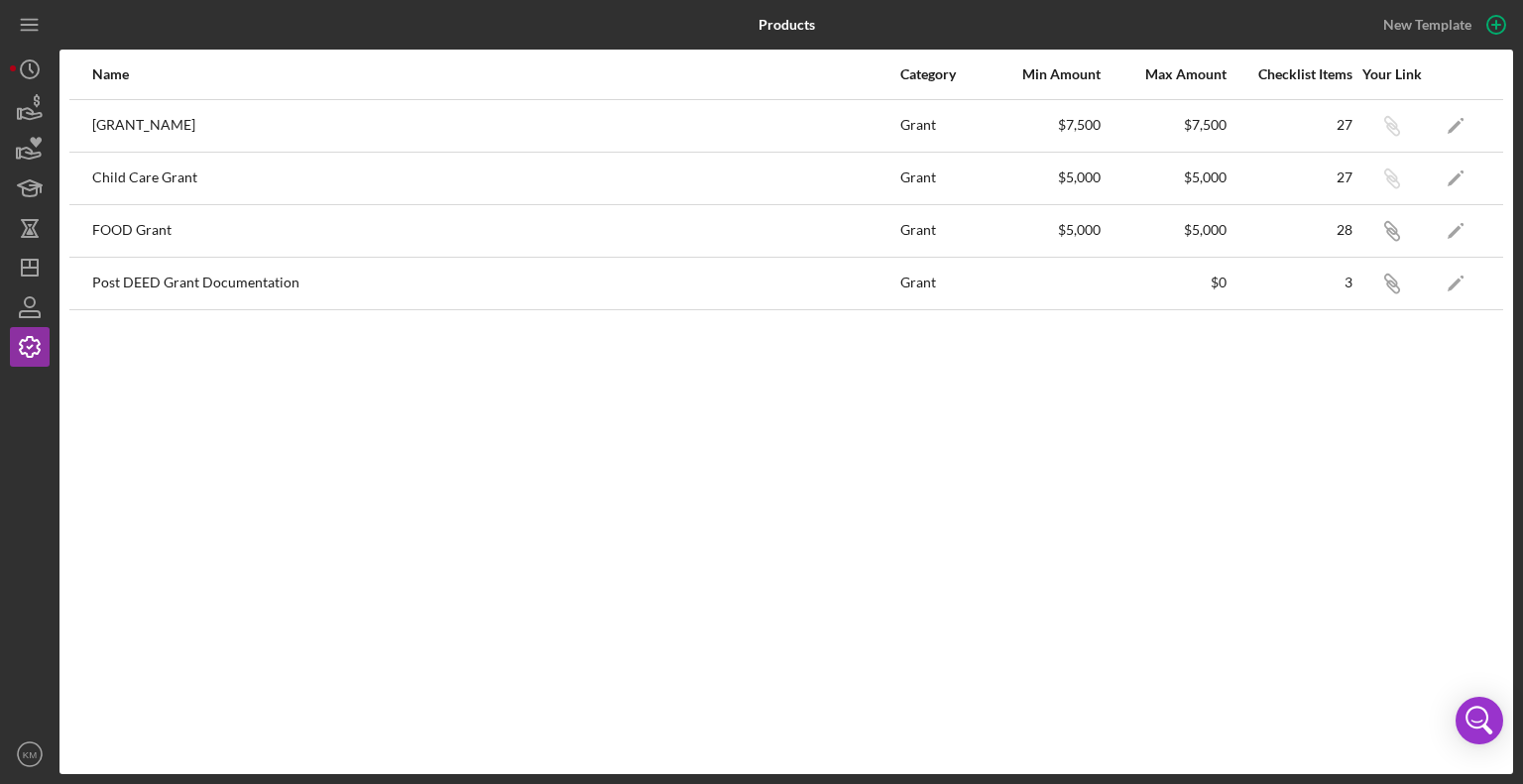click on "[GRANT_NAME]" at bounding box center (495, 126) 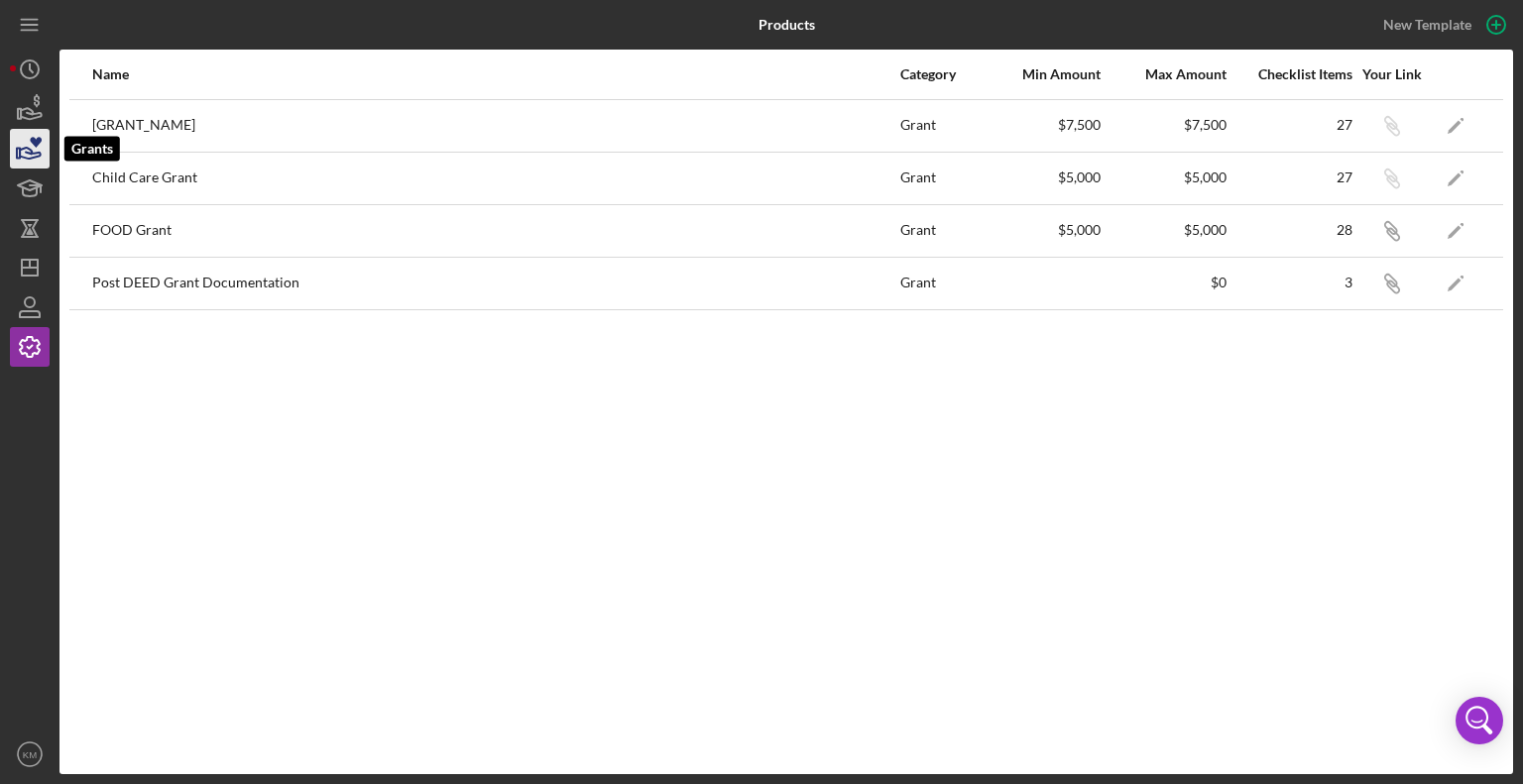 click 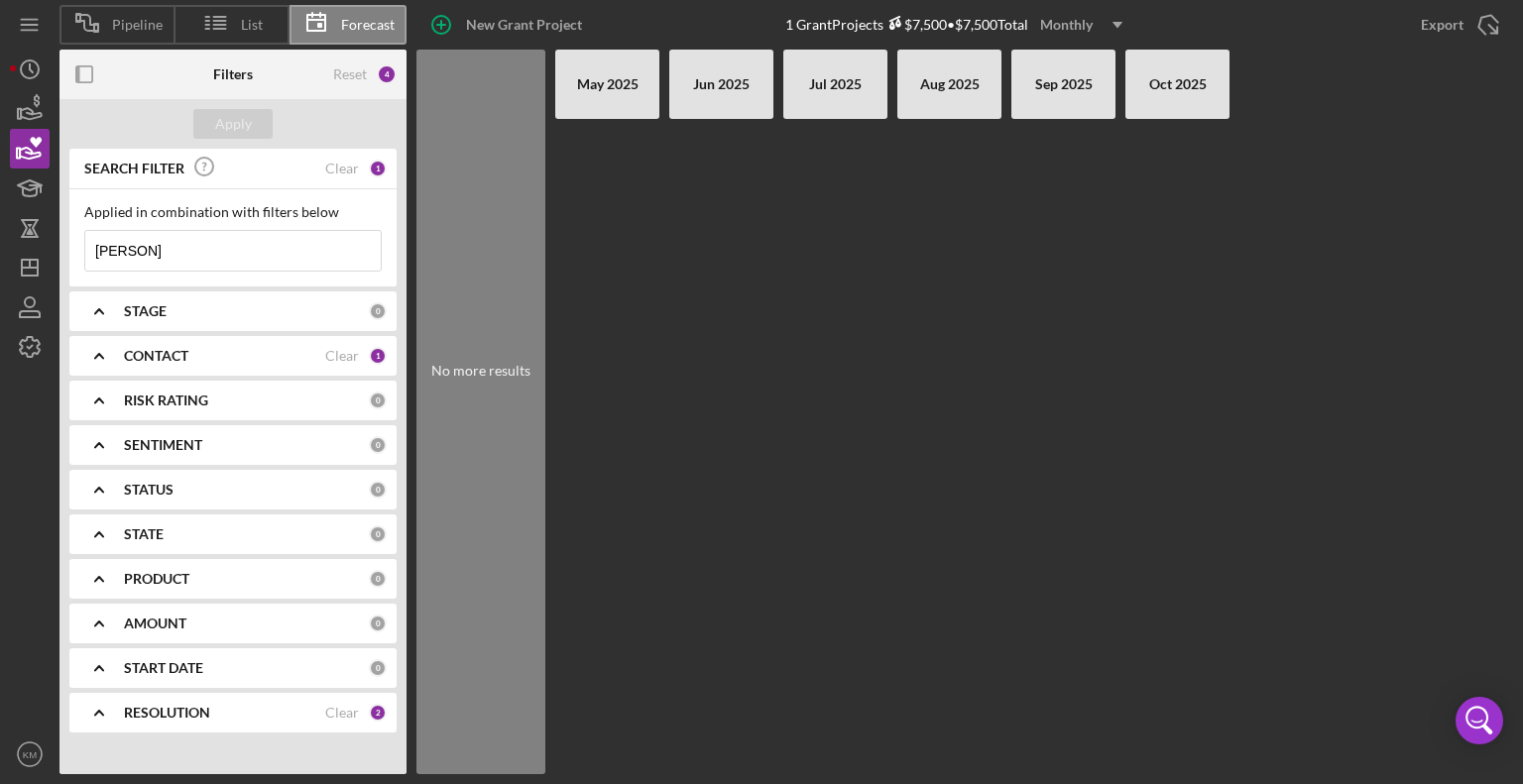 click on "Oct 2025" at bounding box center (1177, 84) 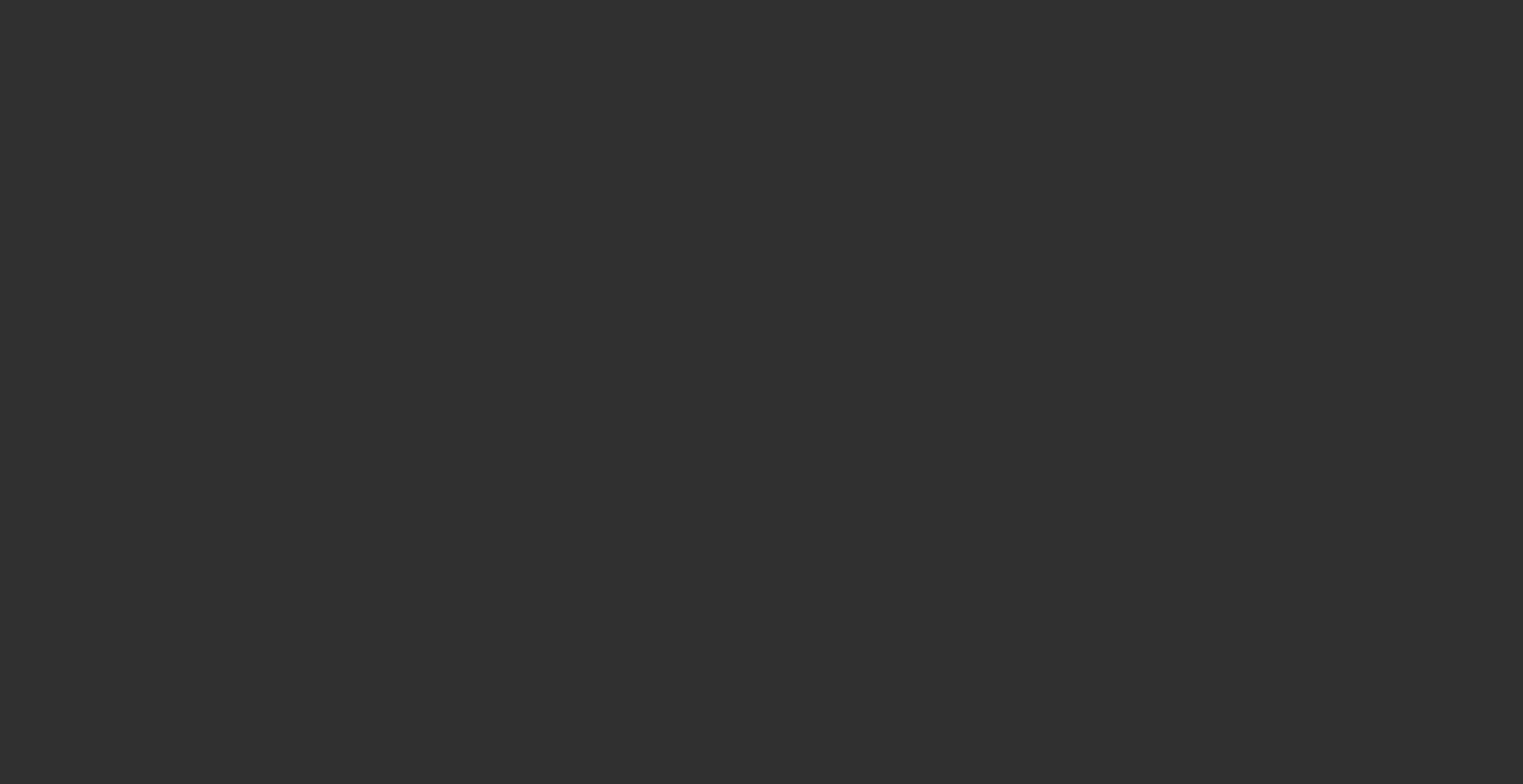 scroll, scrollTop: 0, scrollLeft: 0, axis: both 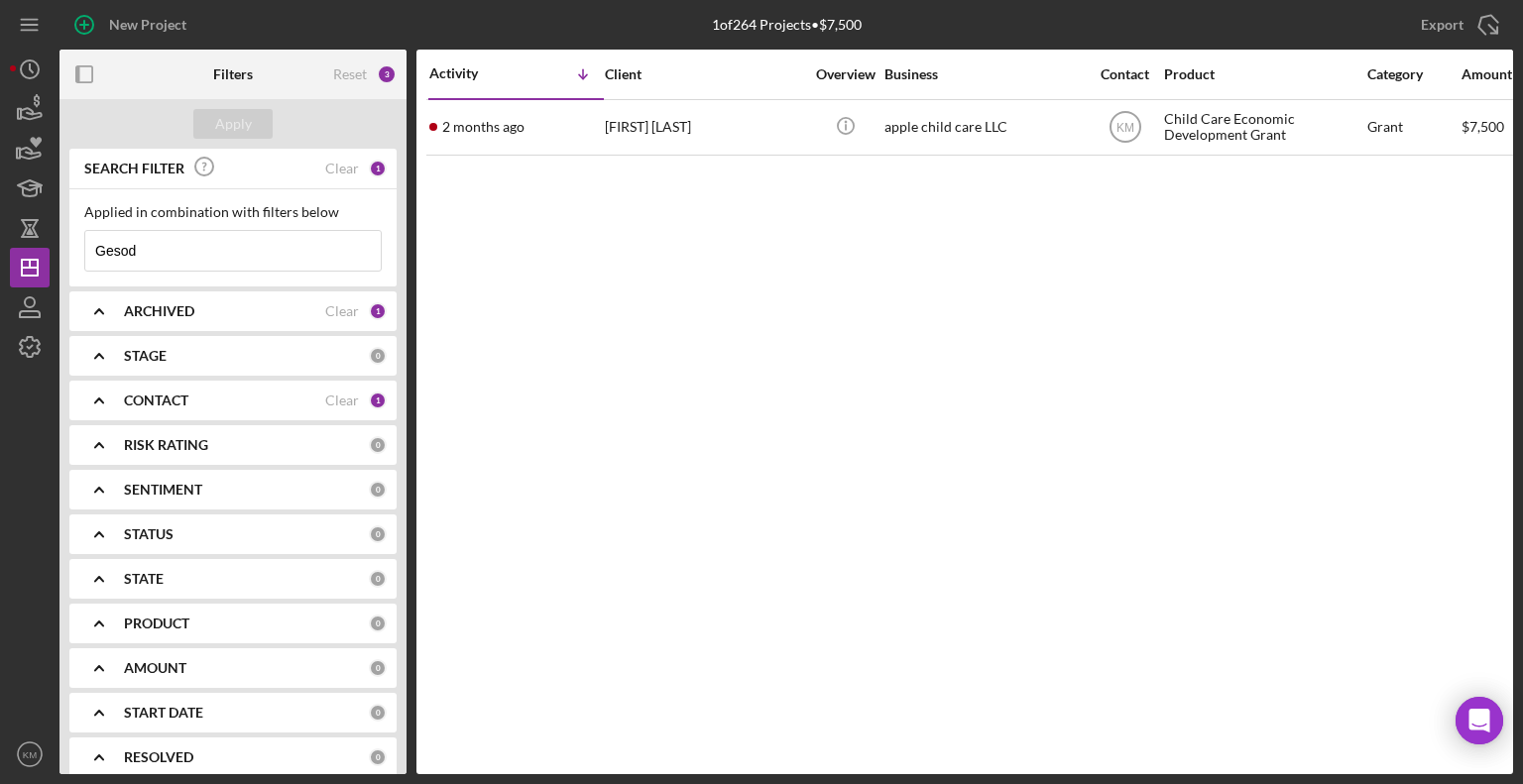click on "Gesod" at bounding box center [233, 251] 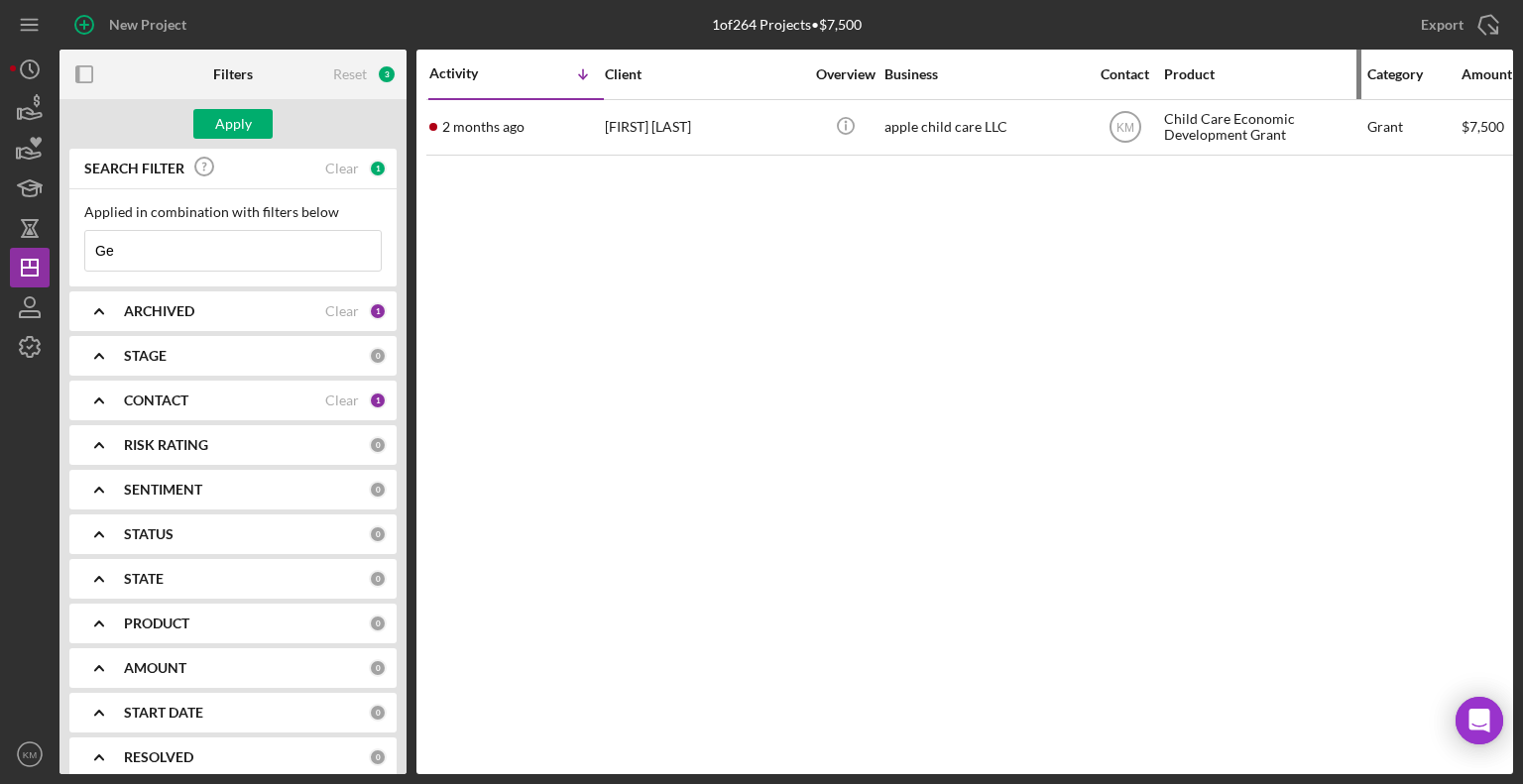 type on "G" 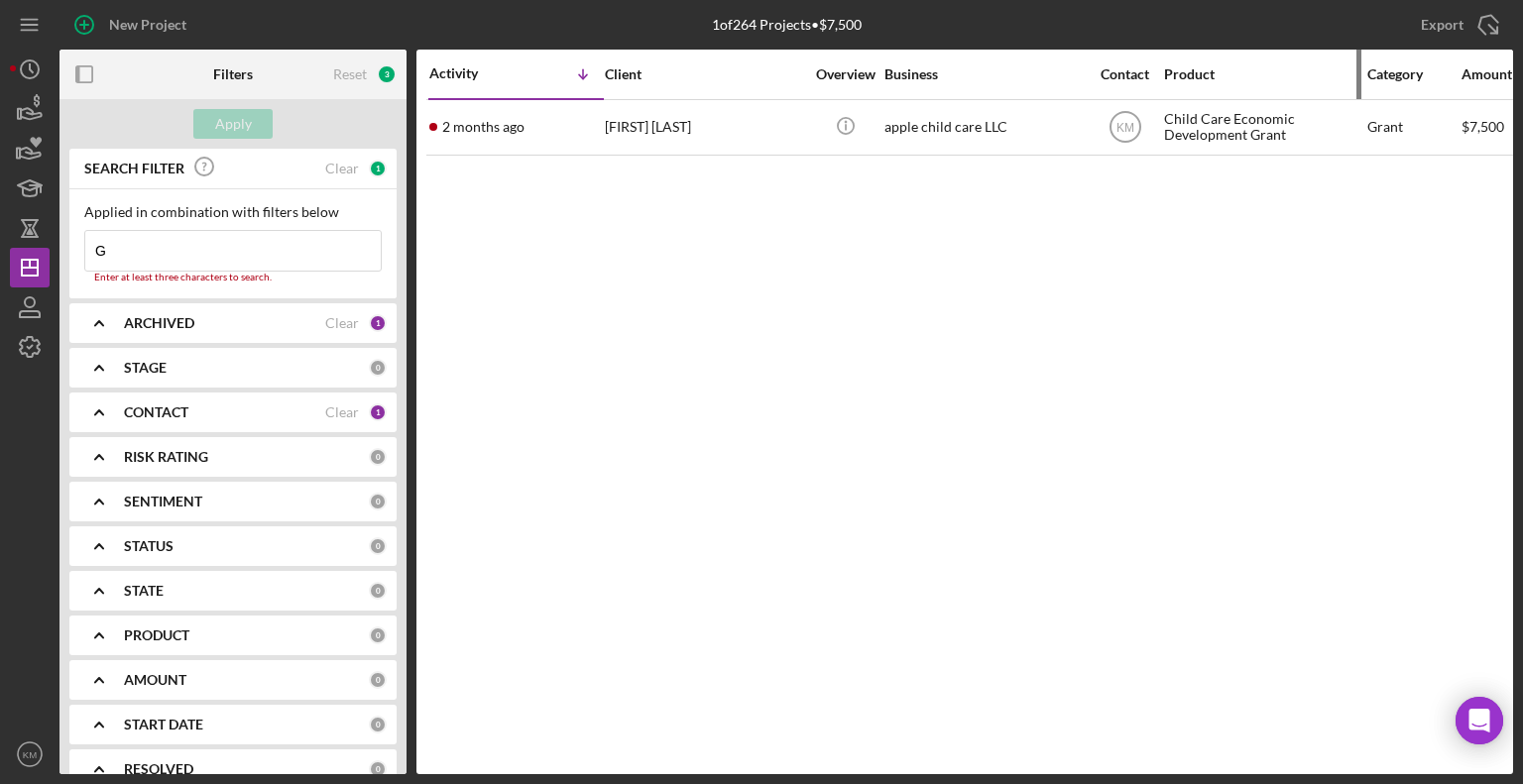 type 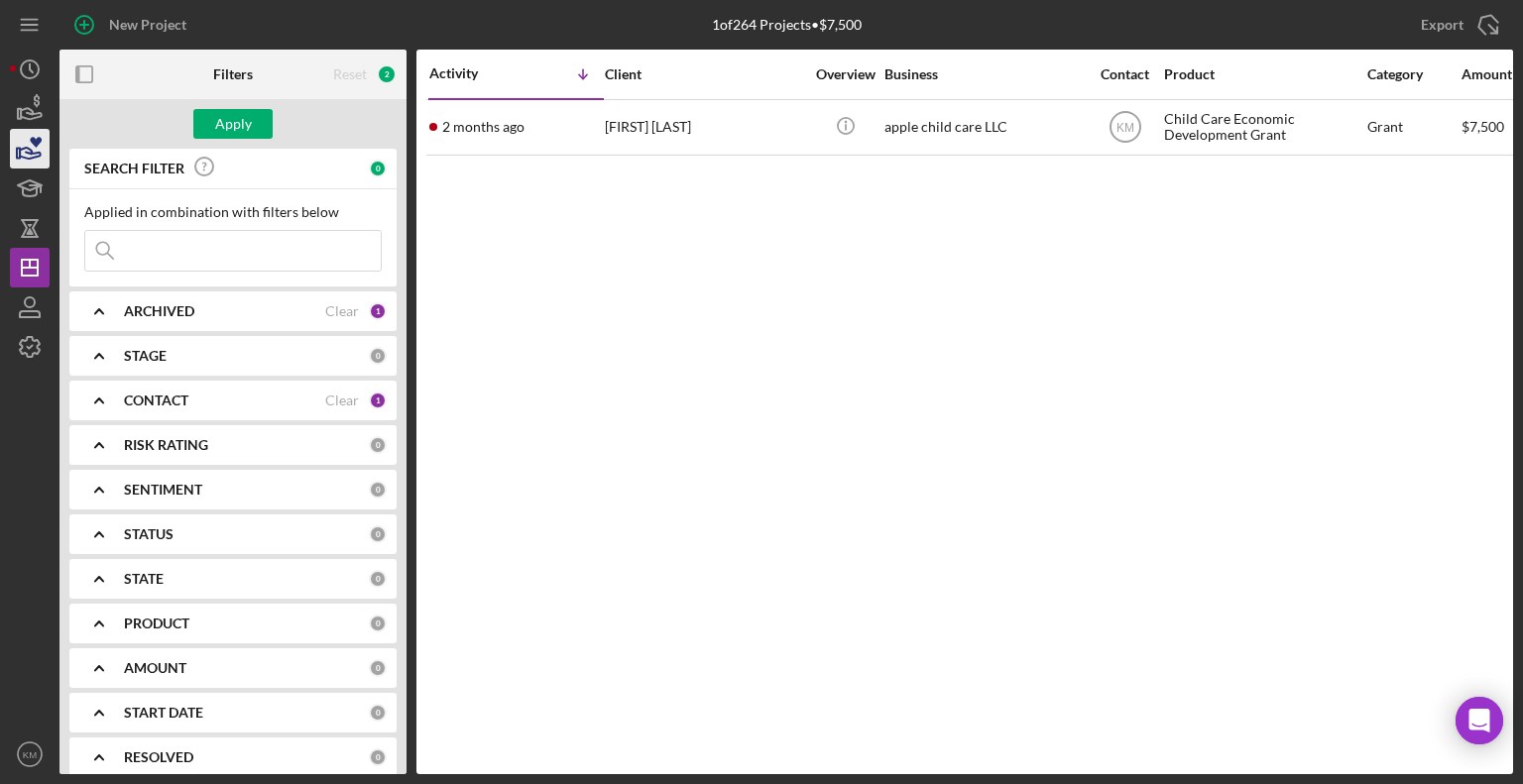 click 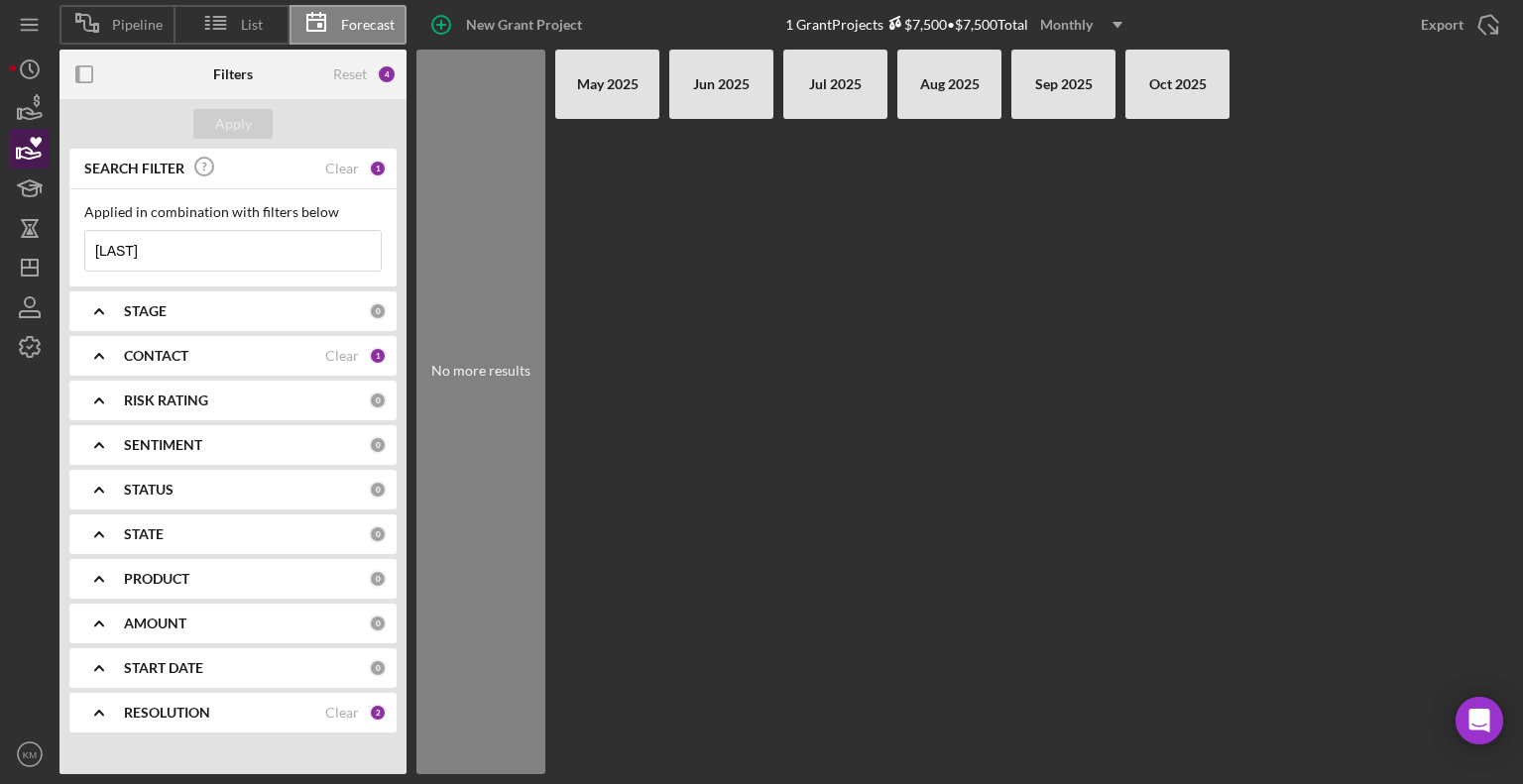 click 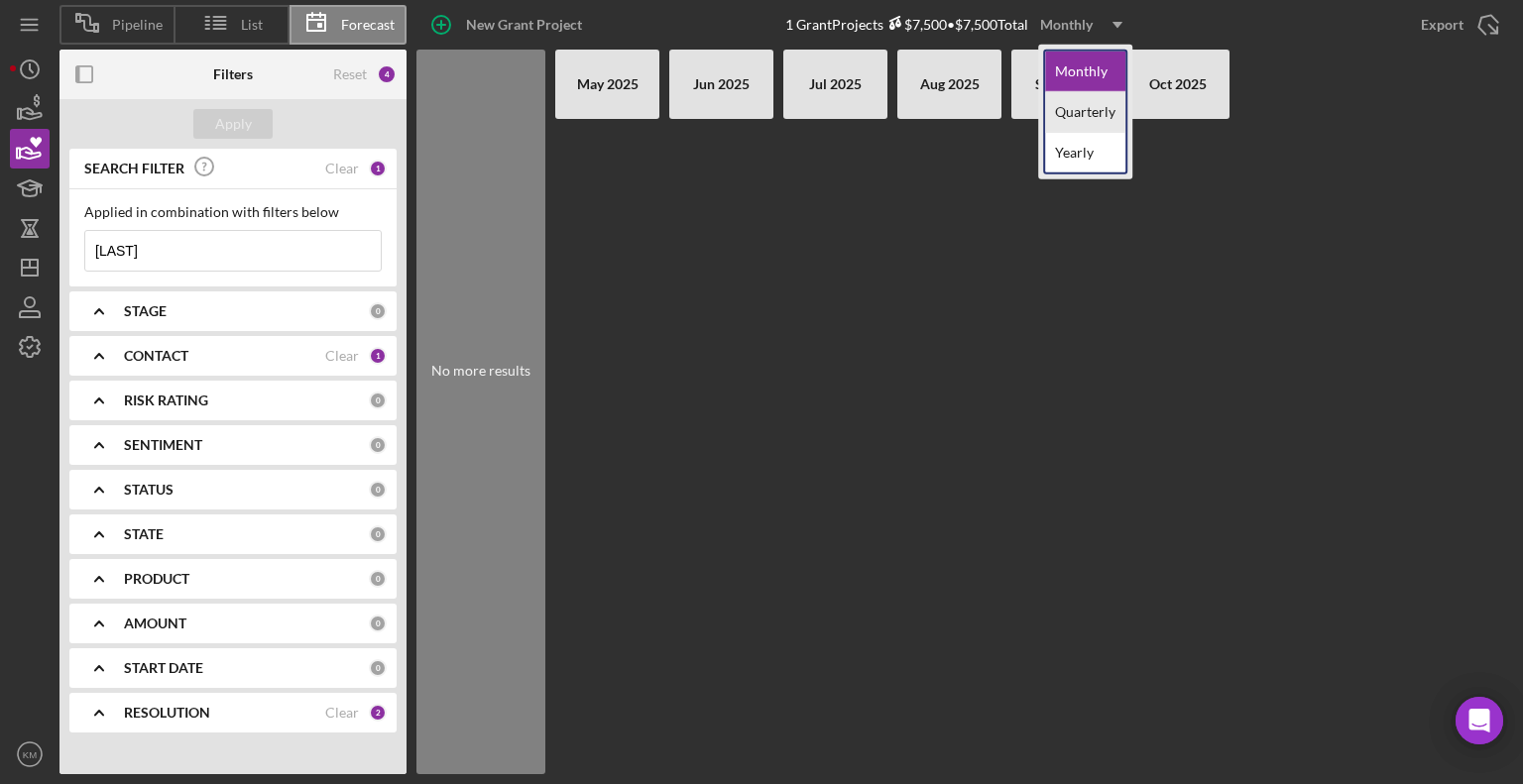 click on "Quarterly" at bounding box center [1085, 112] 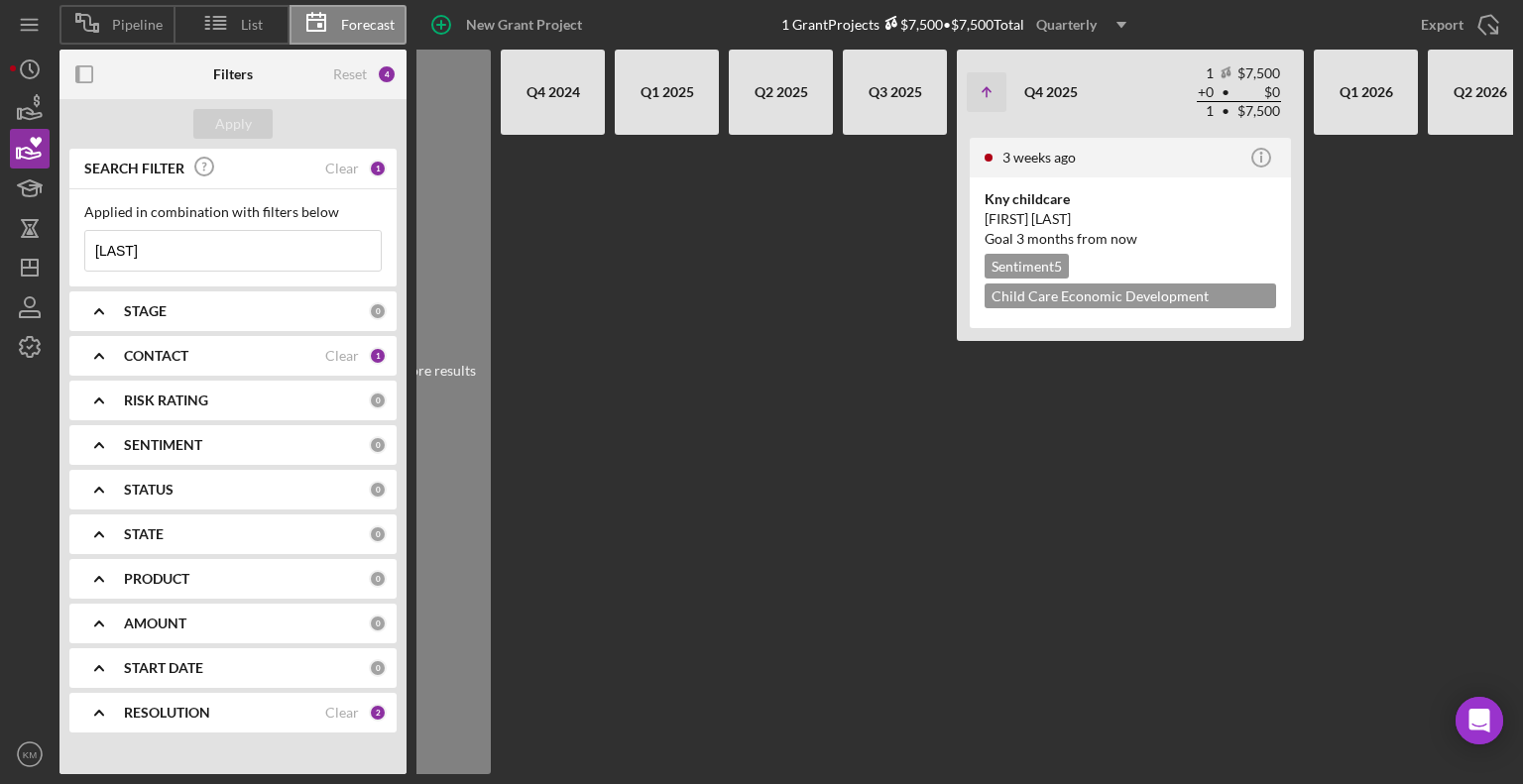 scroll, scrollTop: 0, scrollLeft: 83, axis: horizontal 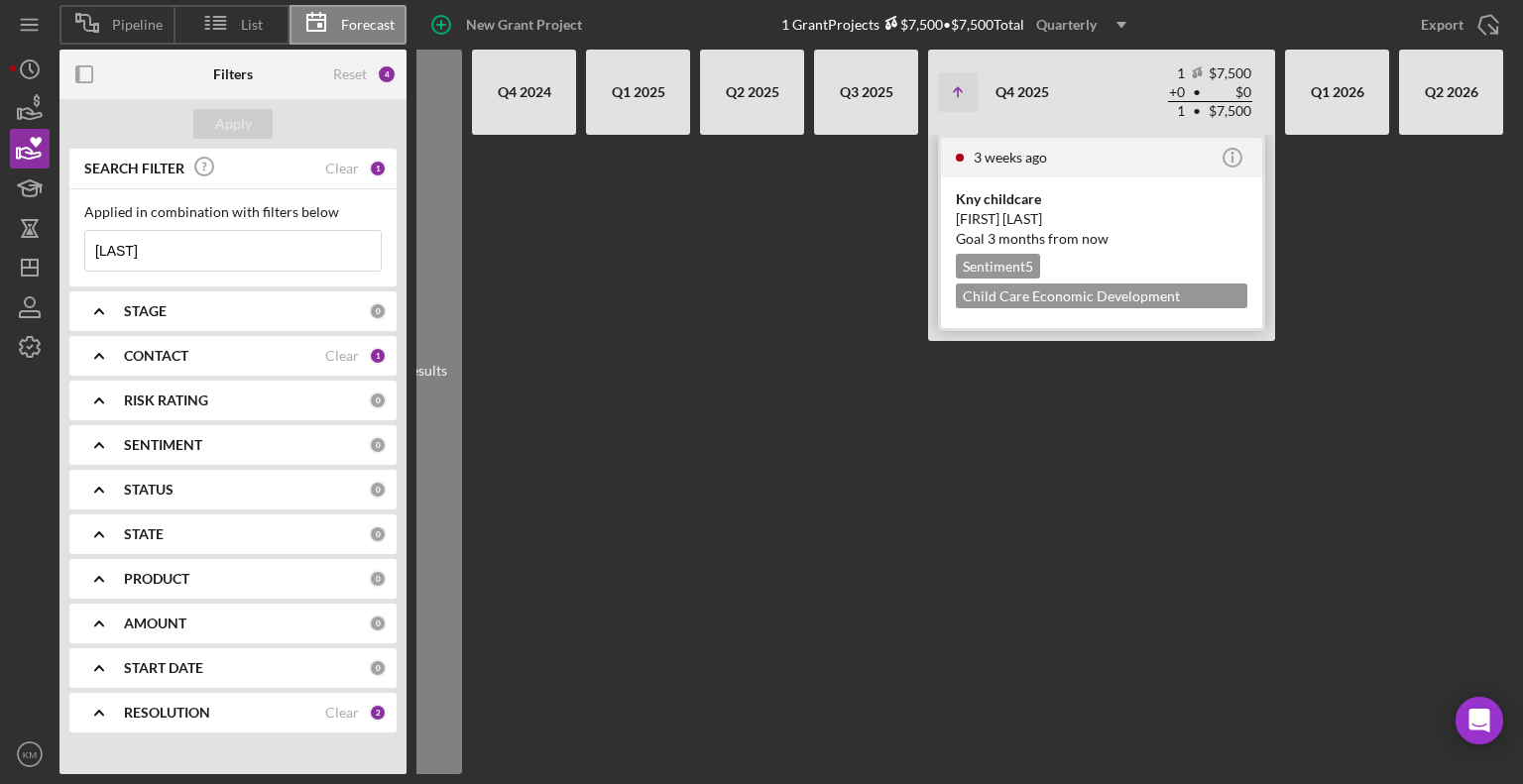 click on "[TIME]" at bounding box center [1048, 238] 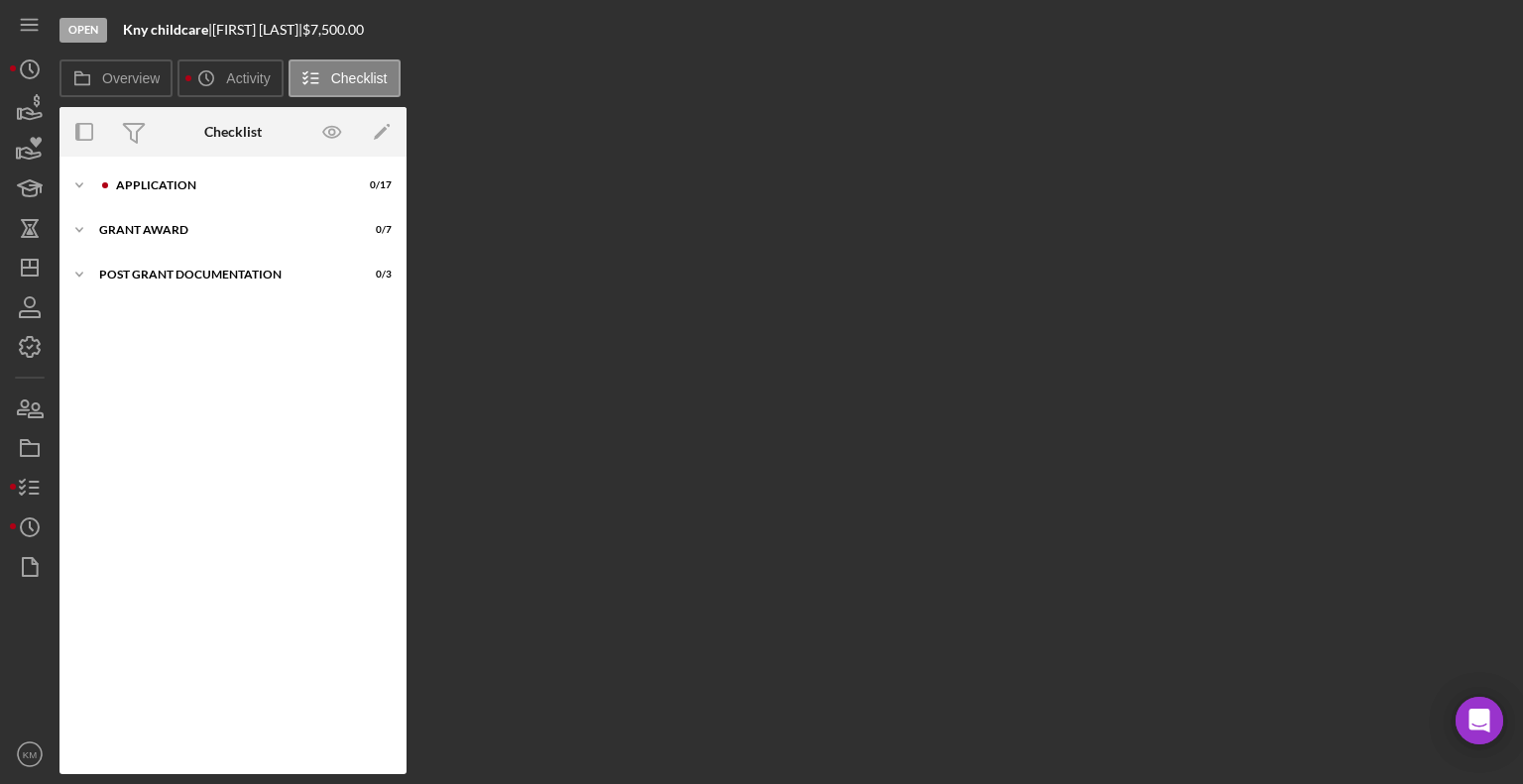 click on "Icon/Expander" 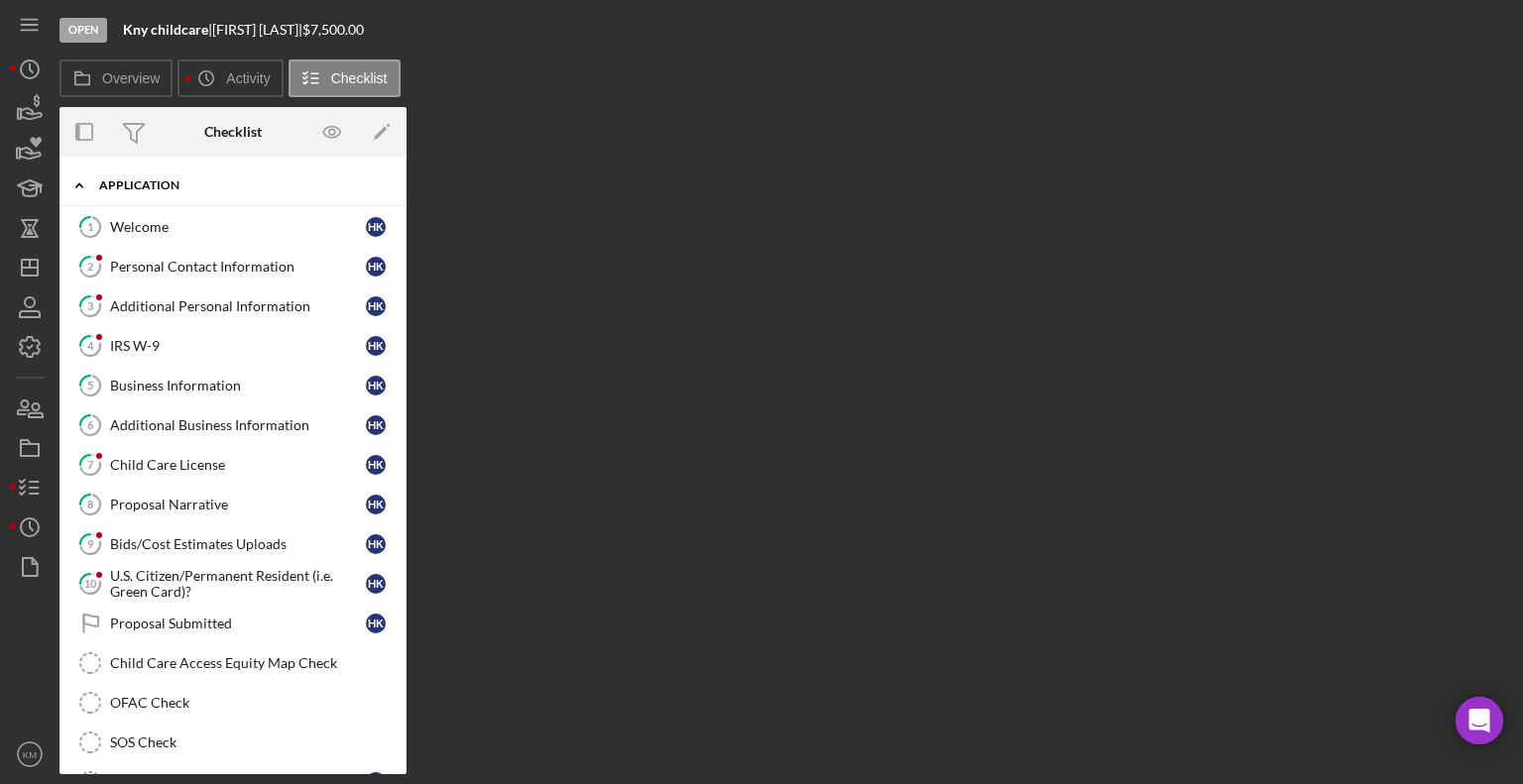 click on "8 Proposal Narrative H K" at bounding box center [233, 504] 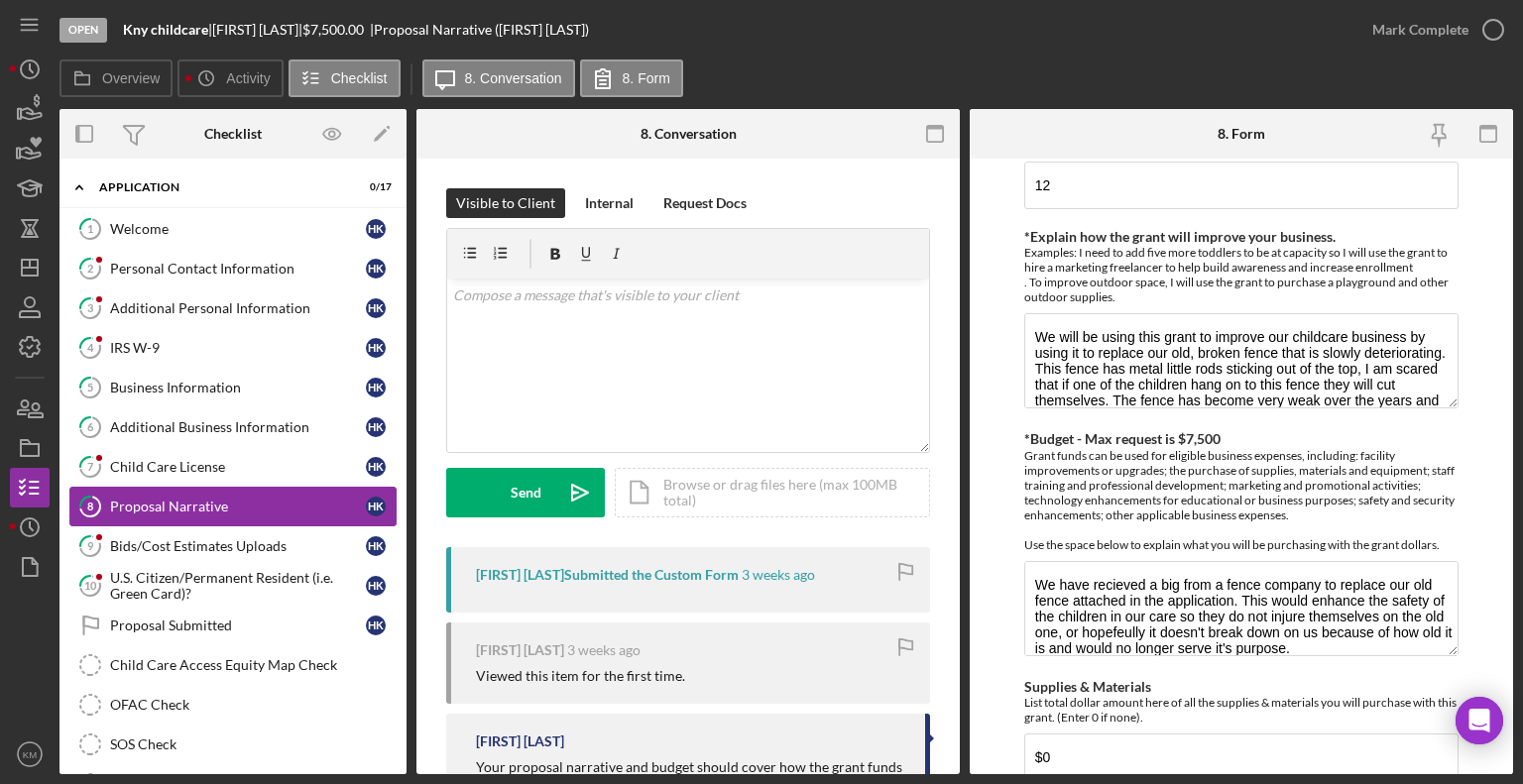 scroll, scrollTop: 298, scrollLeft: 0, axis: vertical 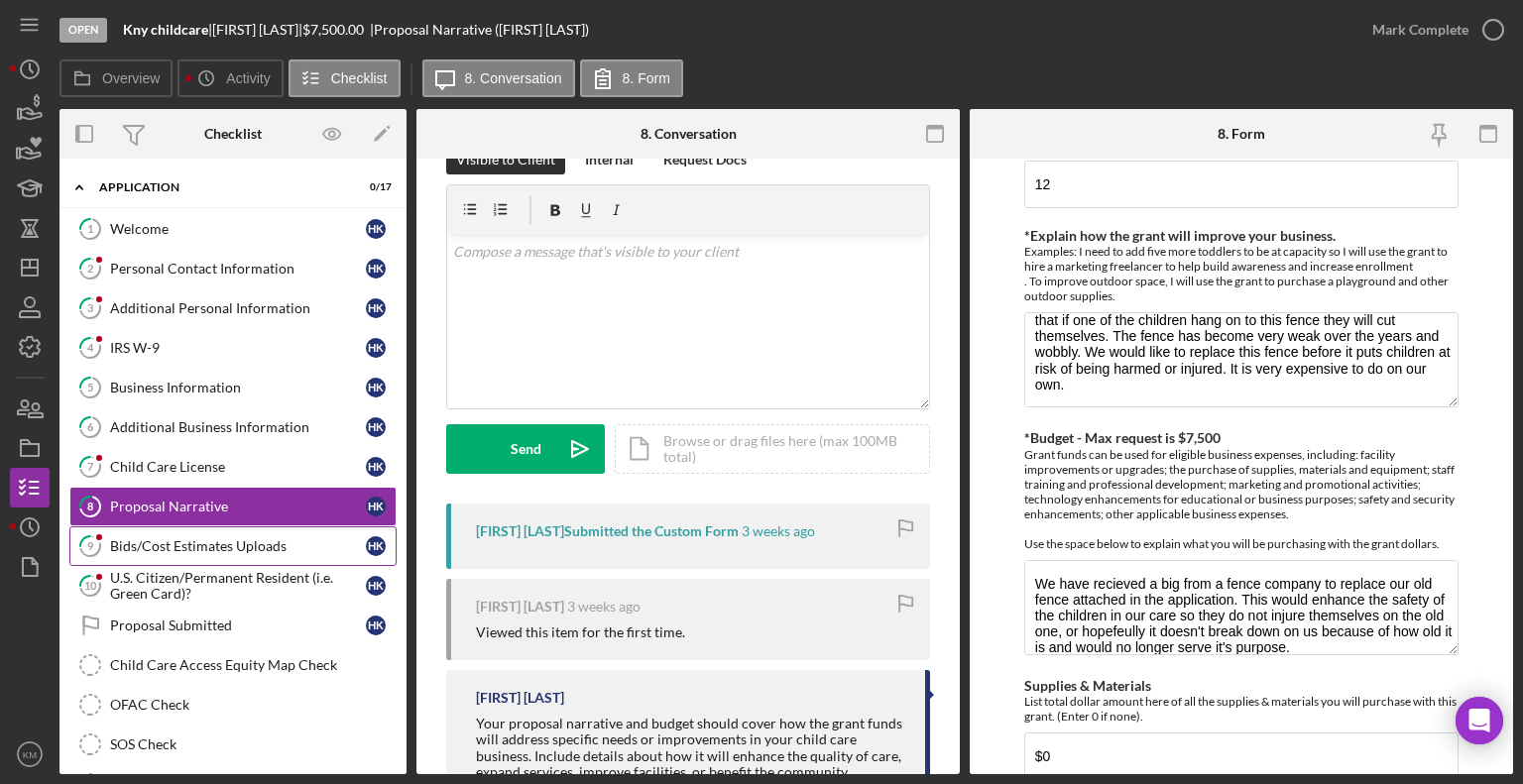 click on "9 Bids/Cost Estimates Uploads  H K" at bounding box center (233, 546) 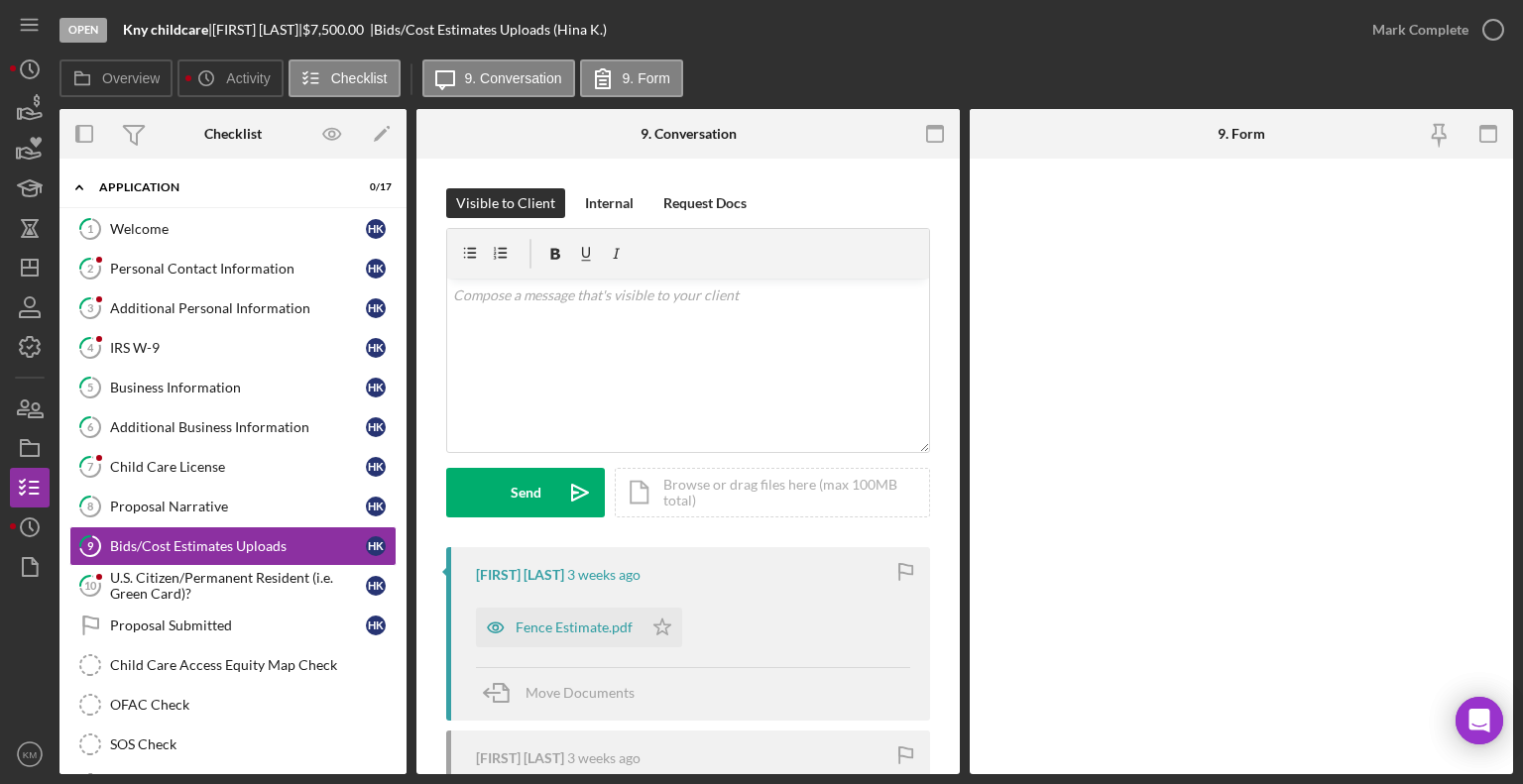 click on "Fence Estimate.pdf Icon/Star" at bounding box center (584, 622) 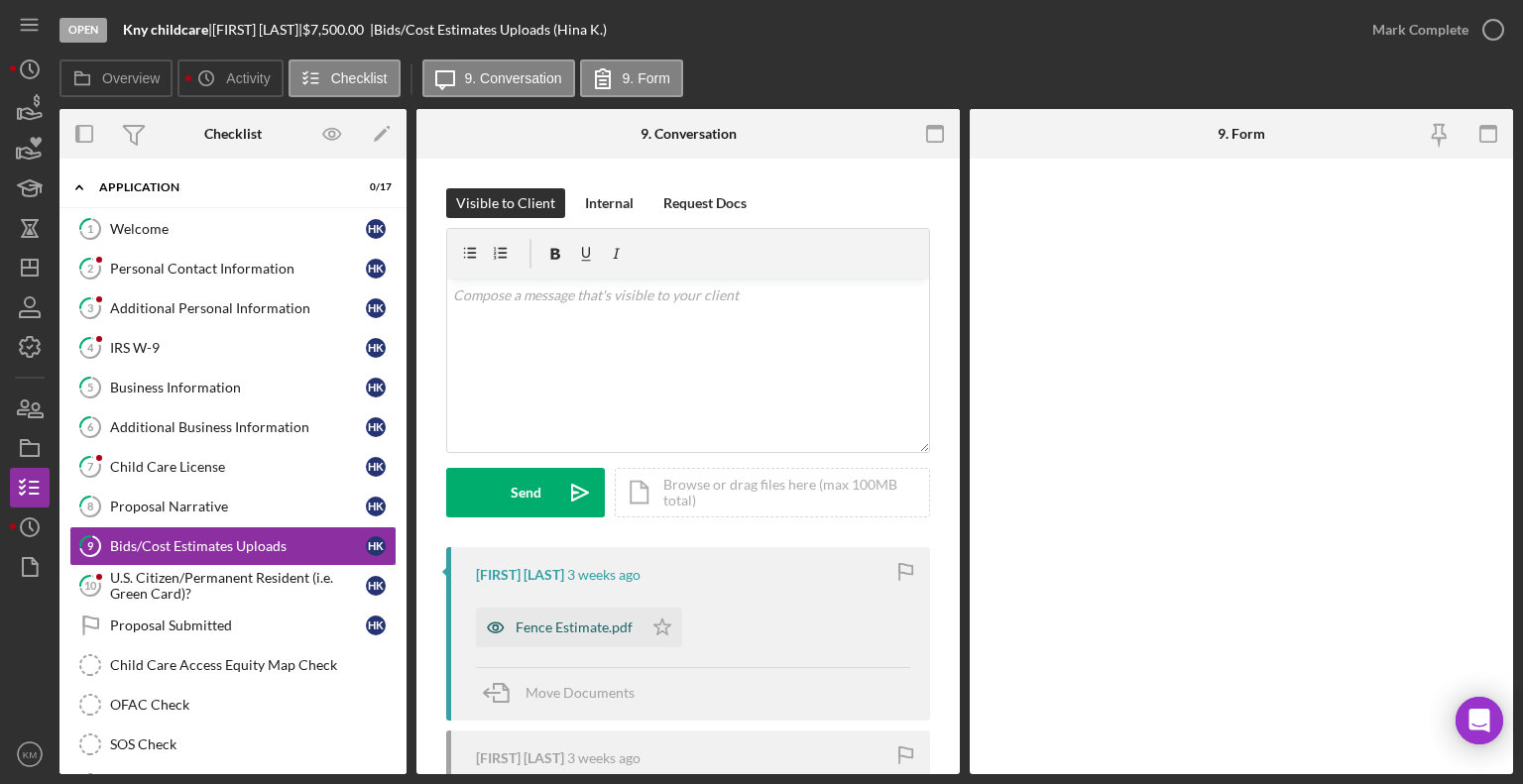 click on "Fence Estimate.pdf" at bounding box center [574, 627] 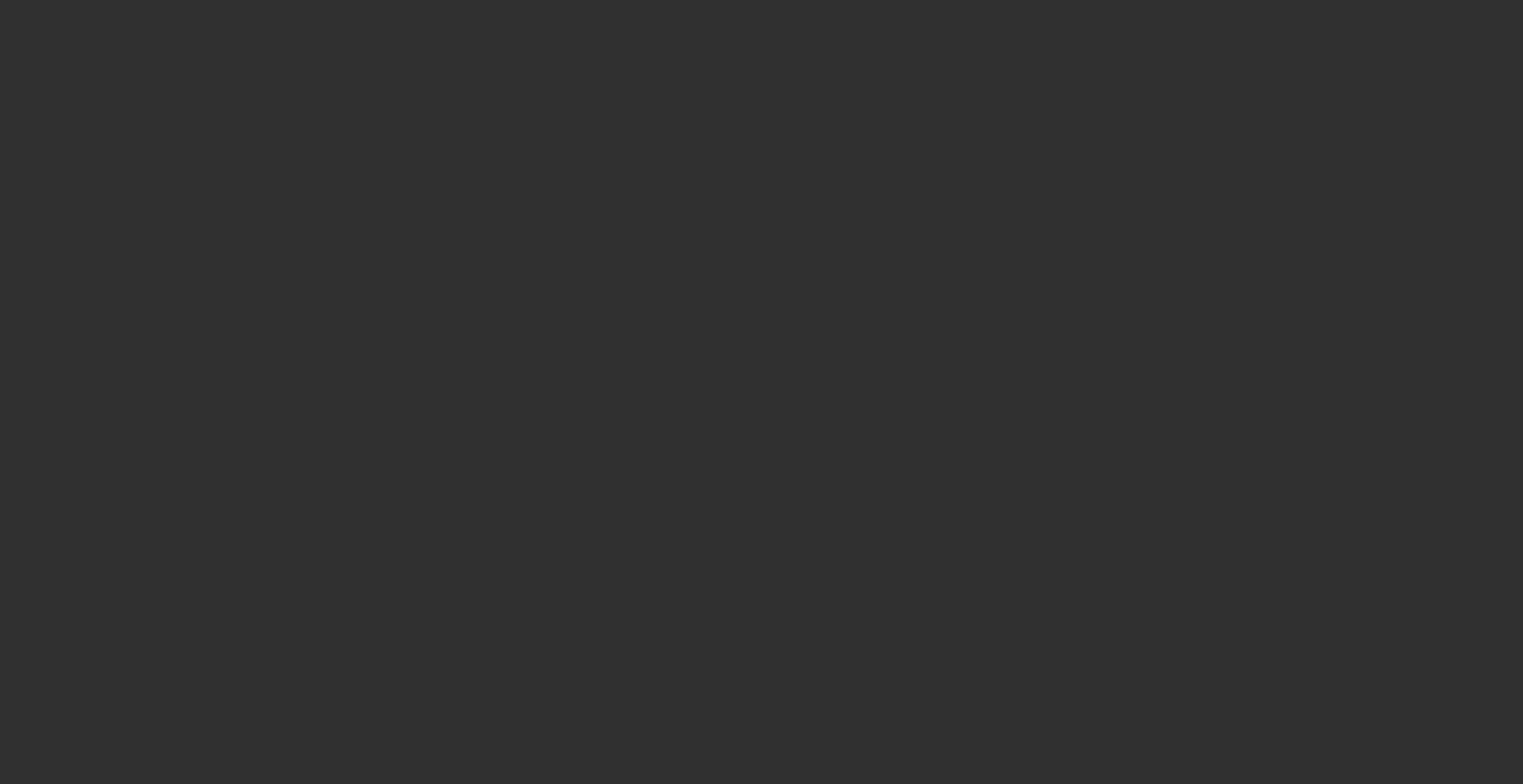 scroll, scrollTop: 0, scrollLeft: 0, axis: both 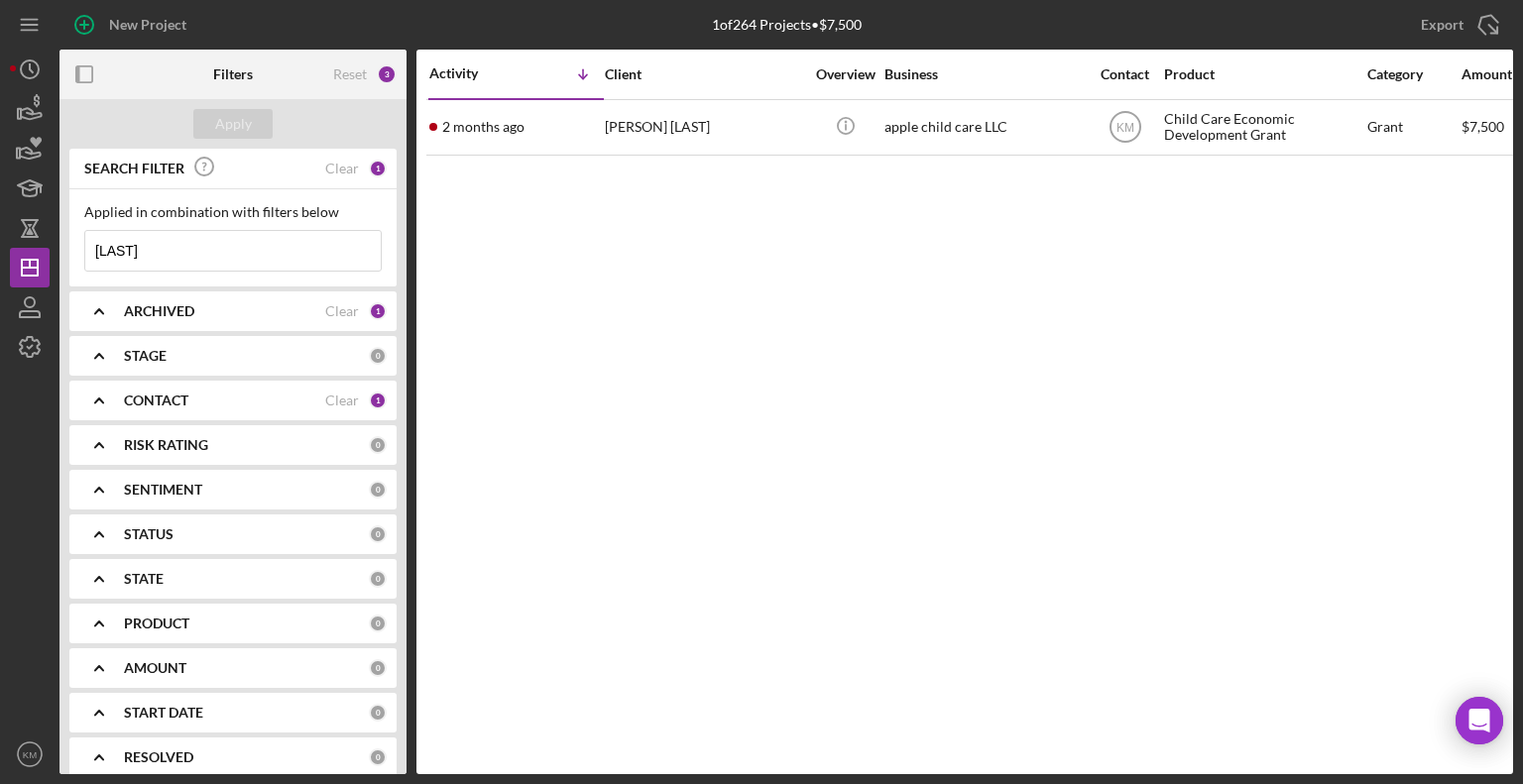 click on "[PERSON]" at bounding box center [233, 251] 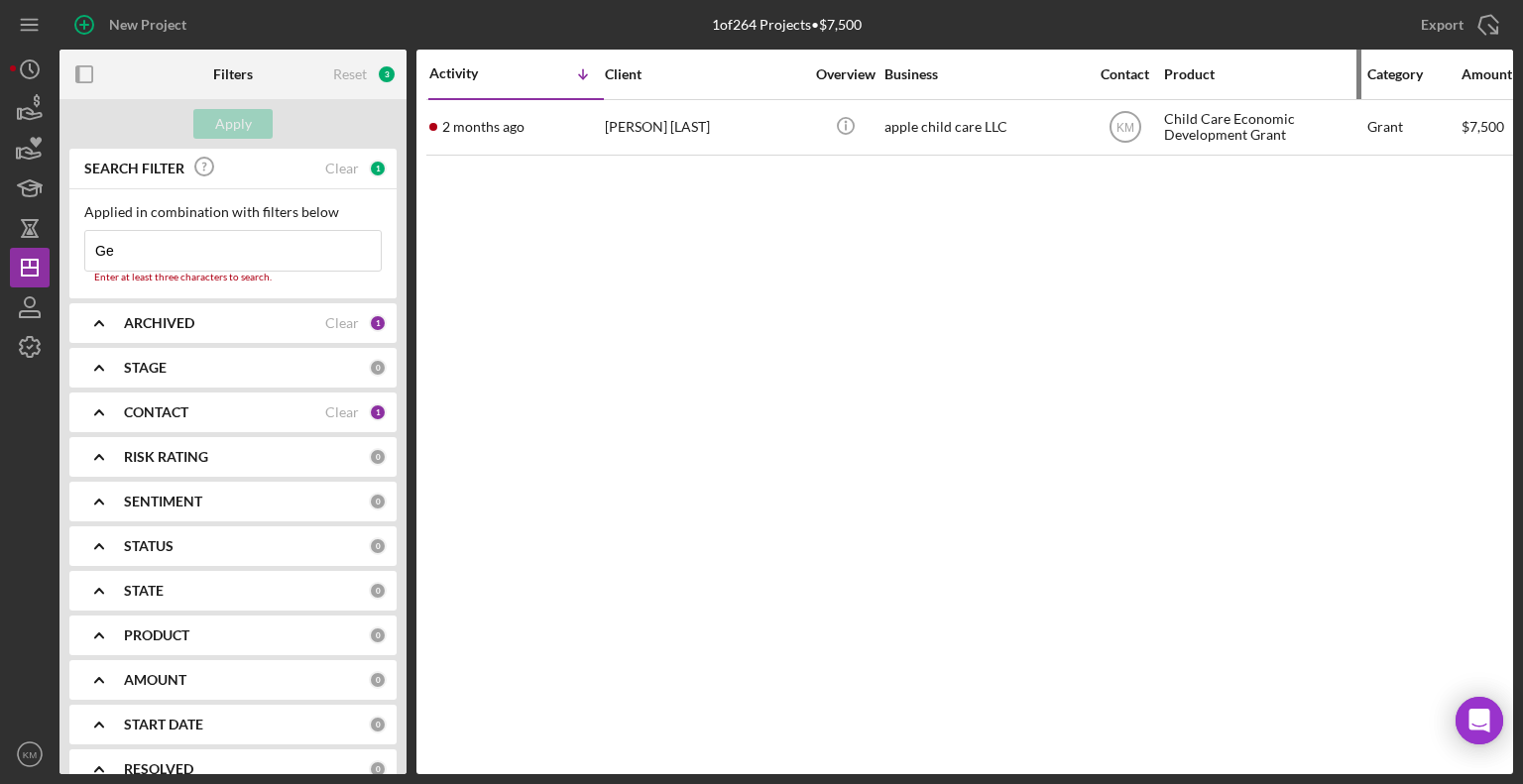 type on "G" 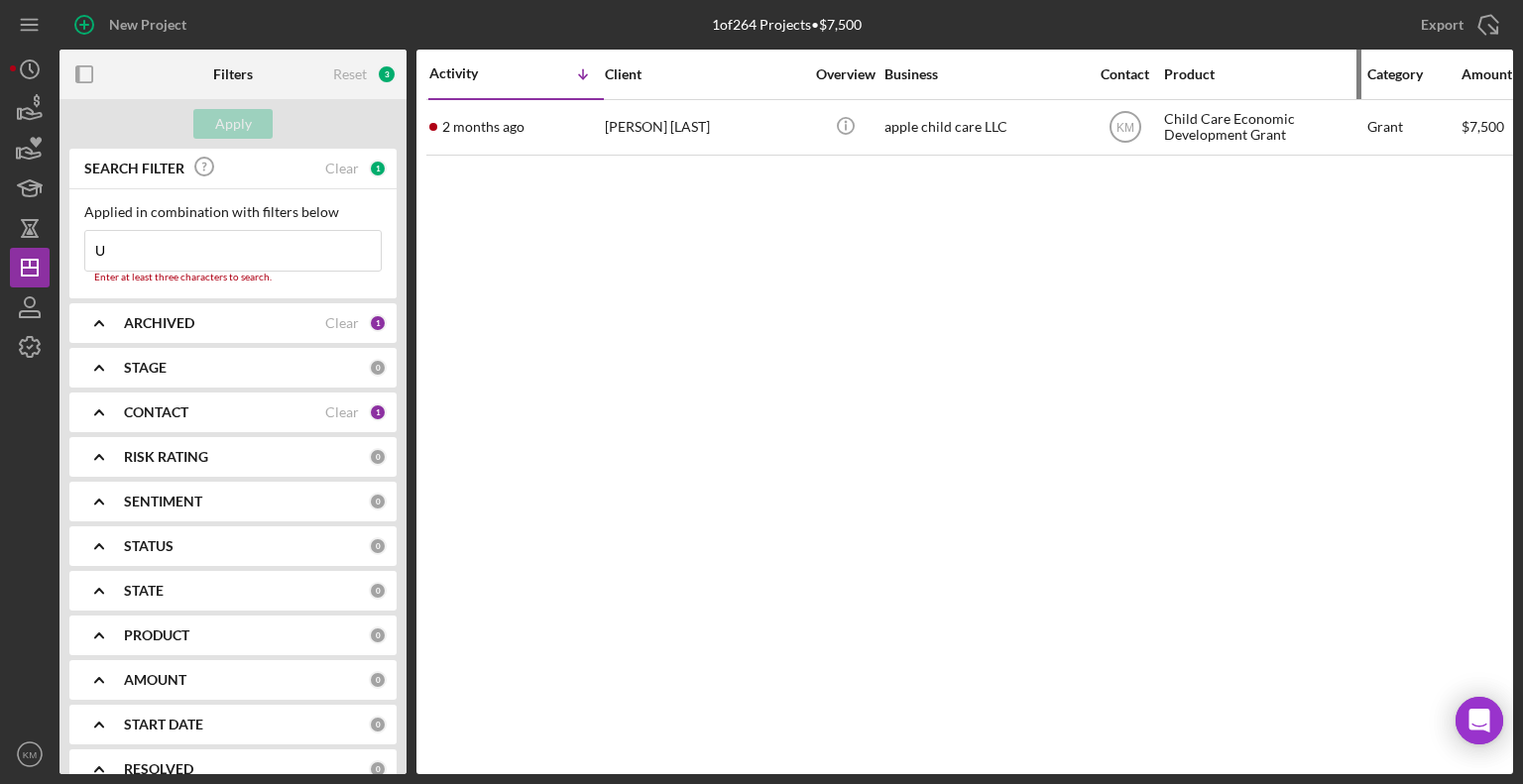 type on "[PERSON]" 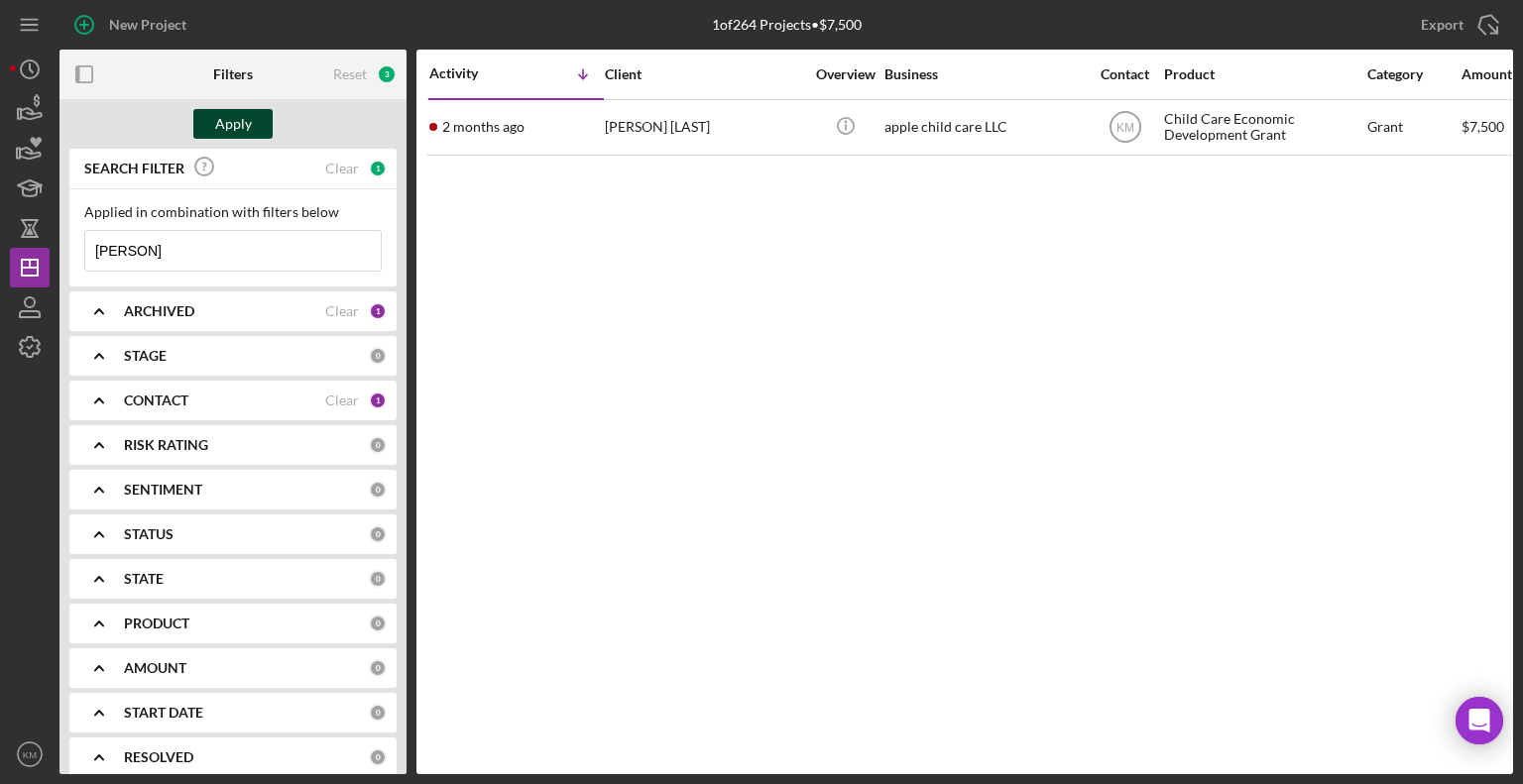 click on "Apply" at bounding box center (233, 124) 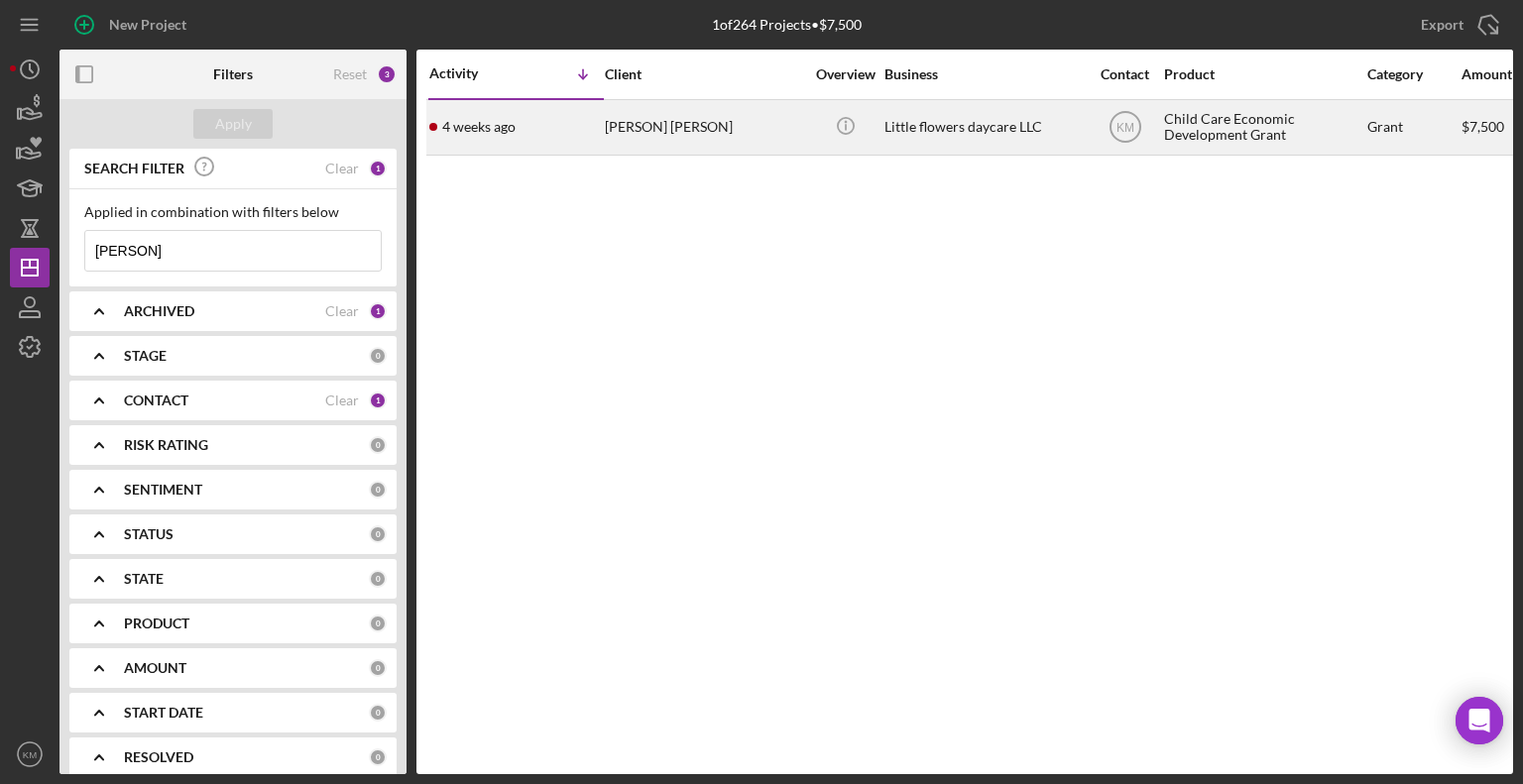 click on "4 weeks ago" at bounding box center (479, 127) 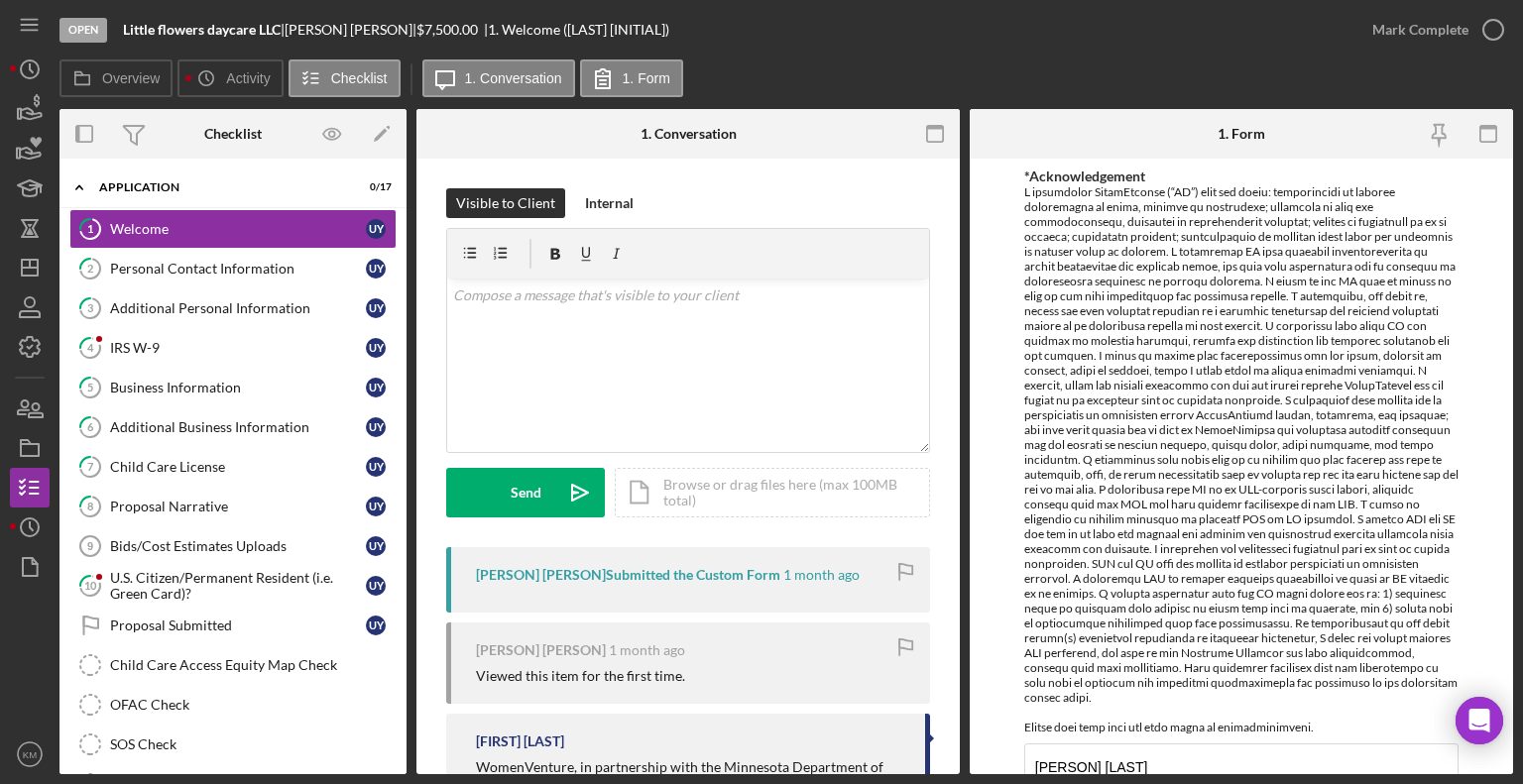 click on "Bids/Cost Estimates Uploads" at bounding box center (238, 546) 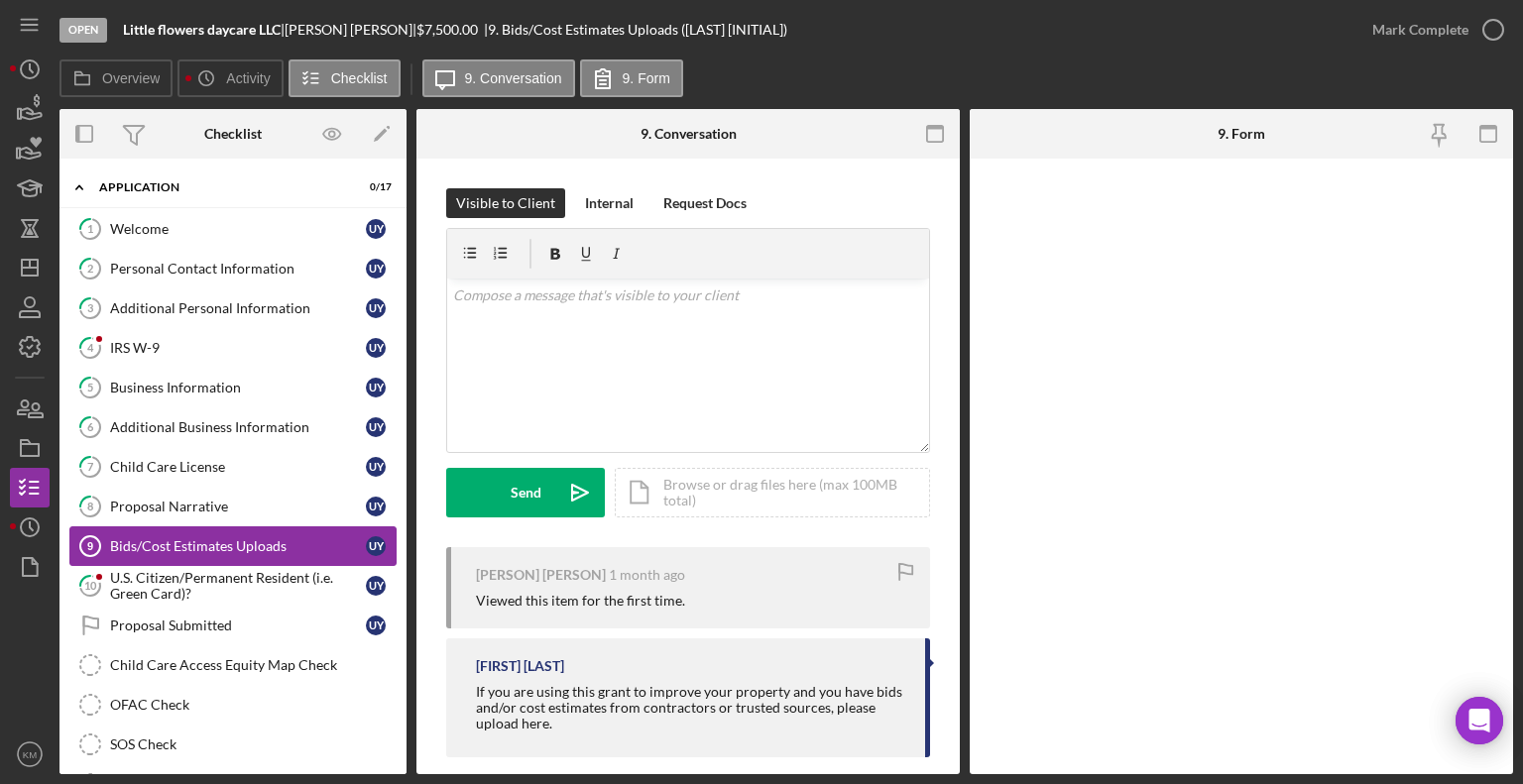 scroll, scrollTop: 21, scrollLeft: 0, axis: vertical 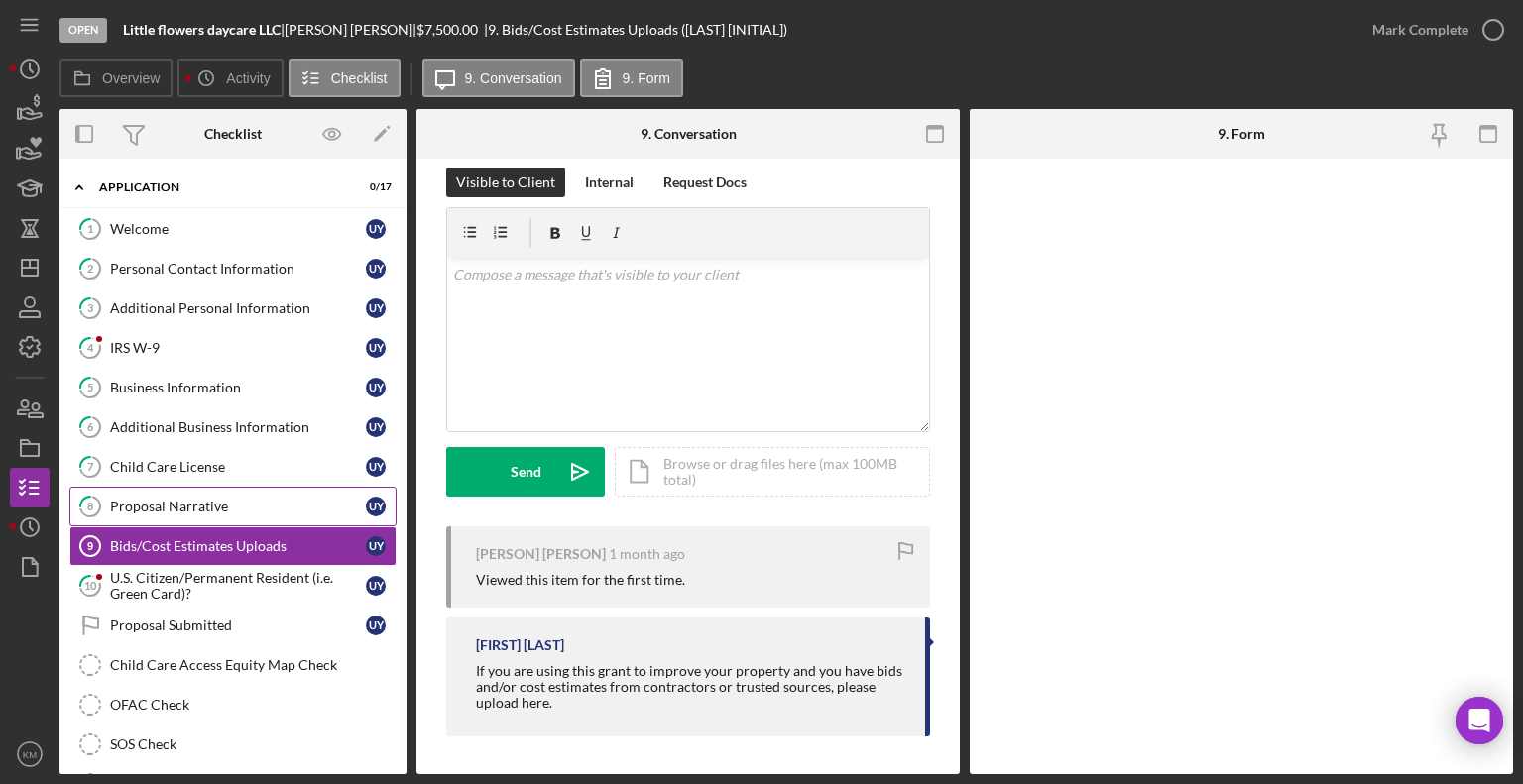 click on "8 Proposal Narrative [INITIALS] [INITIALS]" at bounding box center (233, 506) 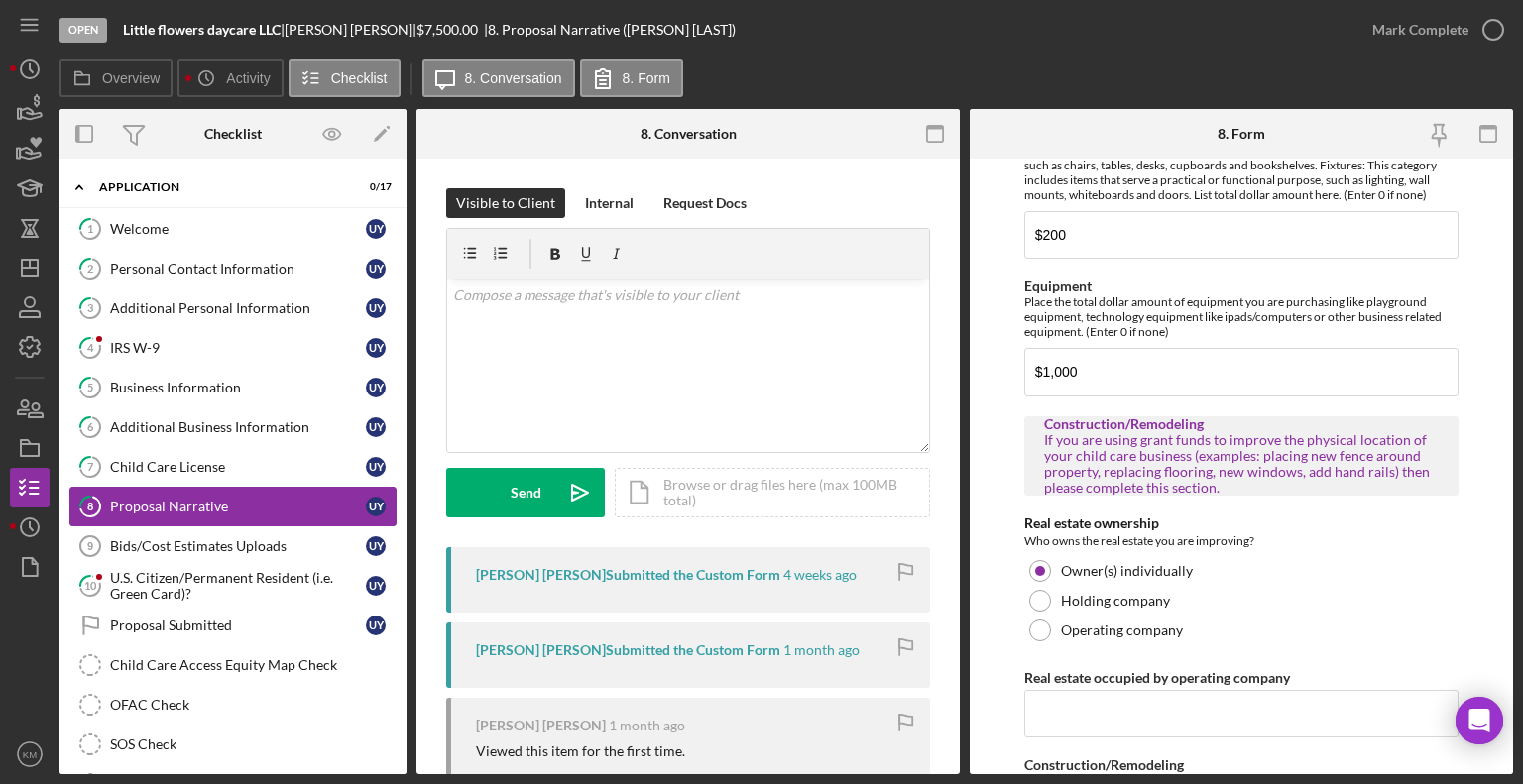 scroll, scrollTop: 966, scrollLeft: 0, axis: vertical 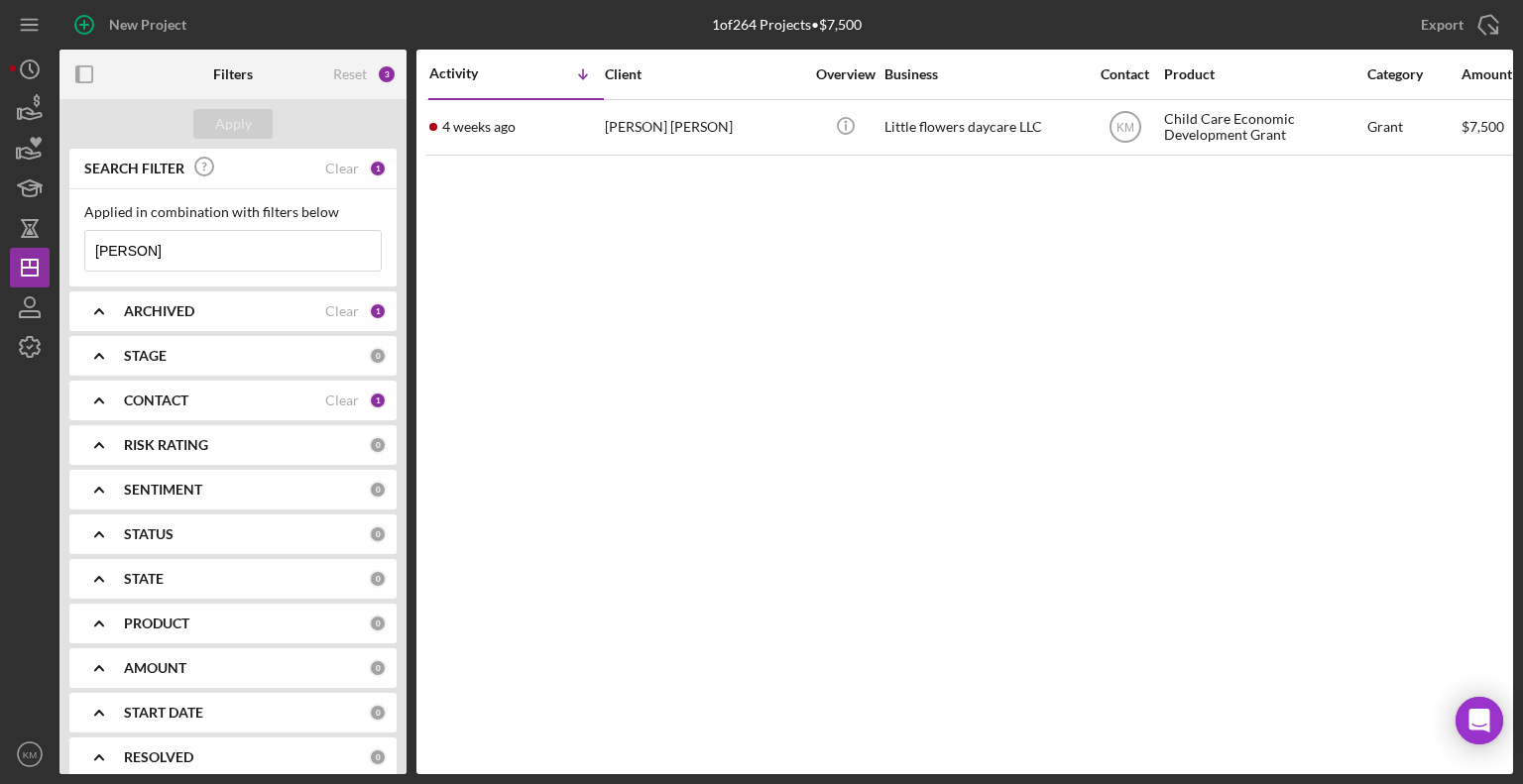 click on "[PERSON]" at bounding box center [233, 251] 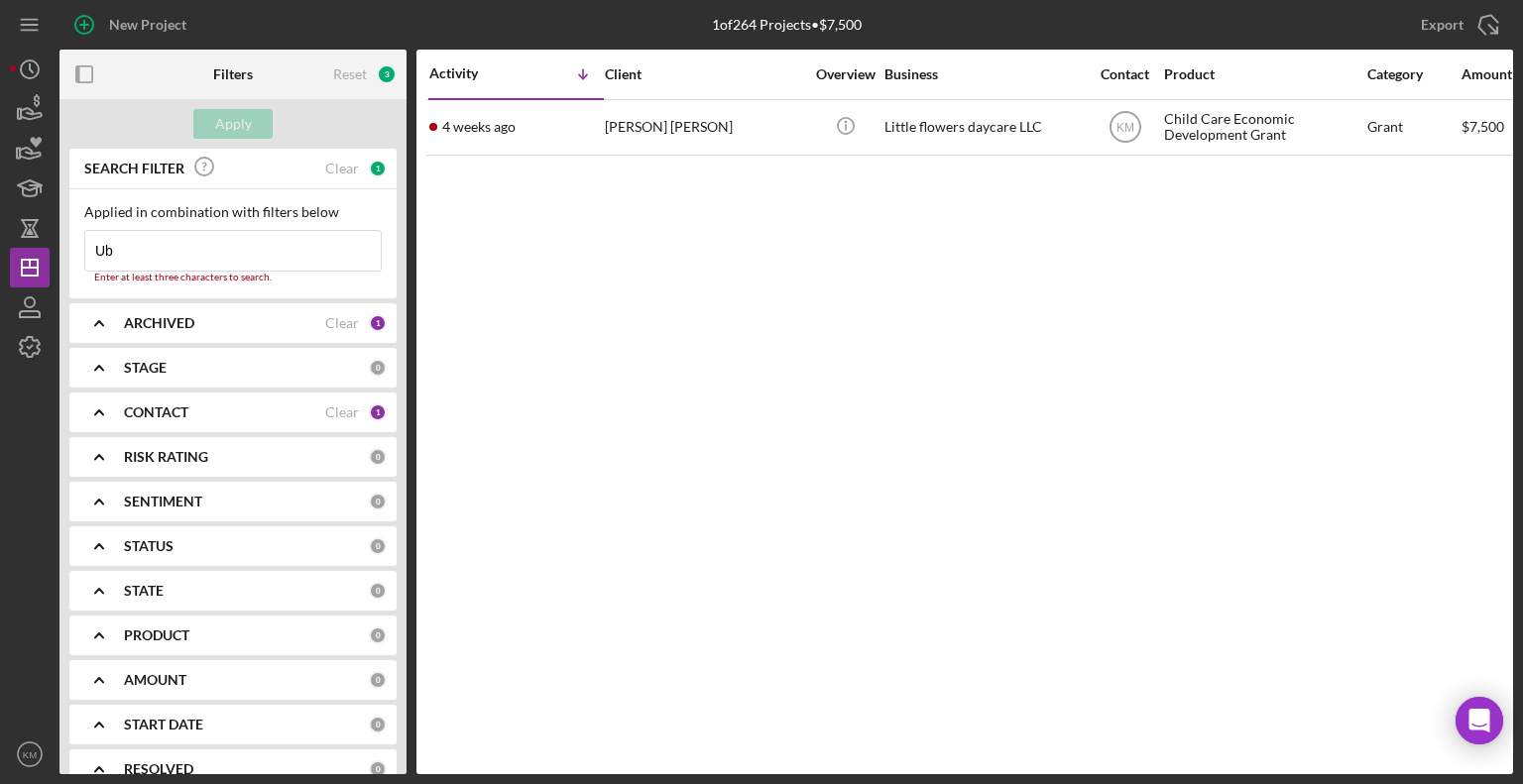 type on "U" 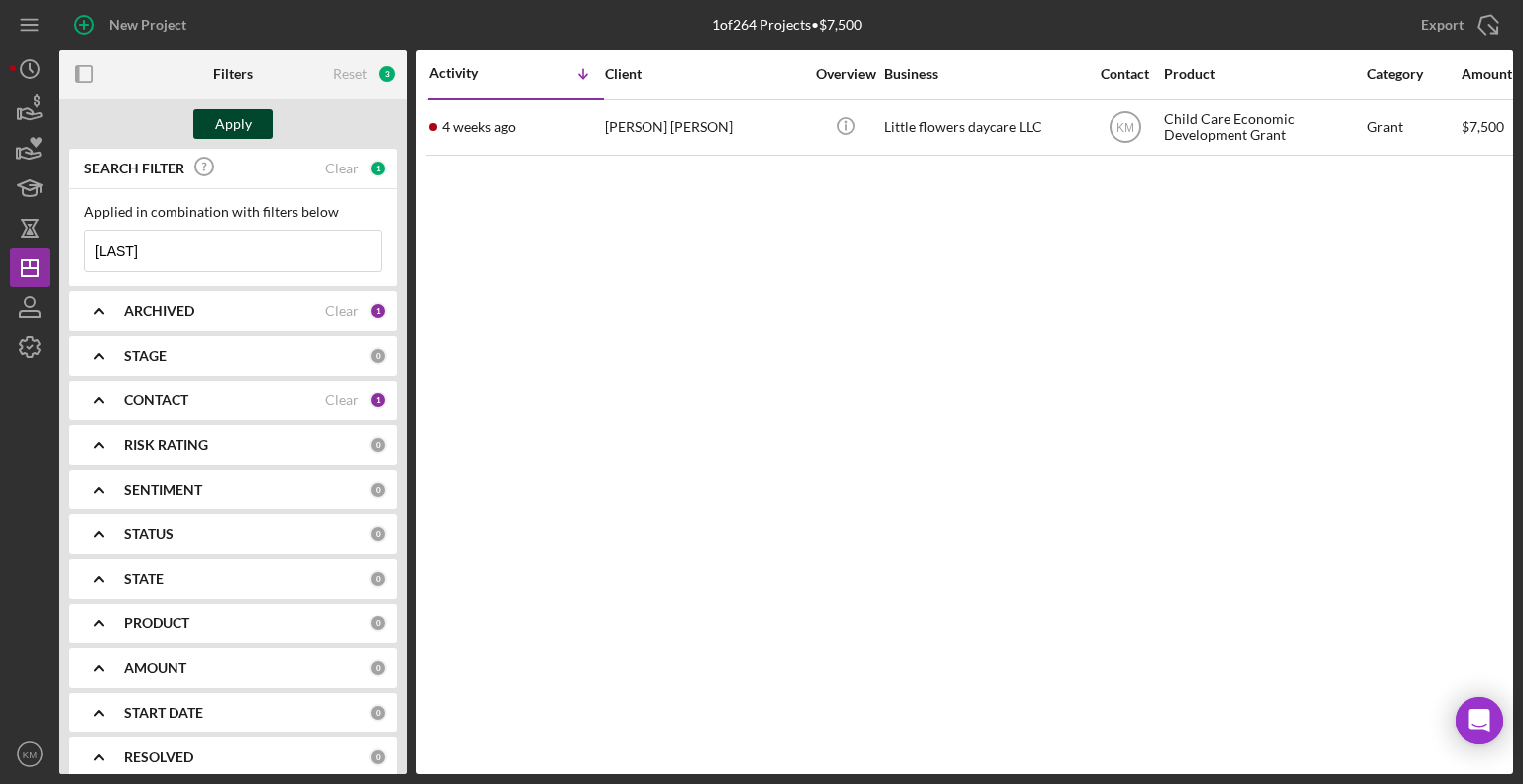 type on "[PERSON]" 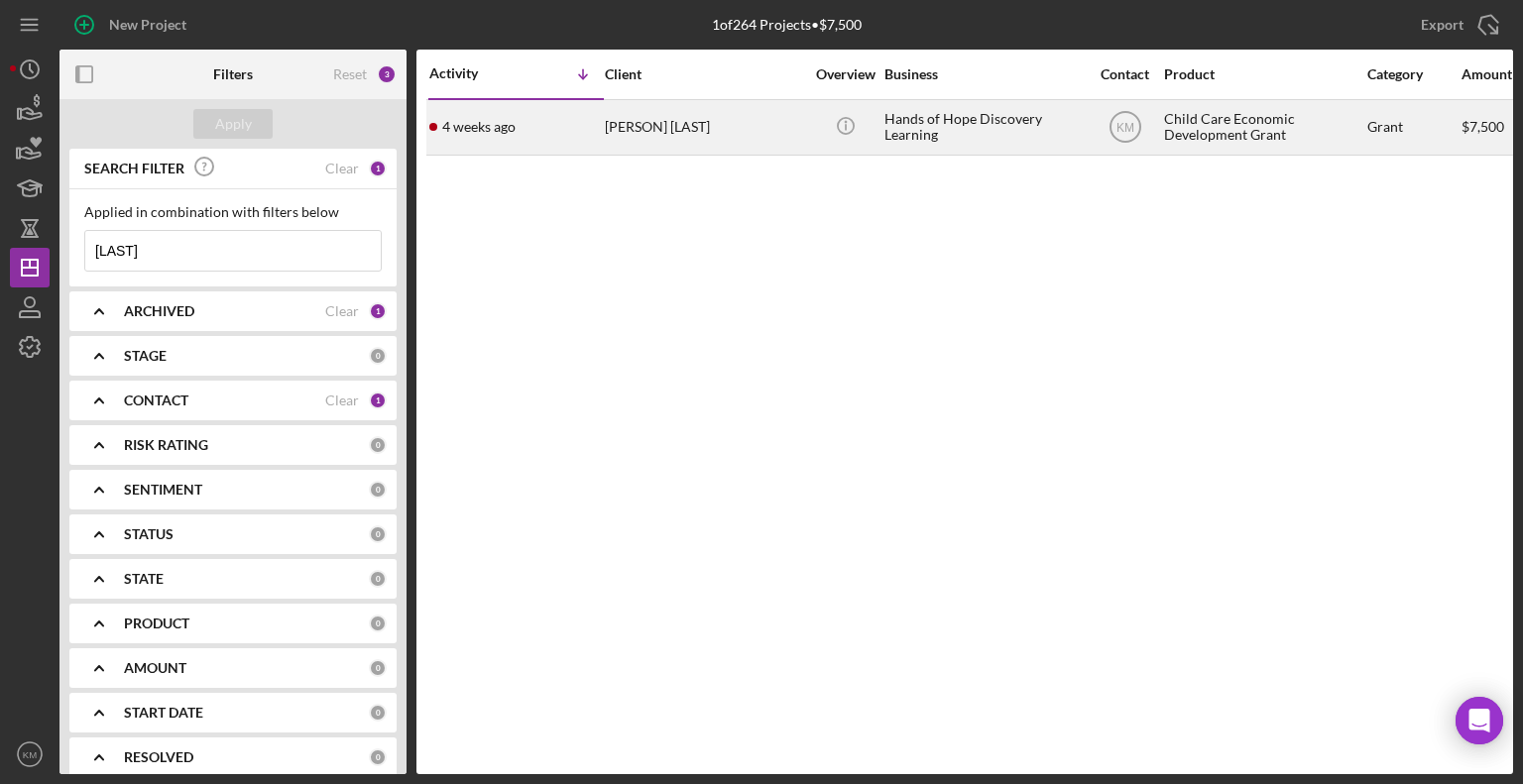 click on "[FIRST] [LAST]" at bounding box center (704, 127) 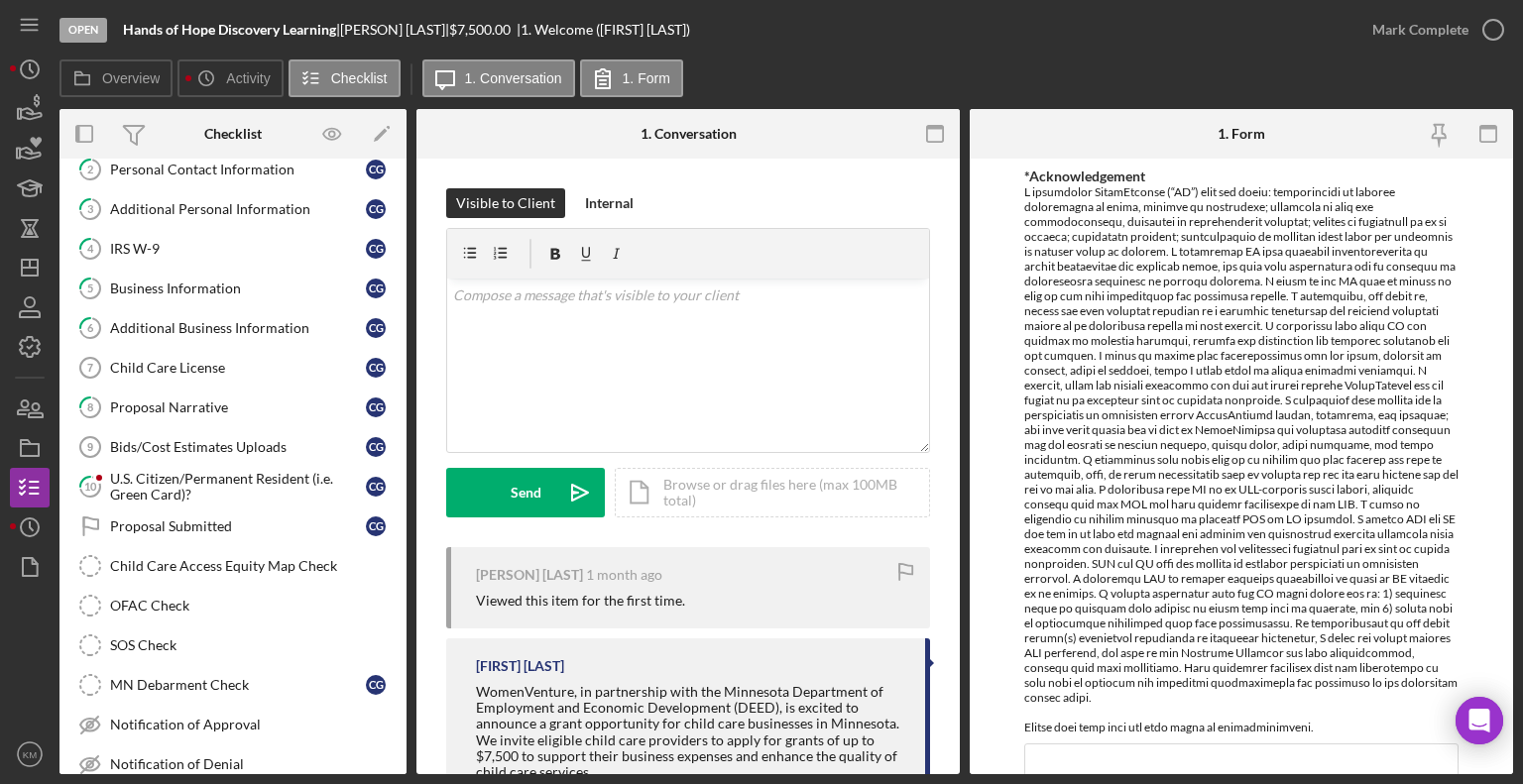 scroll, scrollTop: 103, scrollLeft: 0, axis: vertical 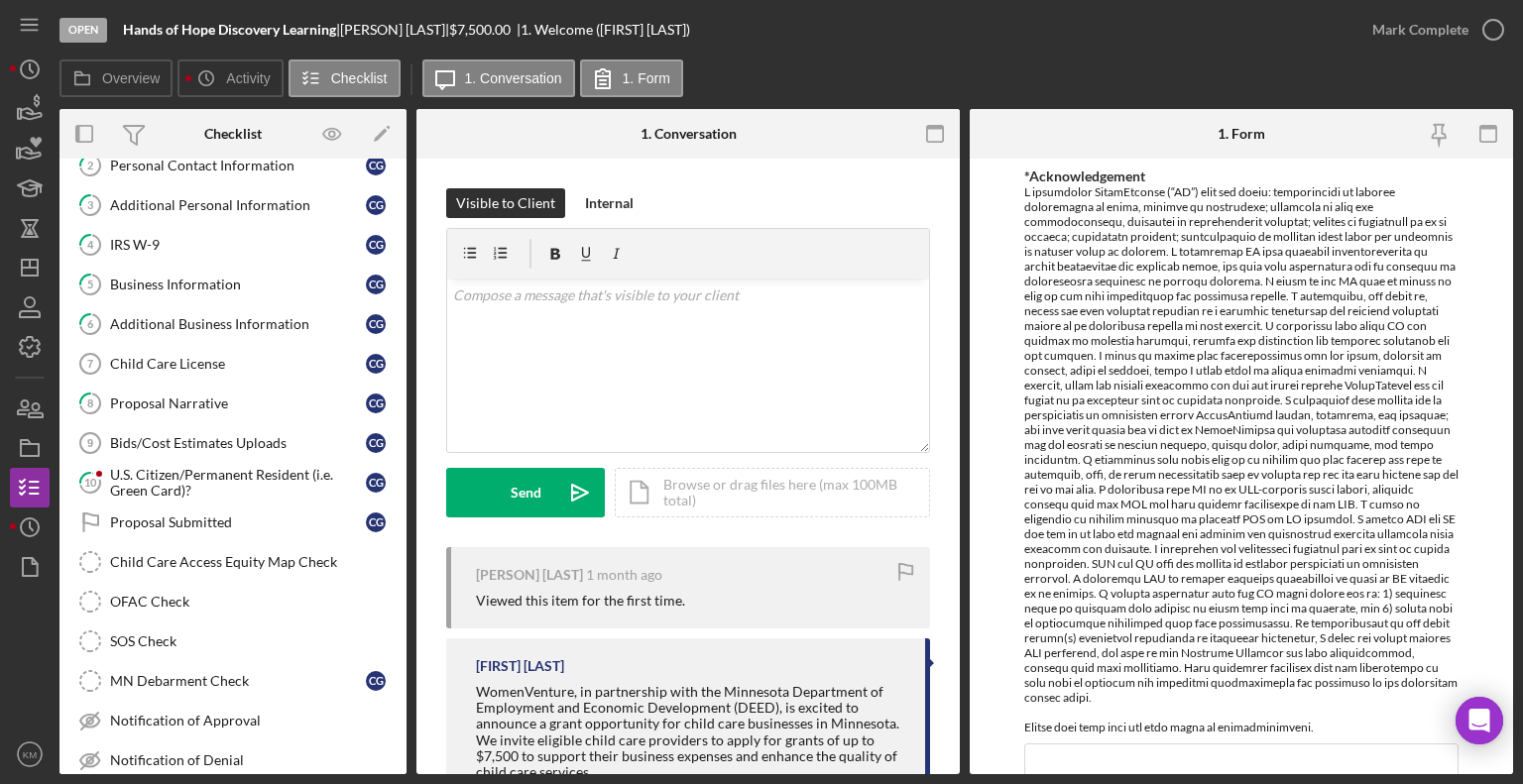 click on "Child Care License" at bounding box center (238, 364) 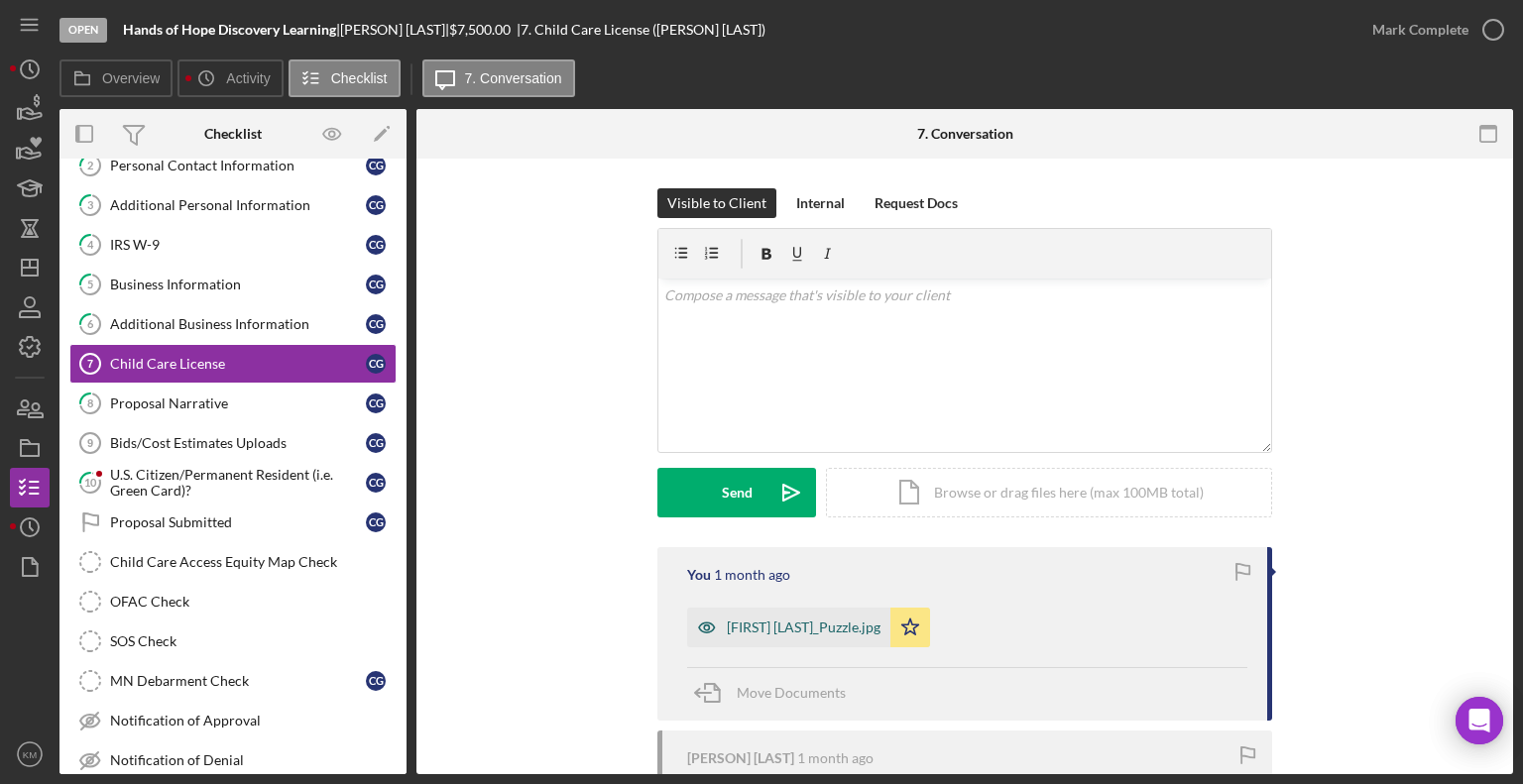 click on "Catina Gardener_Puzzle.jpg" at bounding box center [803, 627] 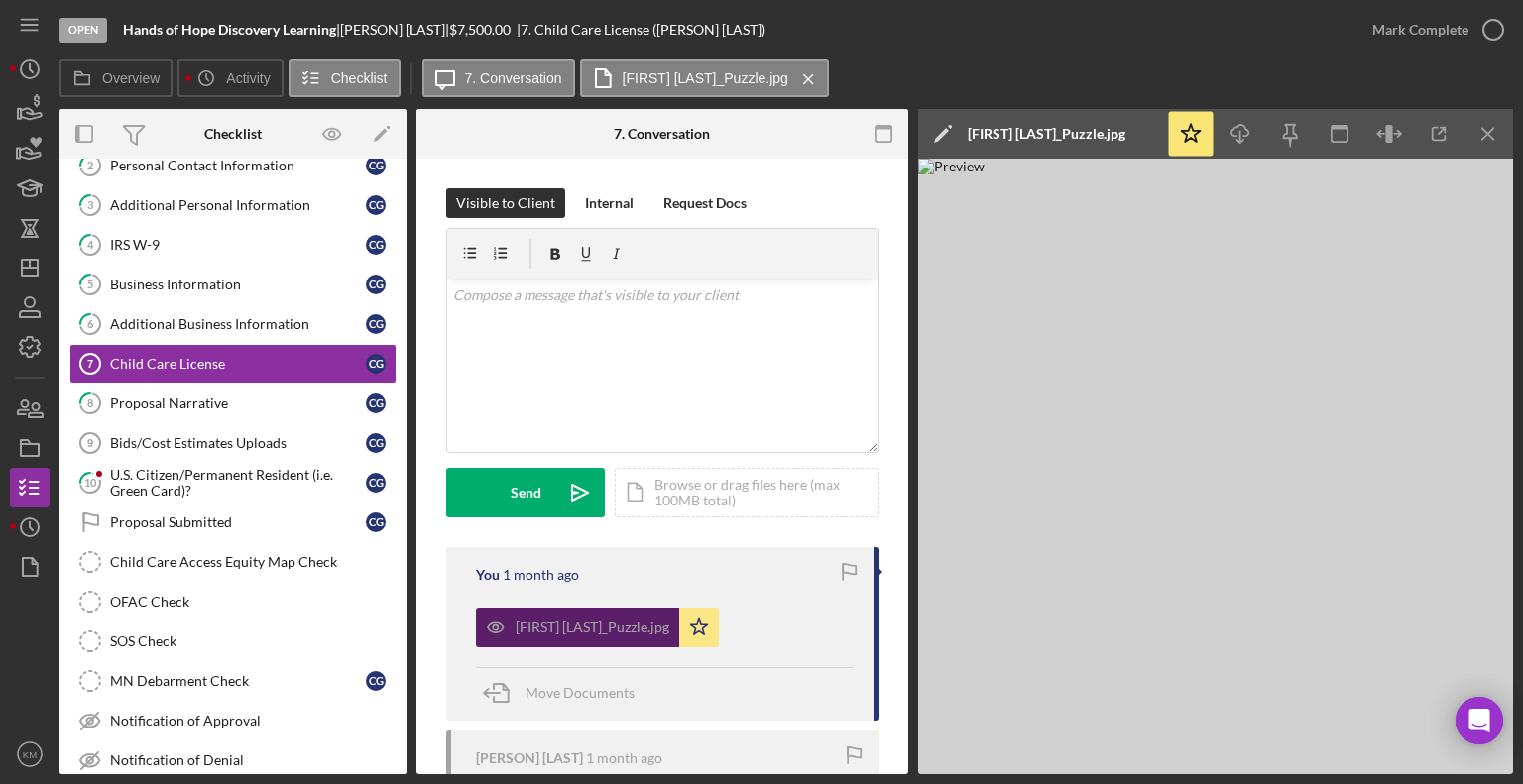 click 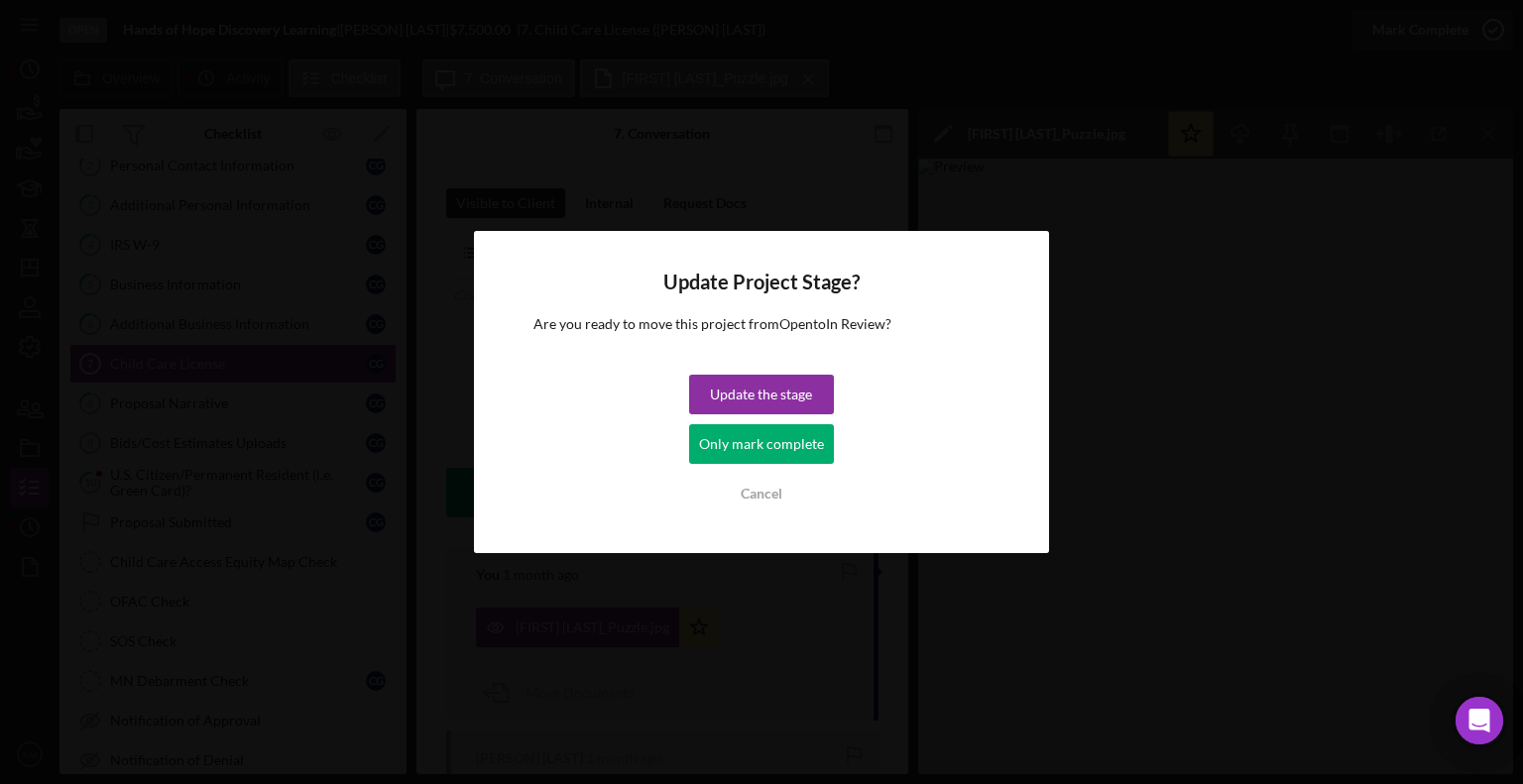 click on "Update the stage" at bounding box center (761, 394) 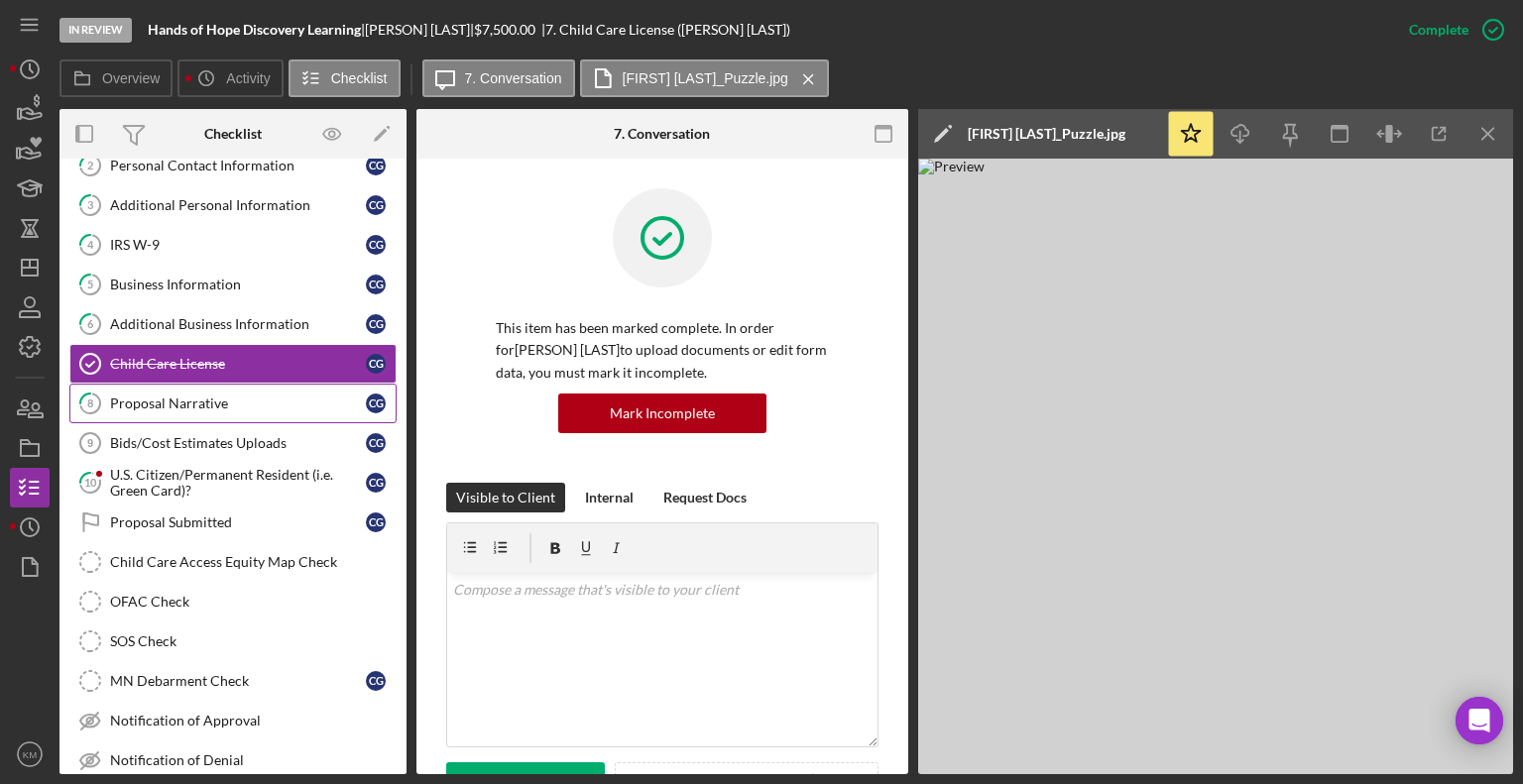 click on "Proposal Narrative" at bounding box center [238, 403] 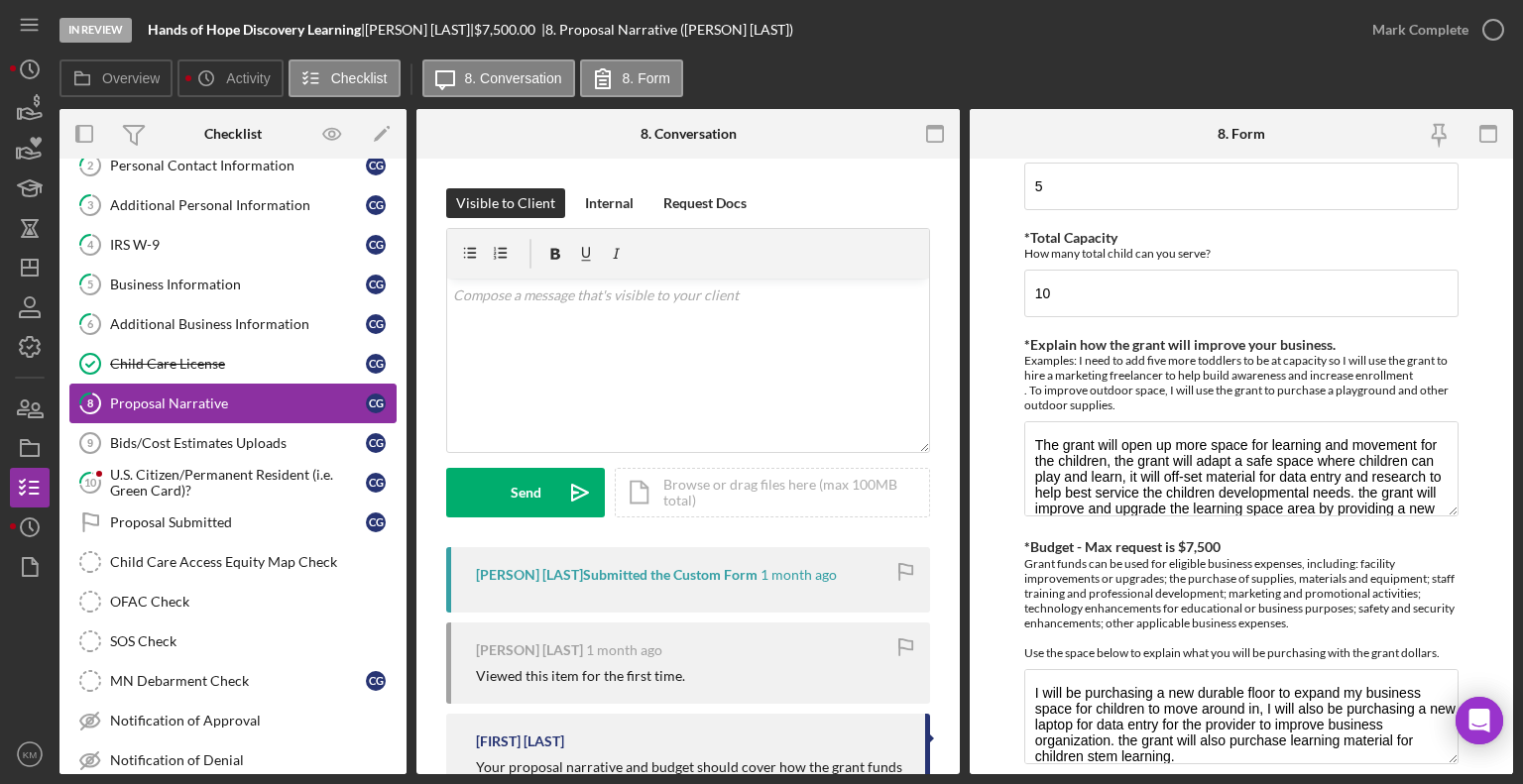 scroll, scrollTop: 190, scrollLeft: 0, axis: vertical 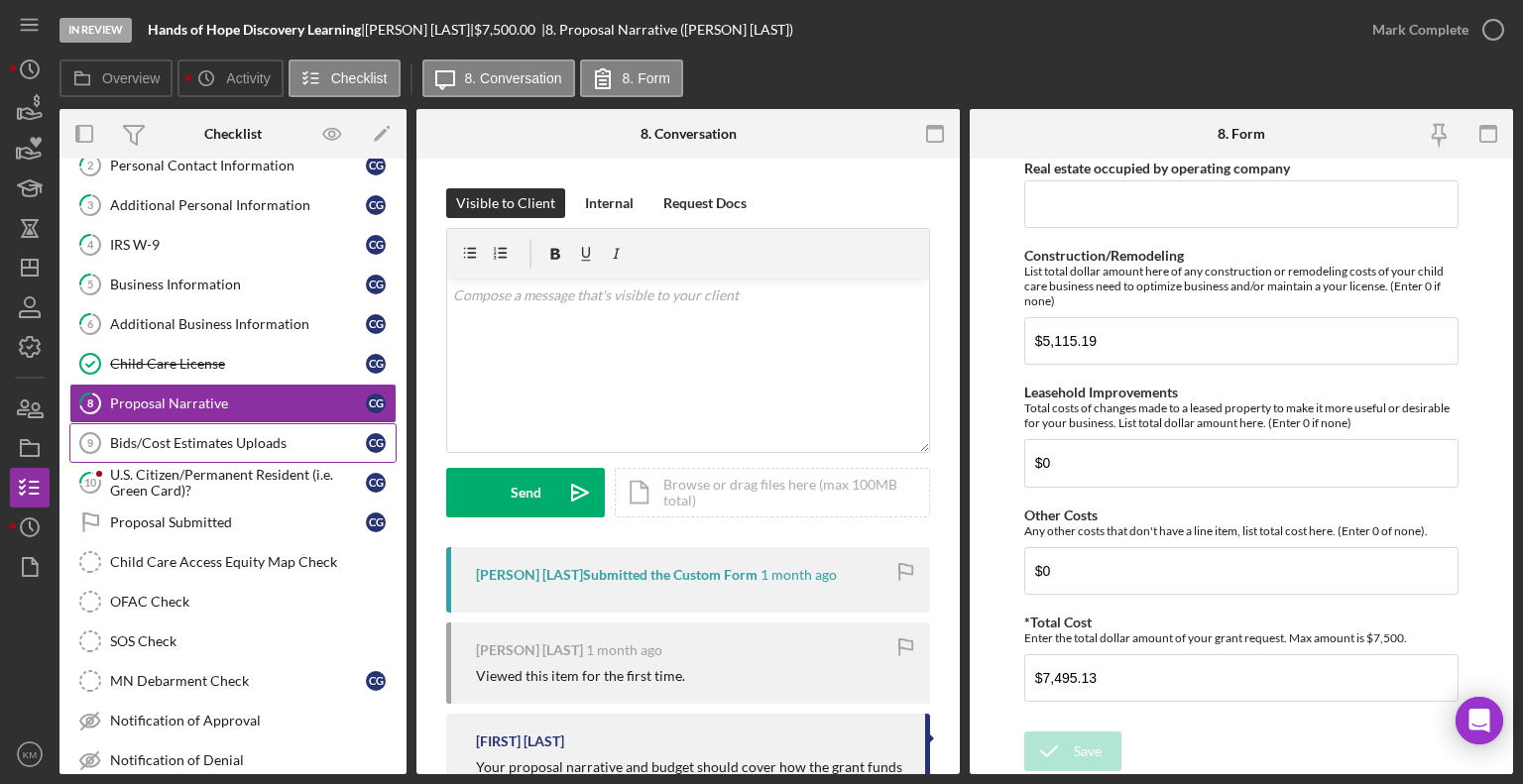 click on "Bids/Cost Estimates Uploads" at bounding box center (238, 443) 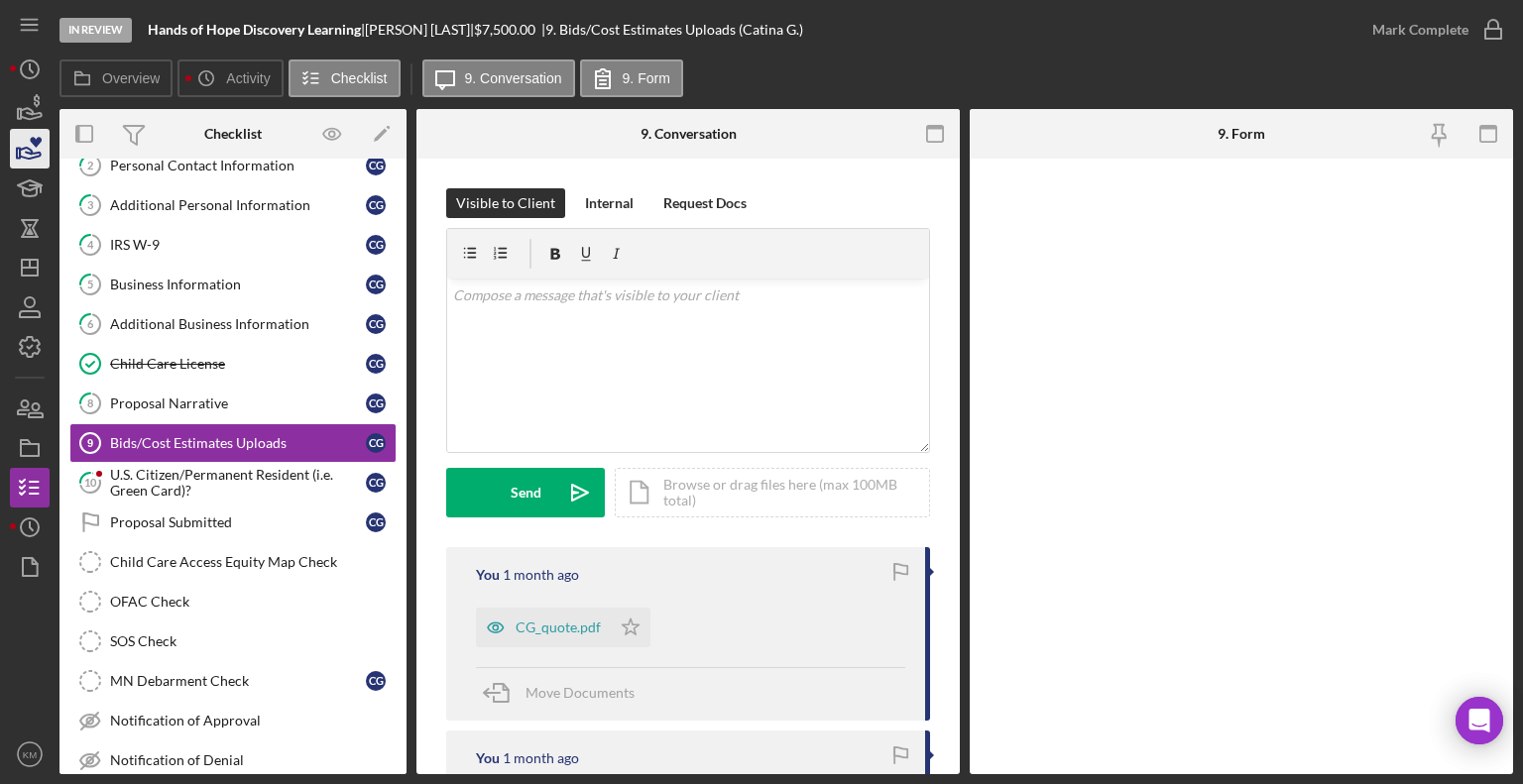 click 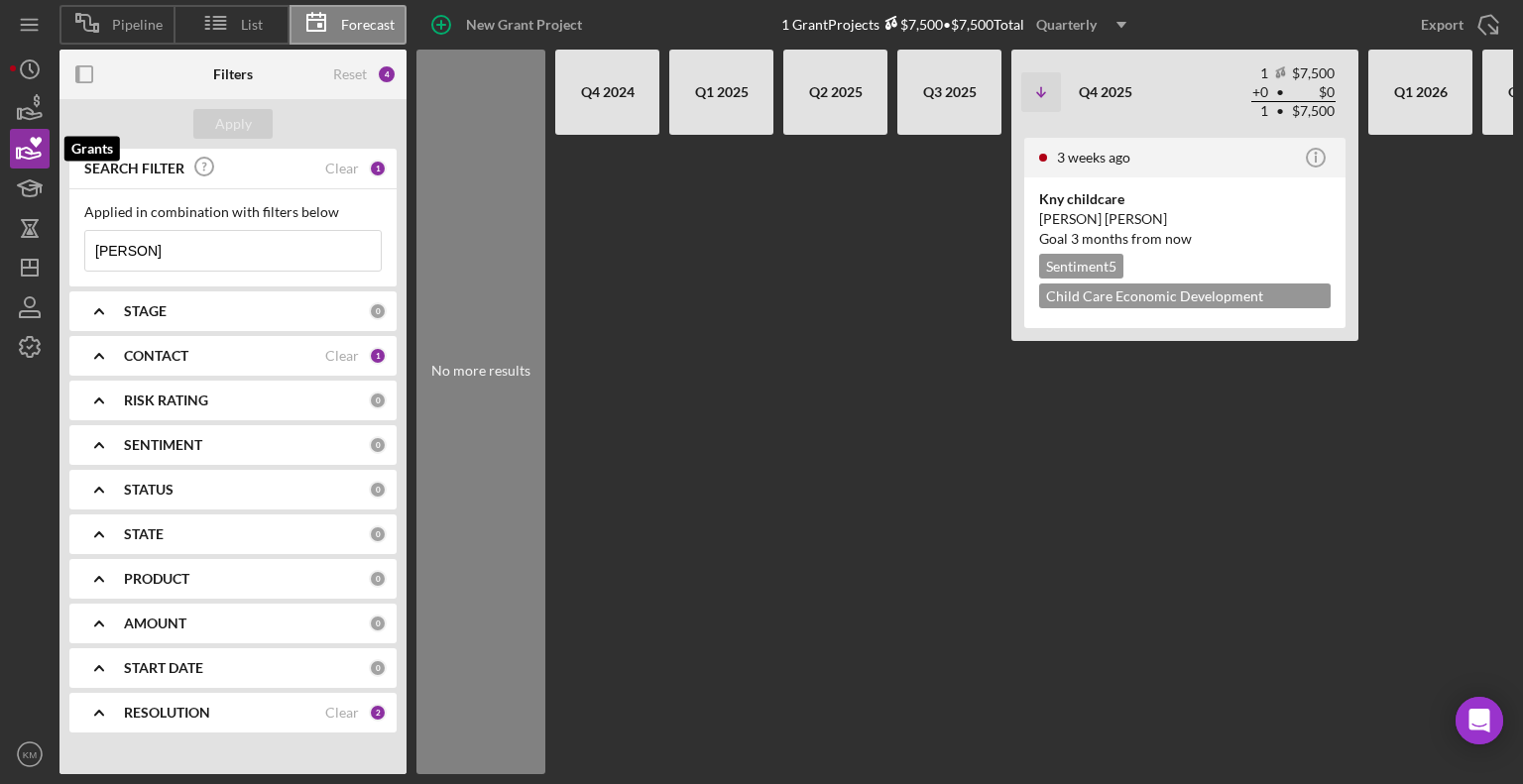 click on "[PERSON]" at bounding box center [233, 251] 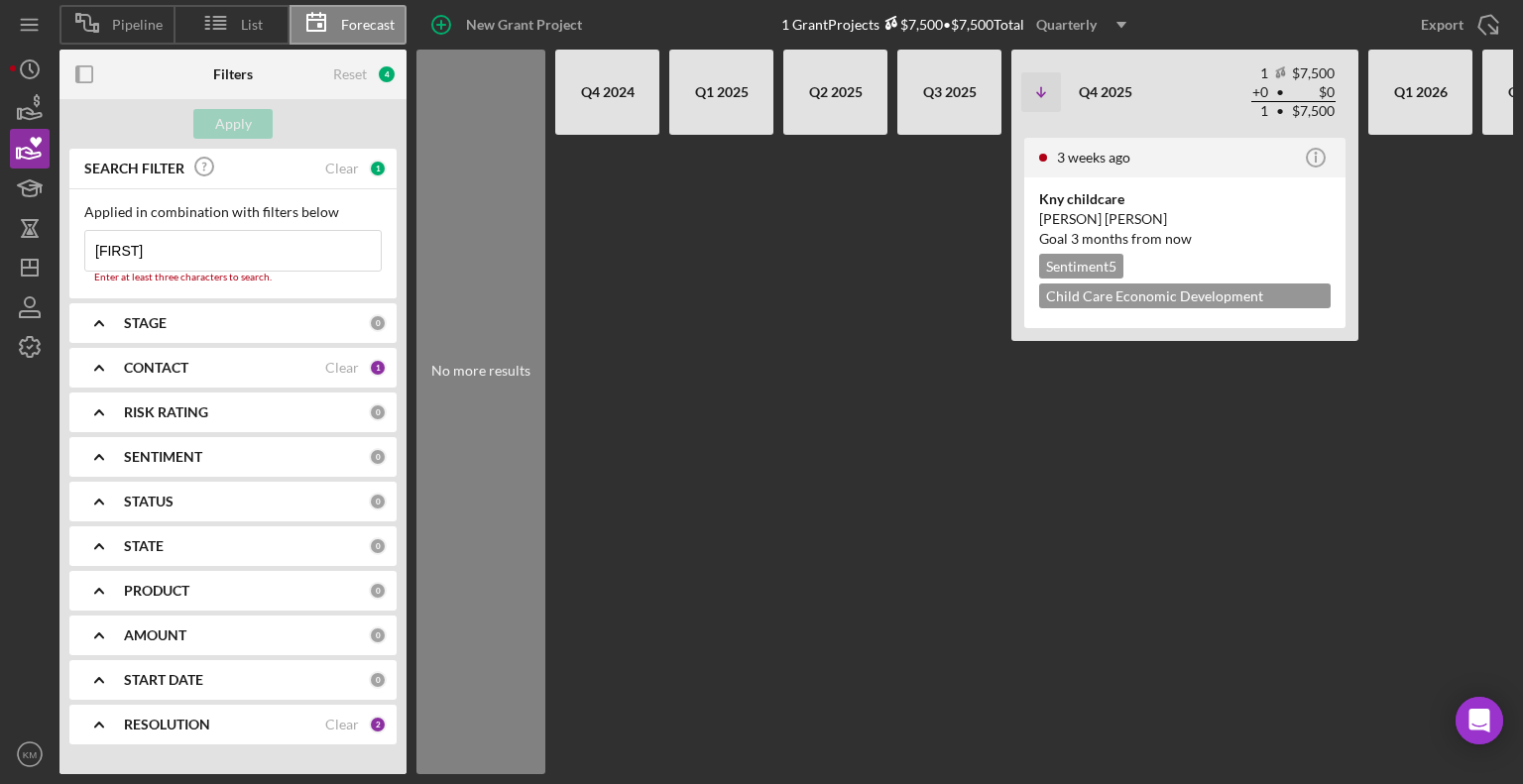 type on "K" 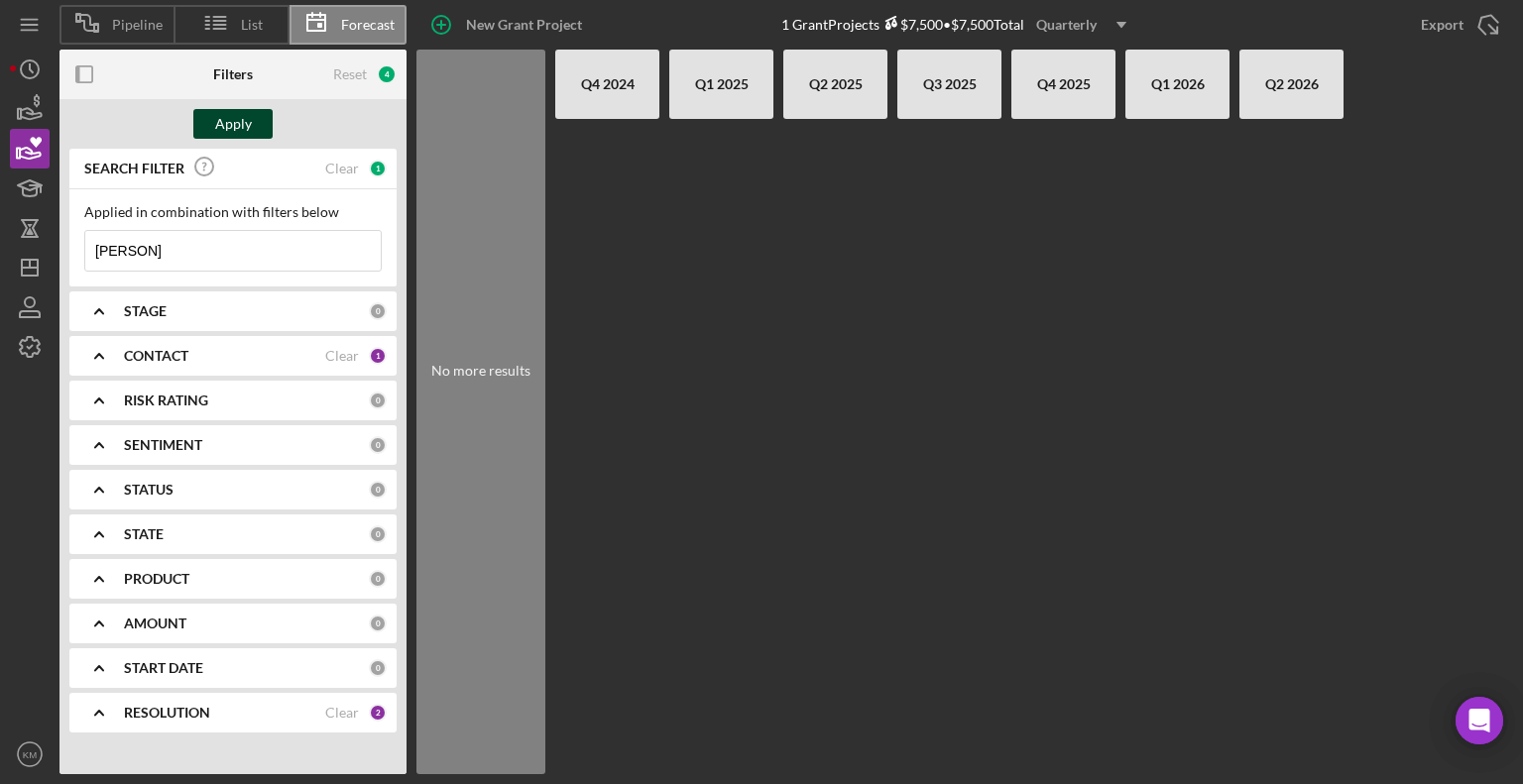 type on "[PERSON]" 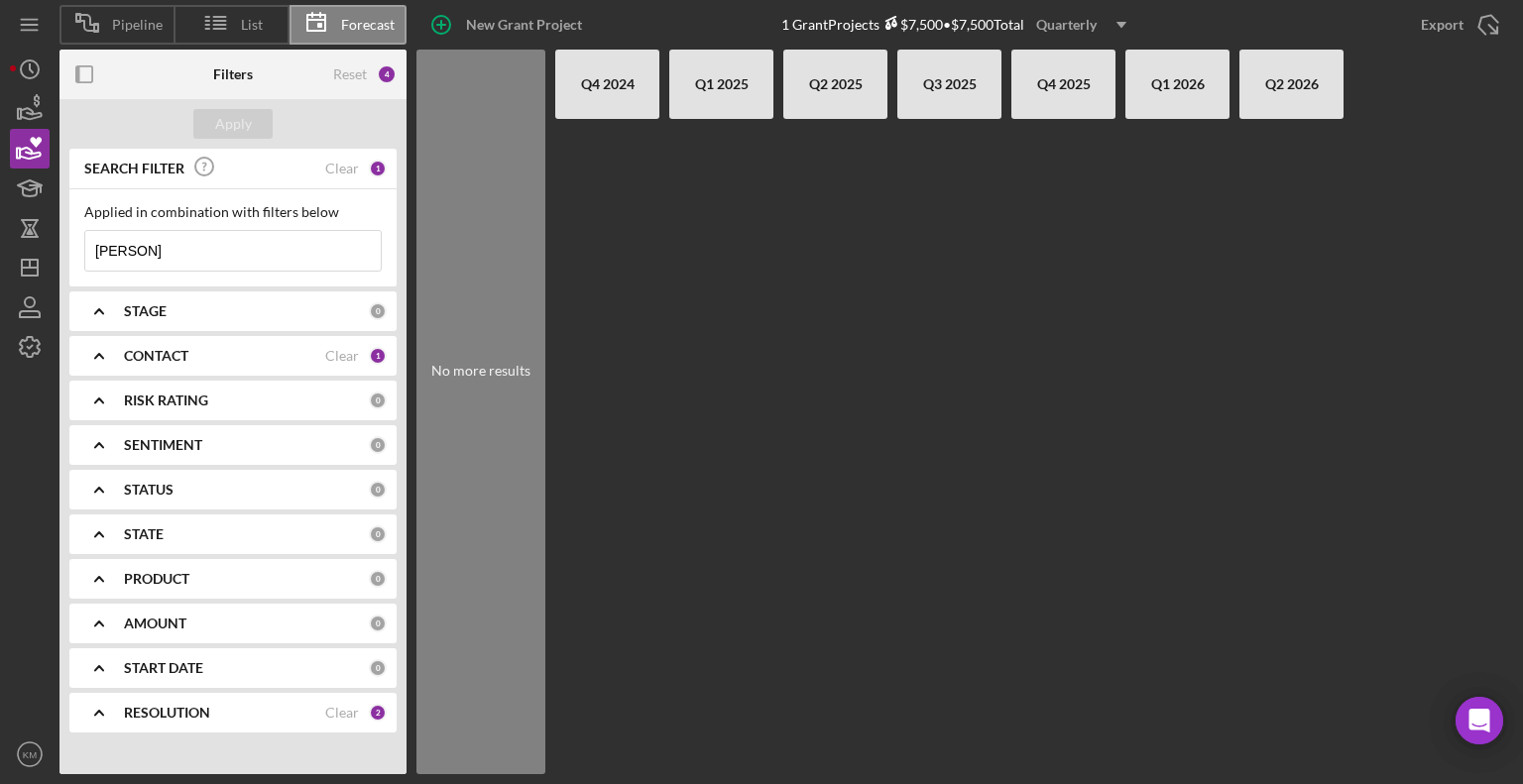 click on "Icon/Dropdown Arrow" 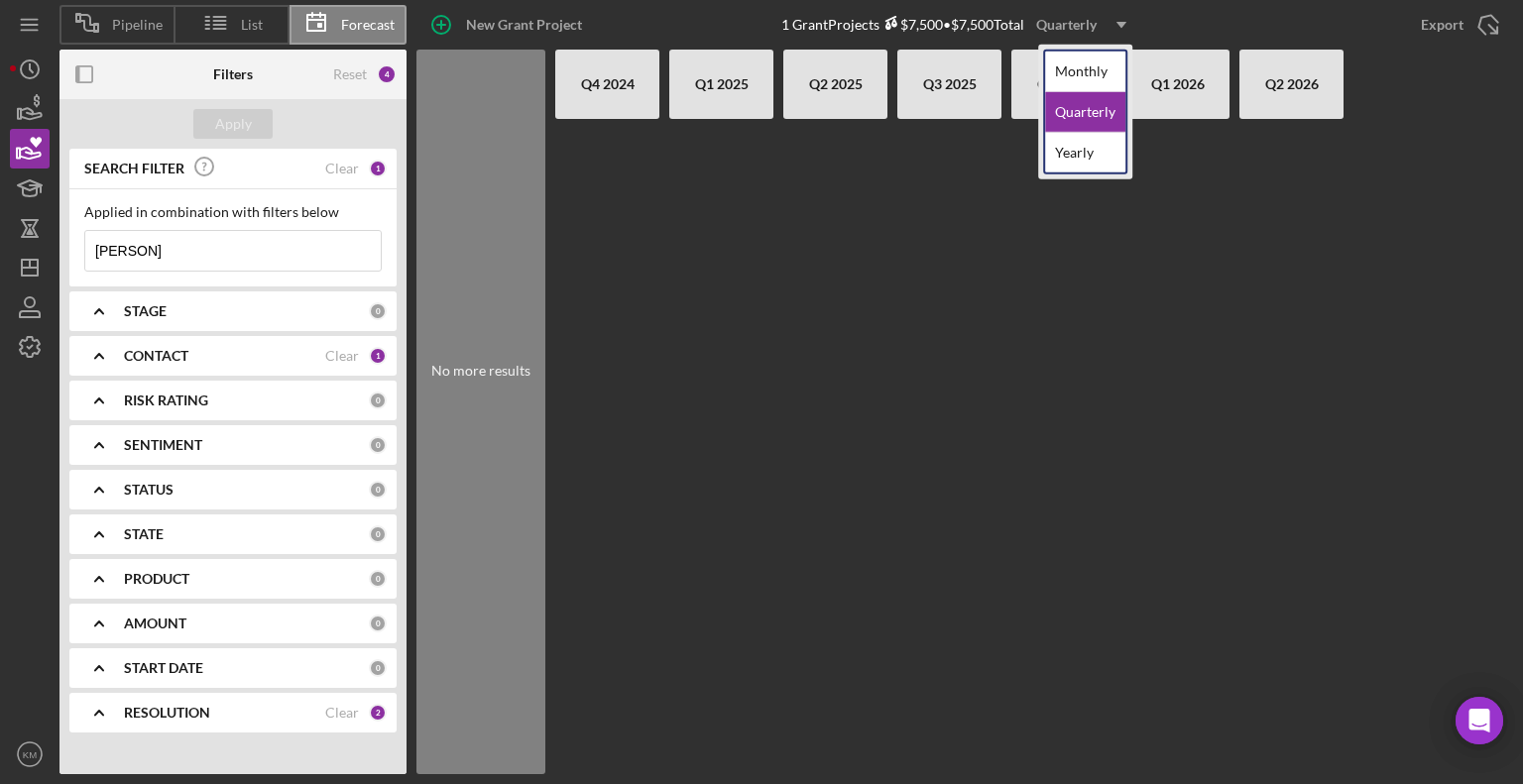click on "Yearly" at bounding box center (1085, 153) 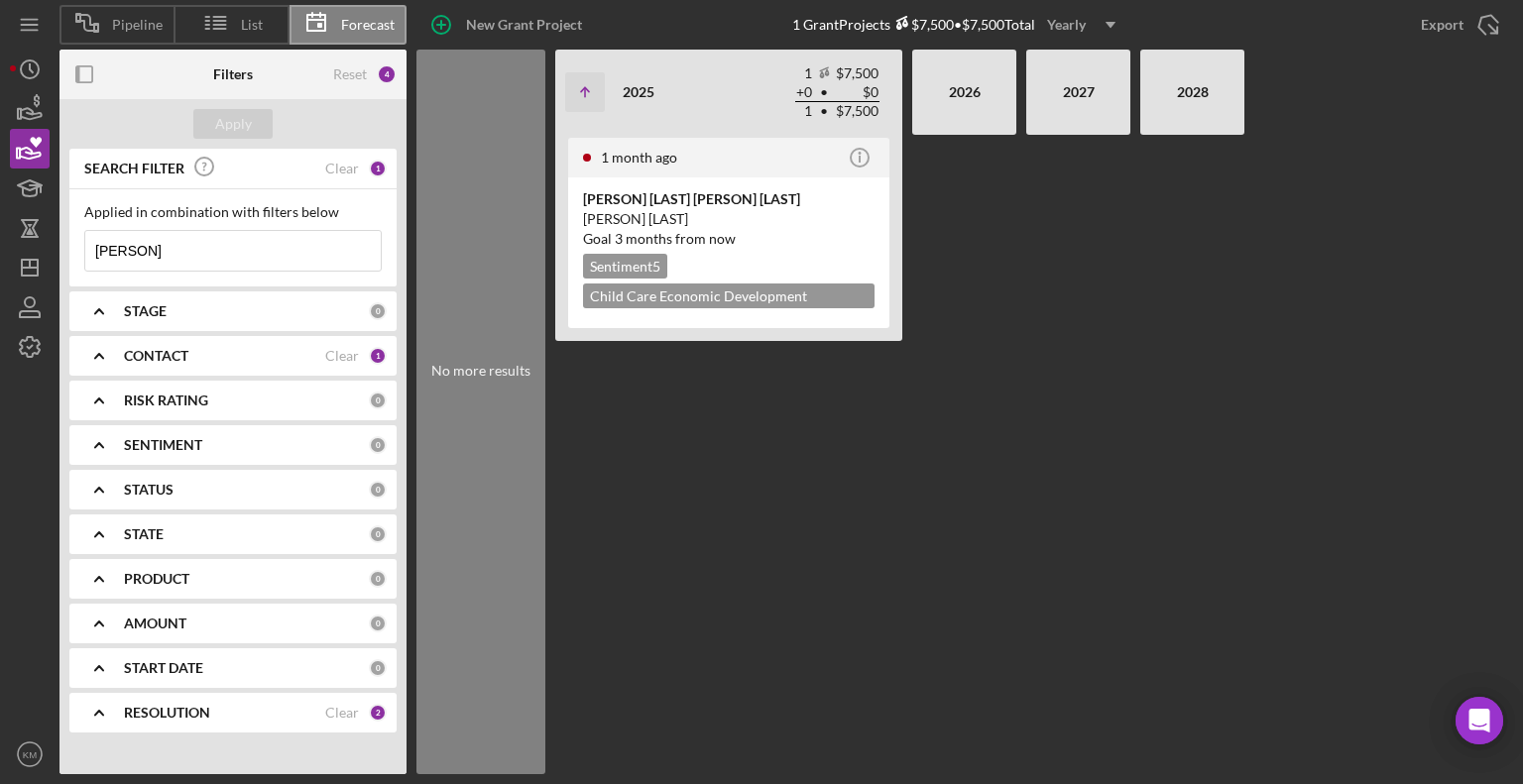 click on "Goal   3 months from now" at bounding box center [729, 239] 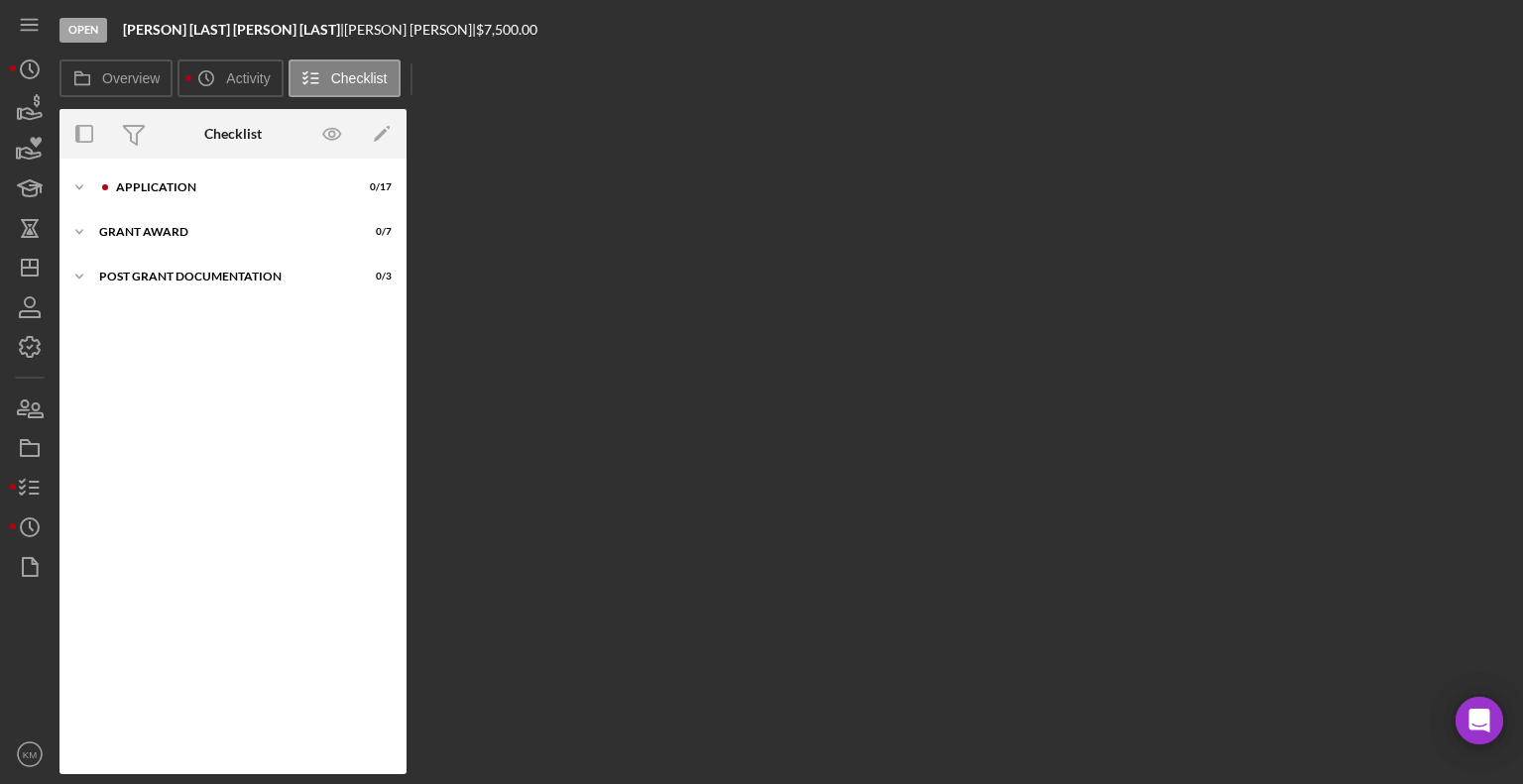 click on "Icon/Expander Application 0 / 17" at bounding box center [233, 187] 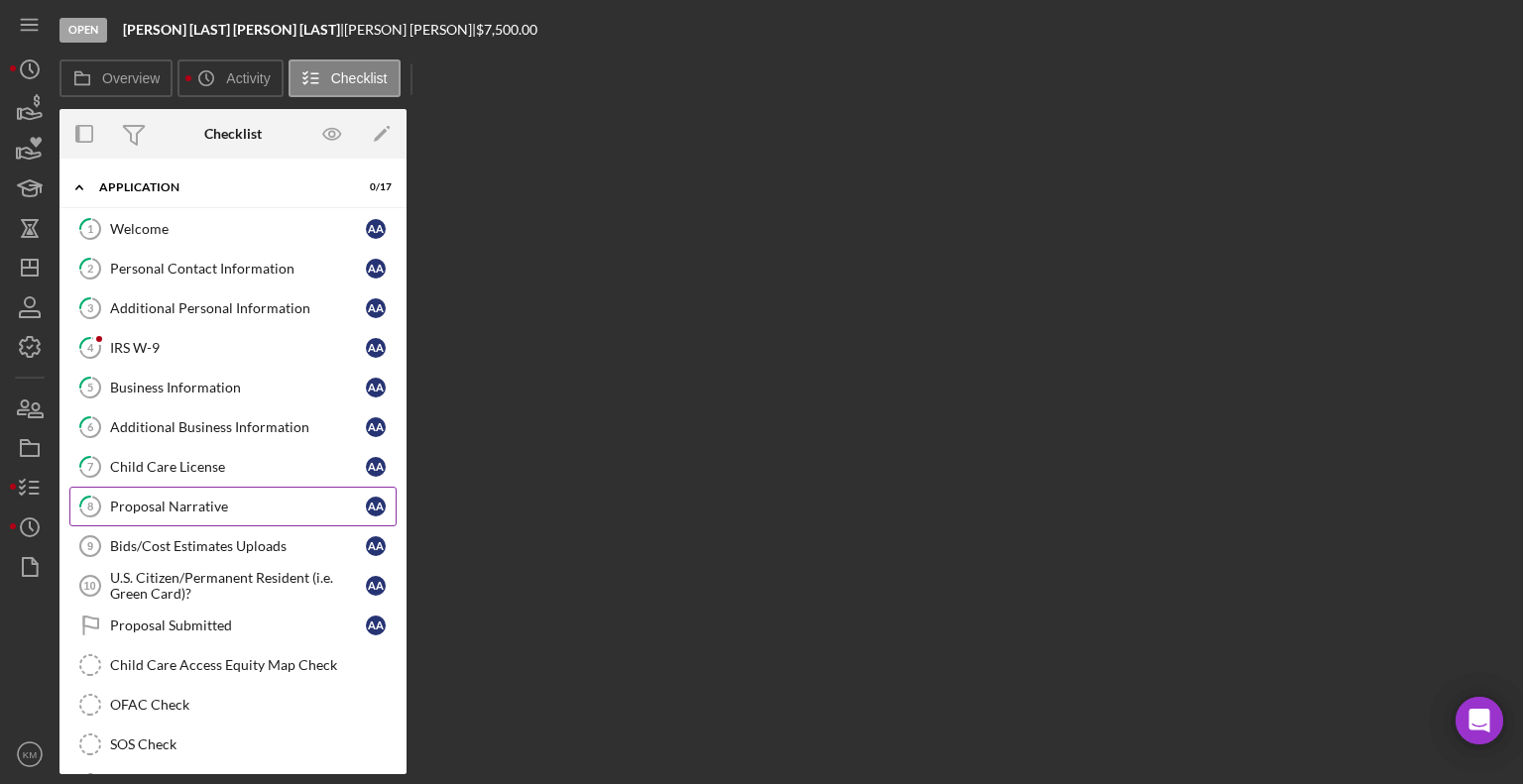click on "Proposal Narrative" at bounding box center [238, 506] 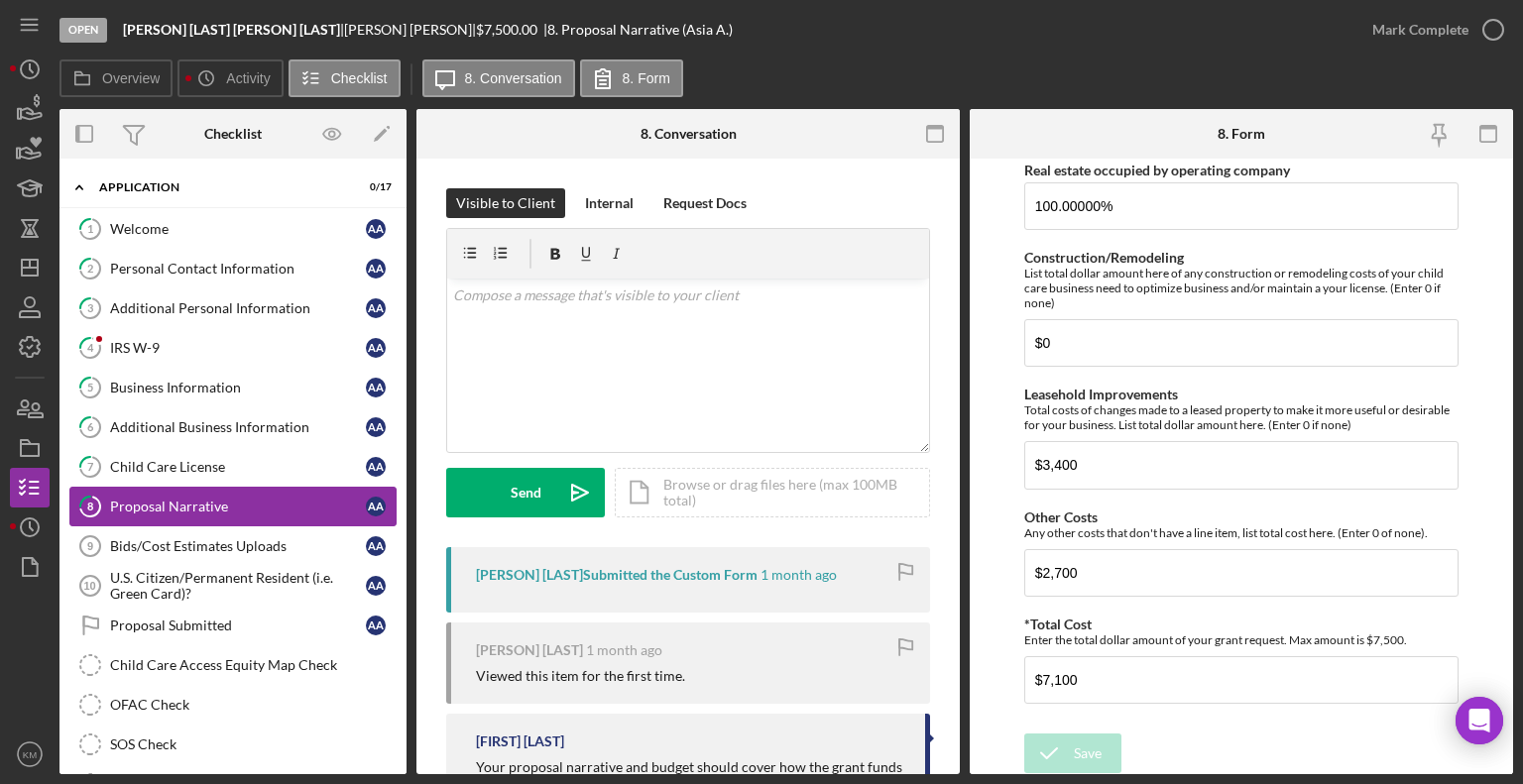 scroll, scrollTop: 1491, scrollLeft: 0, axis: vertical 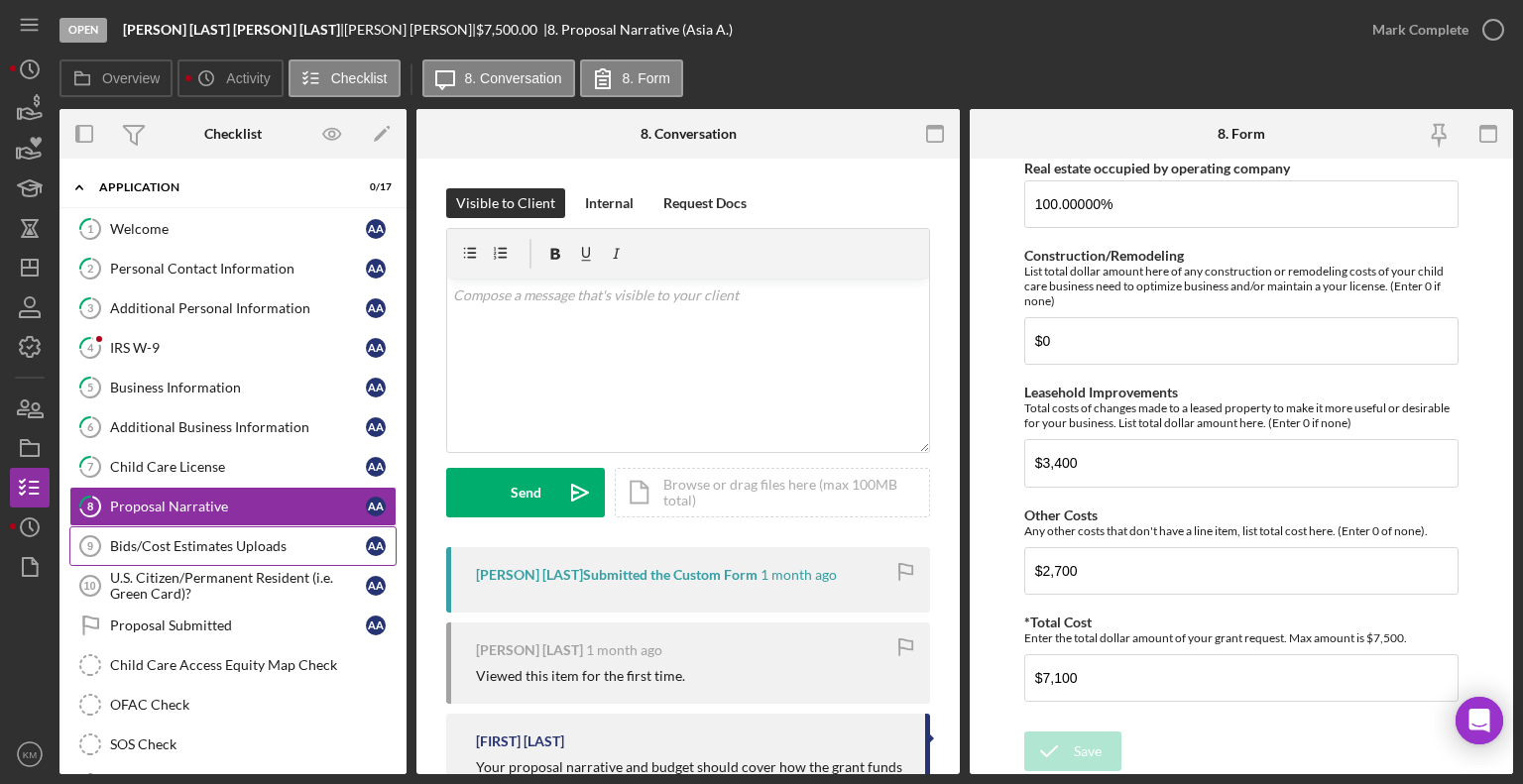 click on "Bids/Cost Estimates Uploads" at bounding box center (238, 546) 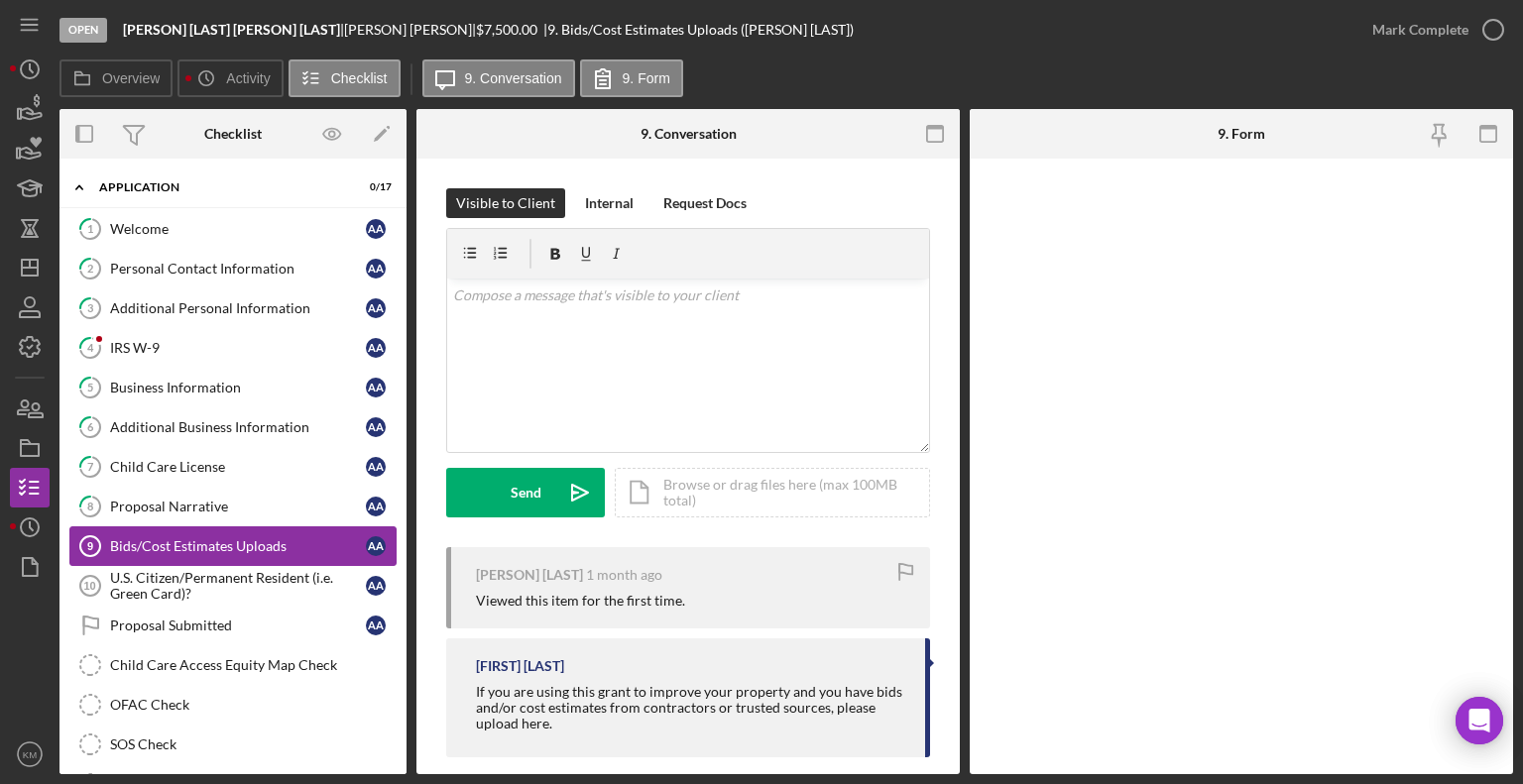 click on "Proposal Narrative" at bounding box center (238, 506) 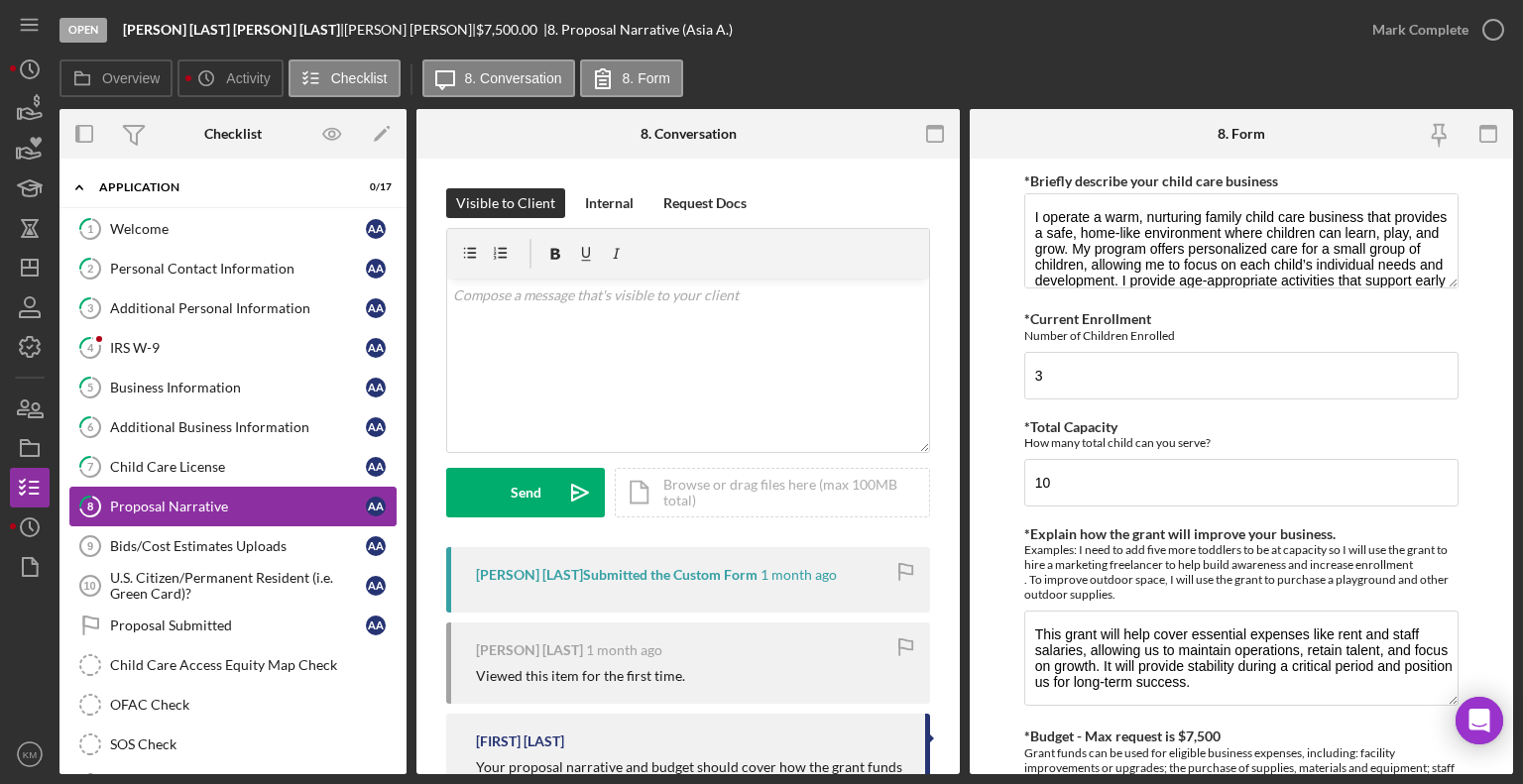 click 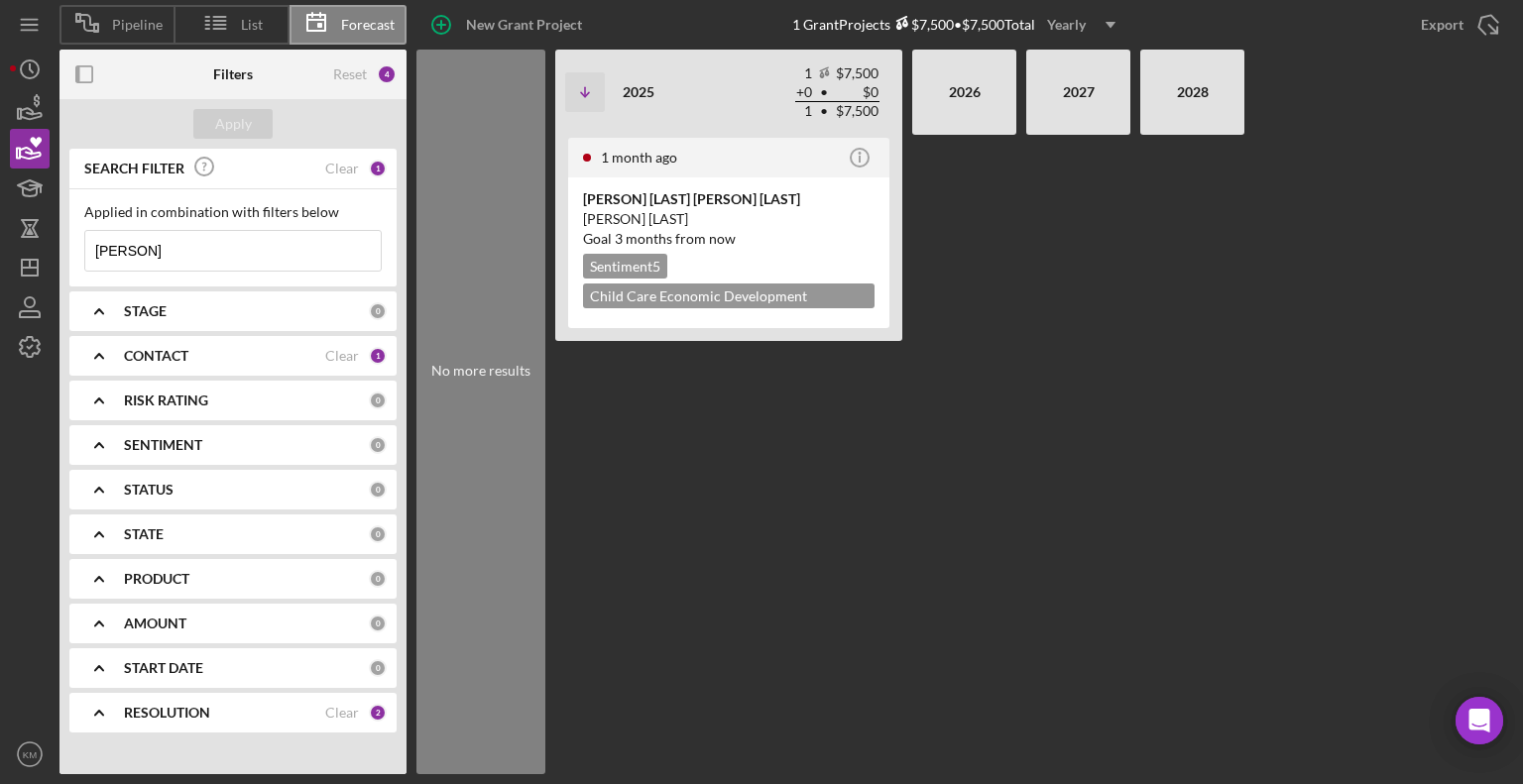 click on "[PERSON]" at bounding box center (233, 251) 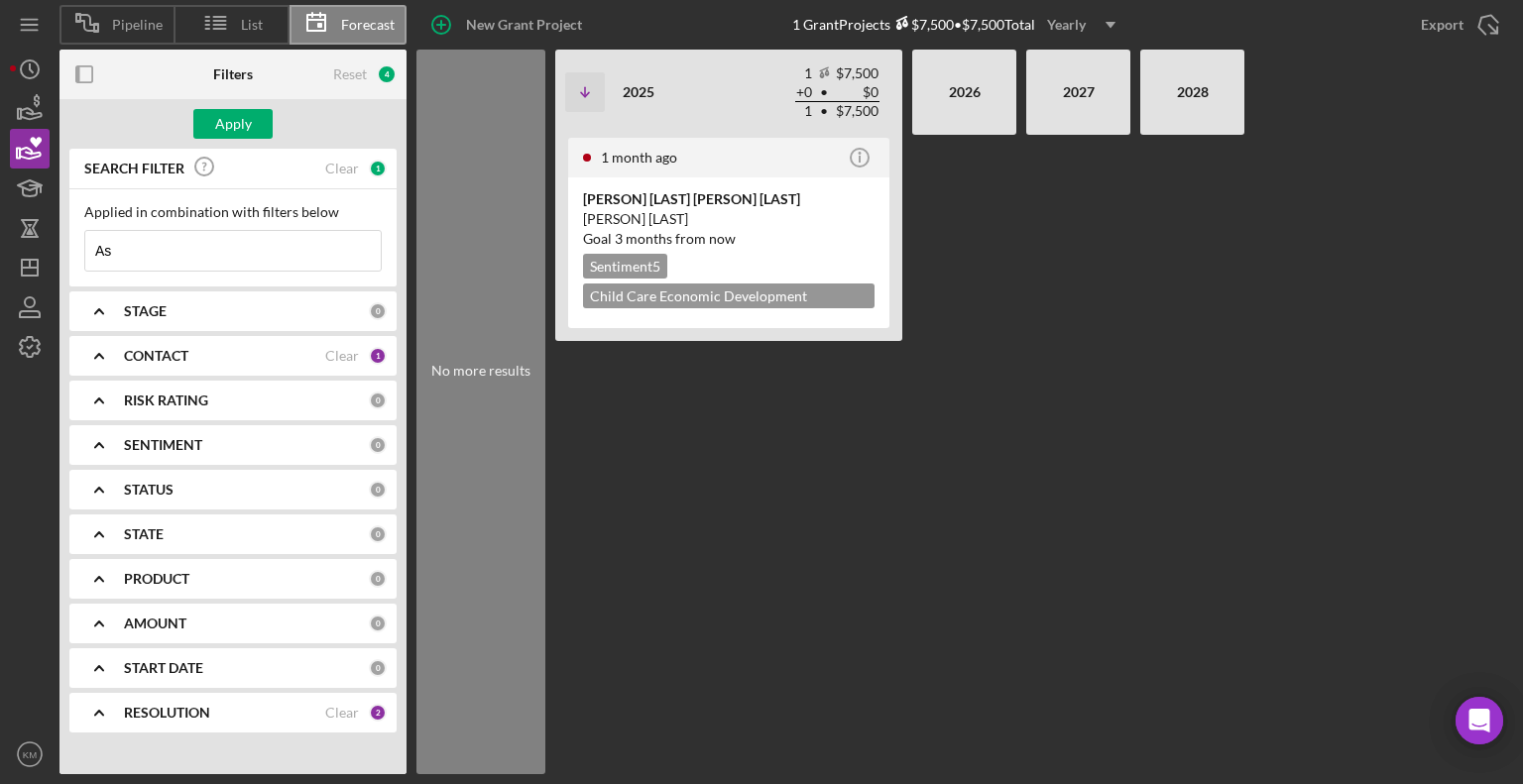 type on "A" 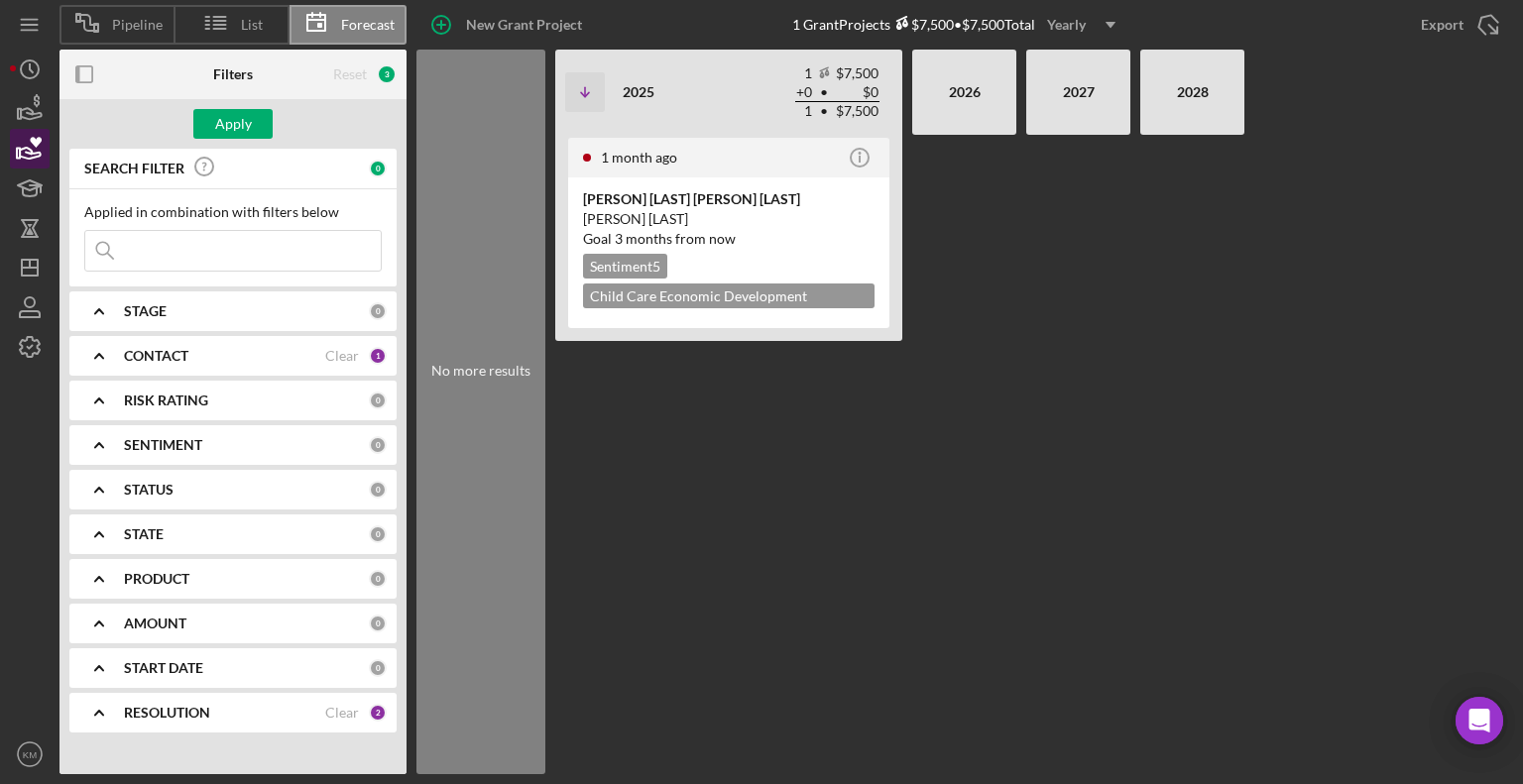click 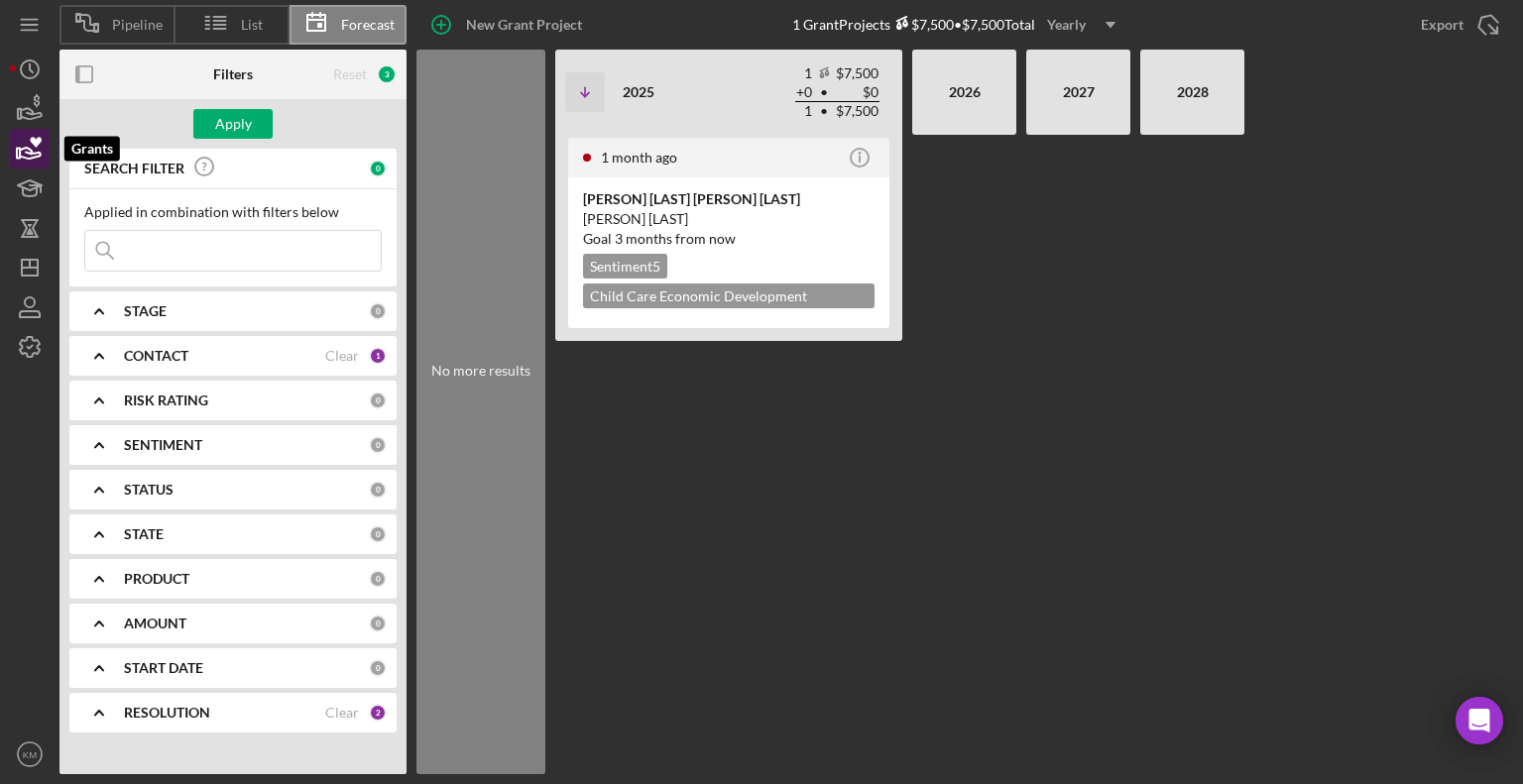 click at bounding box center (233, 251) 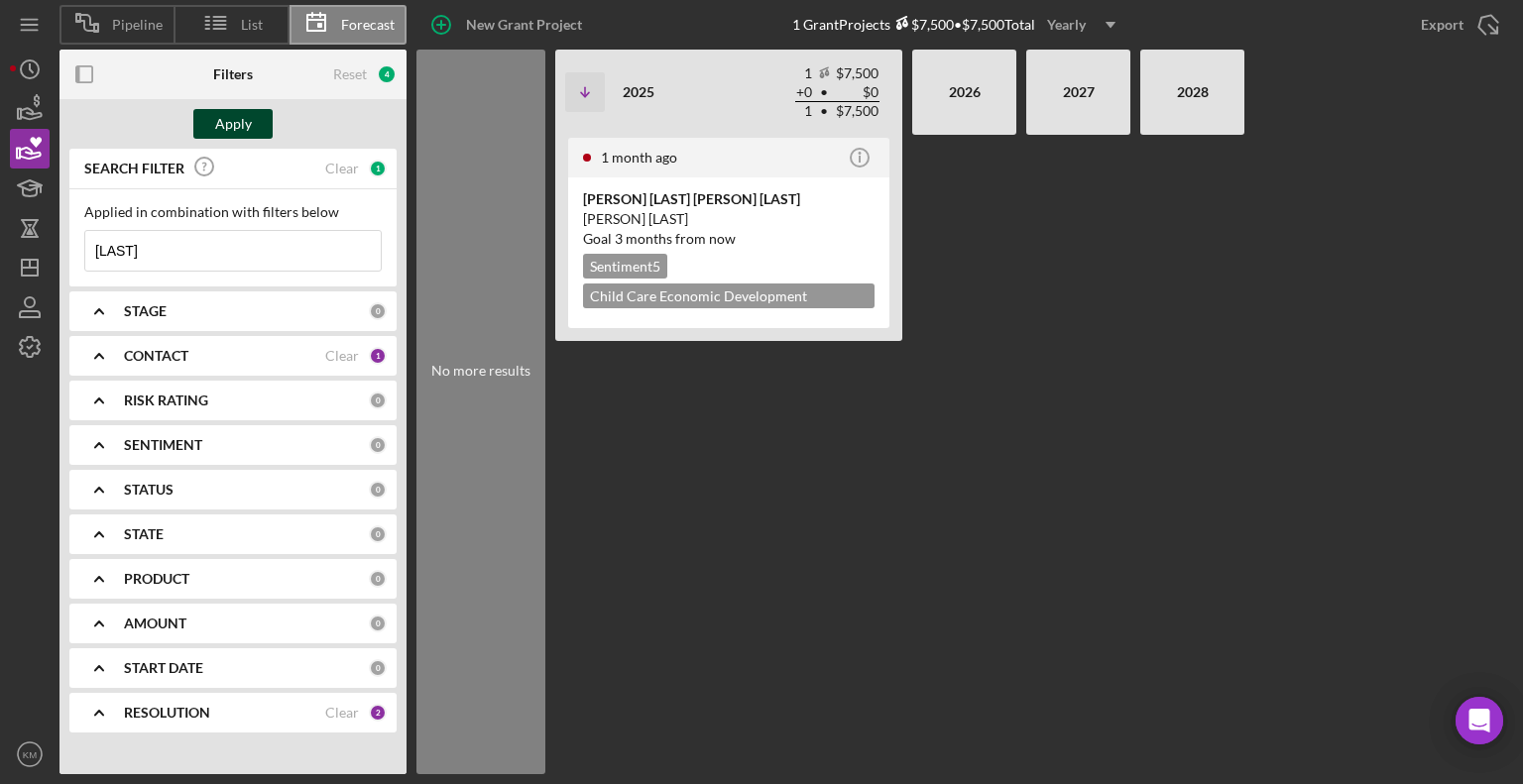type on "[PERSON]" 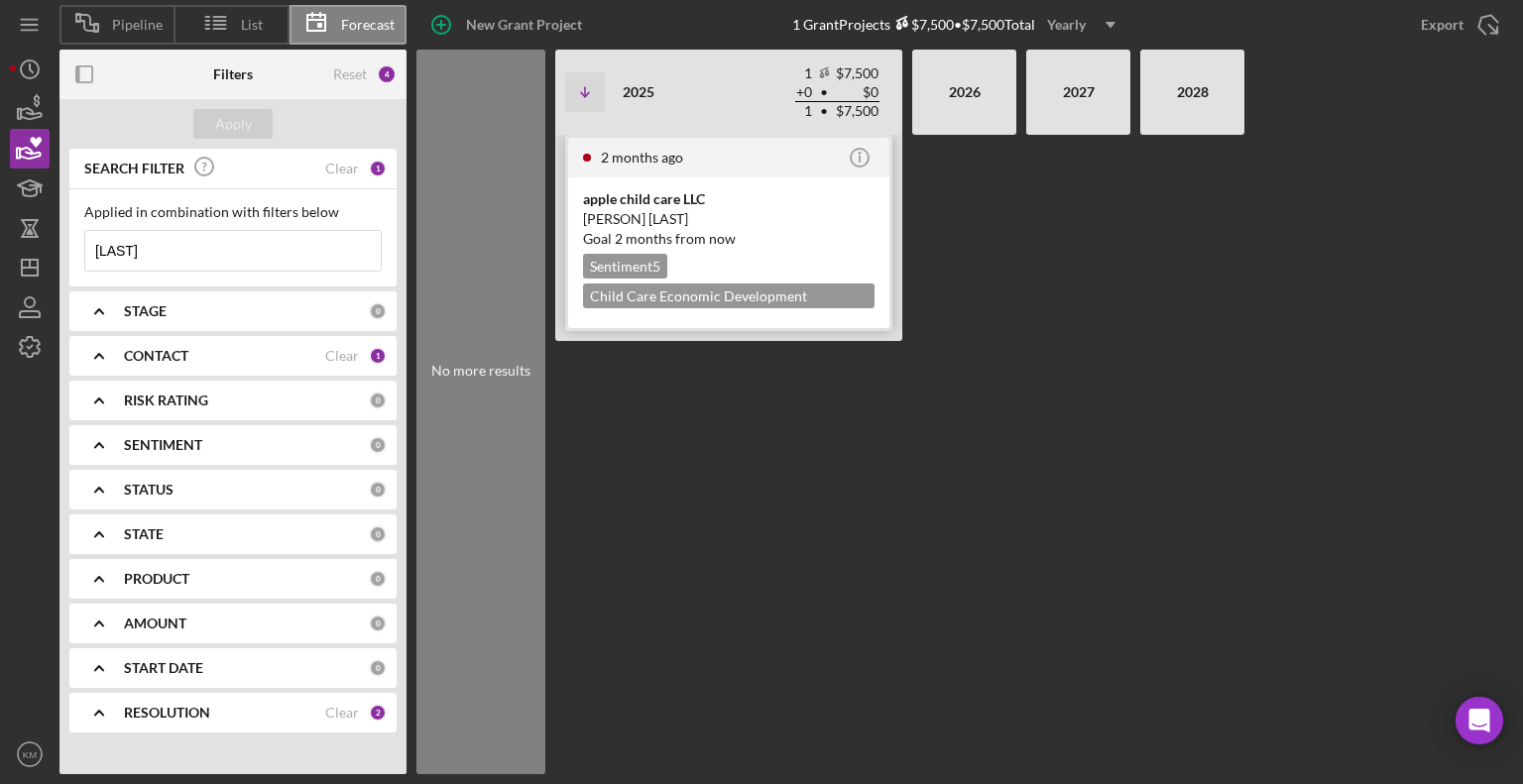 click on "Sentiment  5" at bounding box center (625, 266) 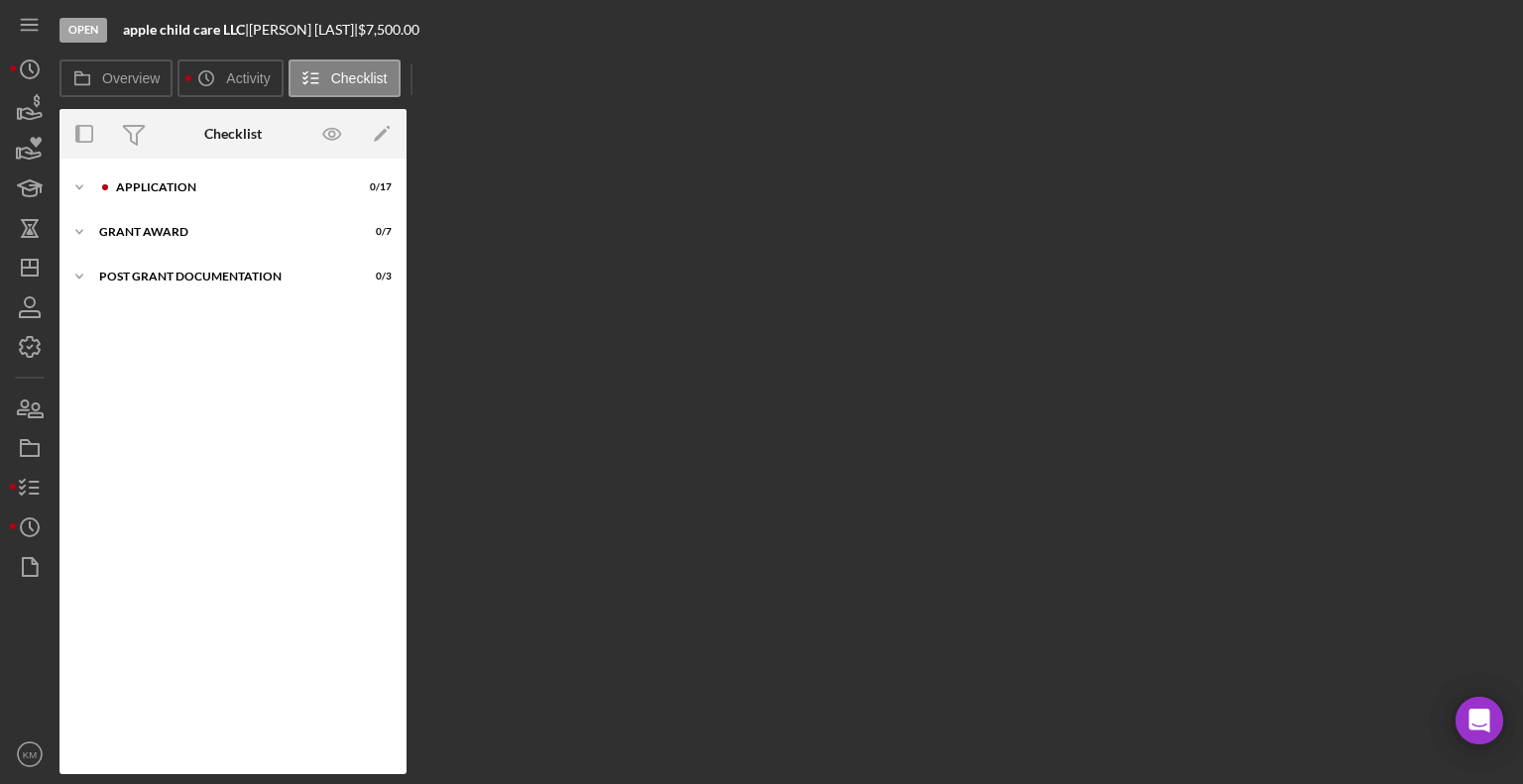 click on "Icon/Expander Application 0 / 17" at bounding box center [233, 187] 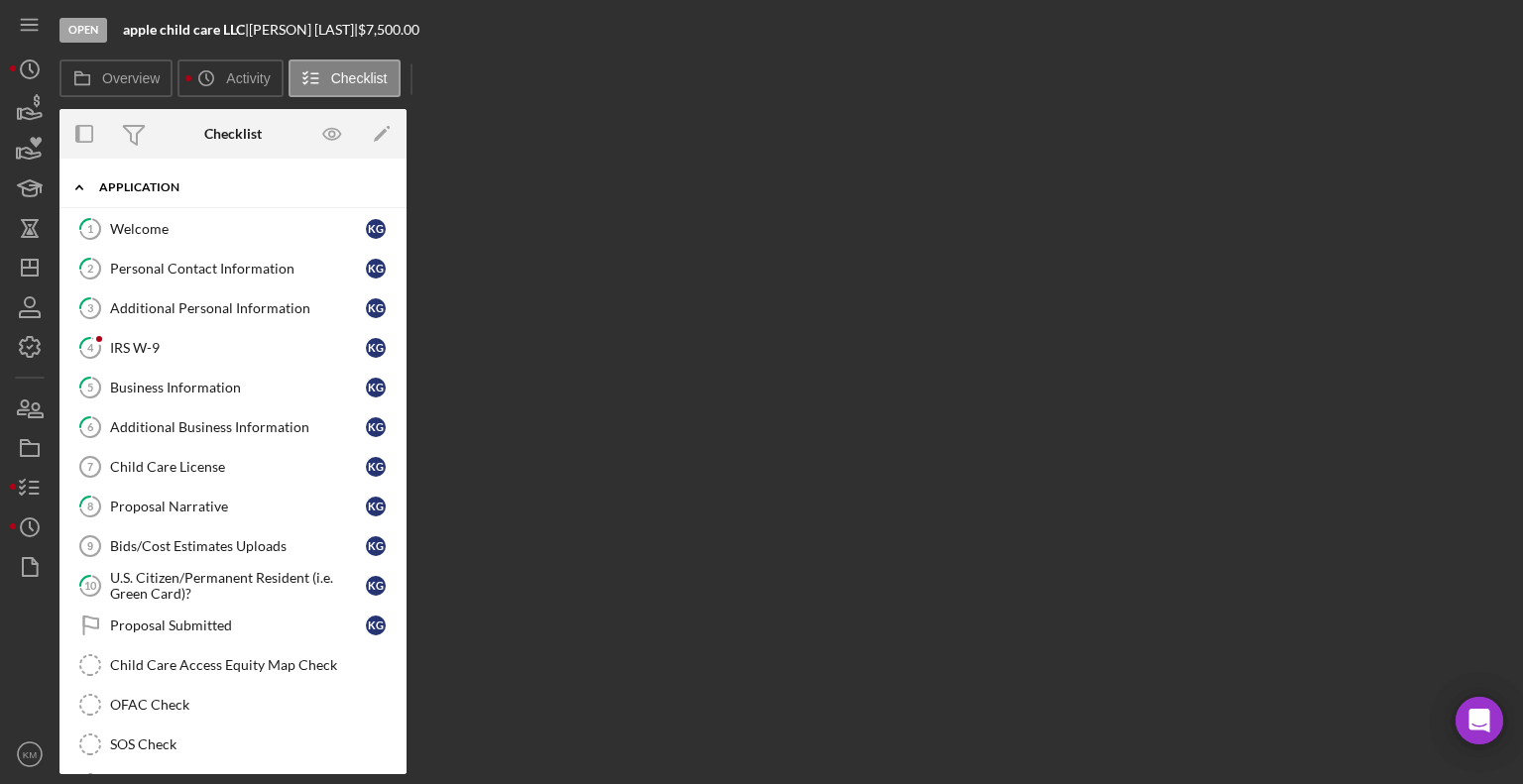click on "Additional Business Information" at bounding box center (238, 427) 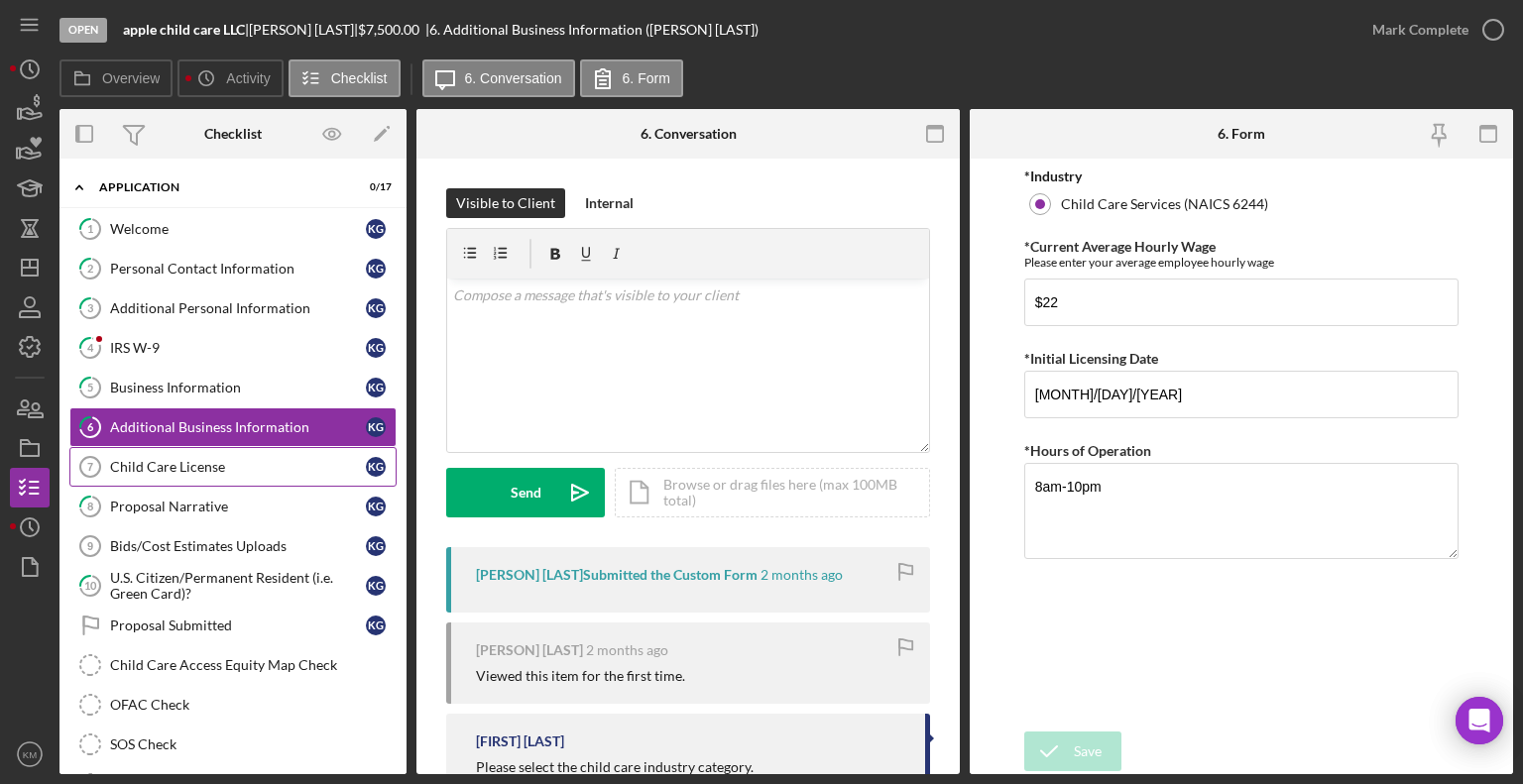 click on "Child Care License" at bounding box center [238, 467] 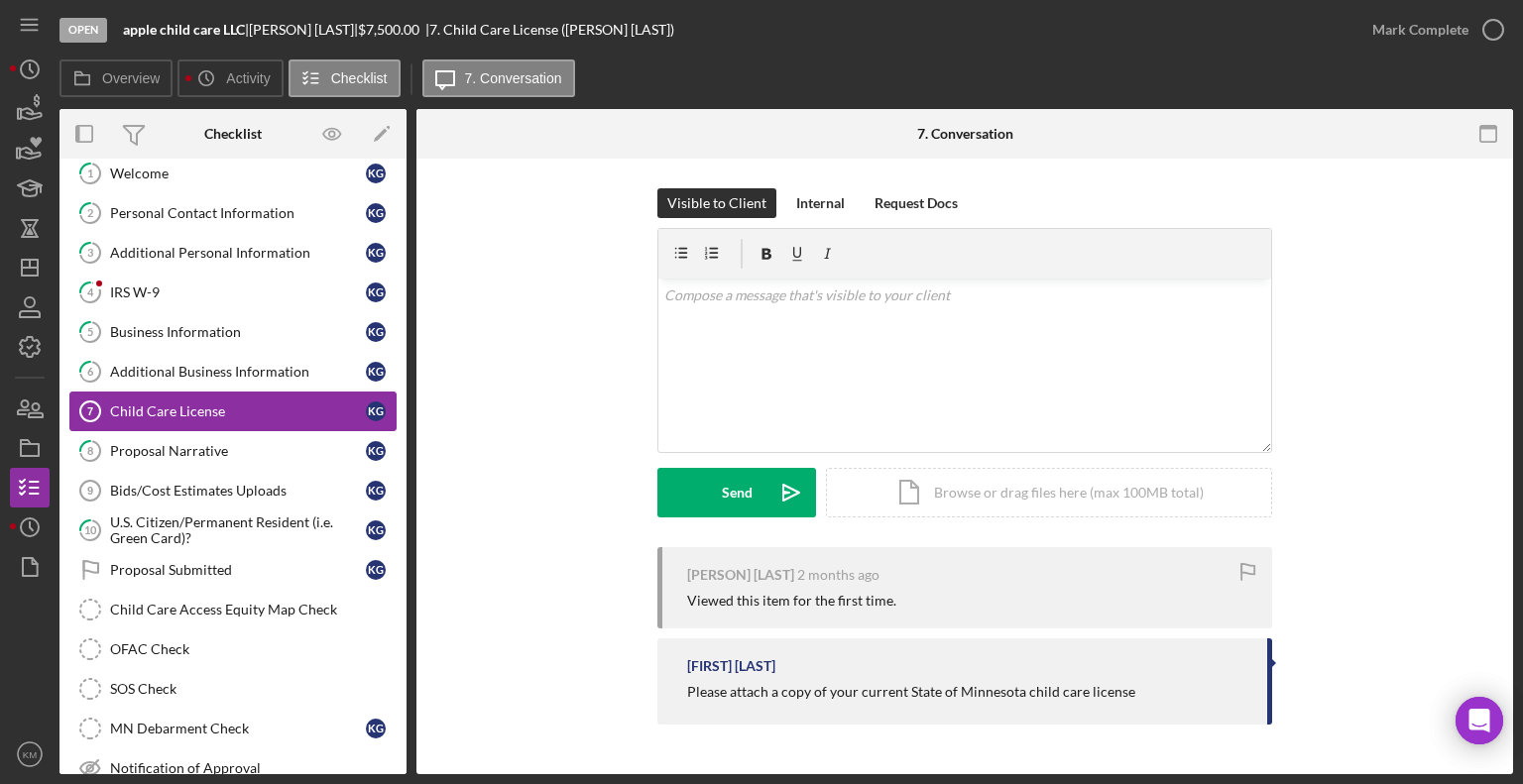 scroll, scrollTop: 59, scrollLeft: 0, axis: vertical 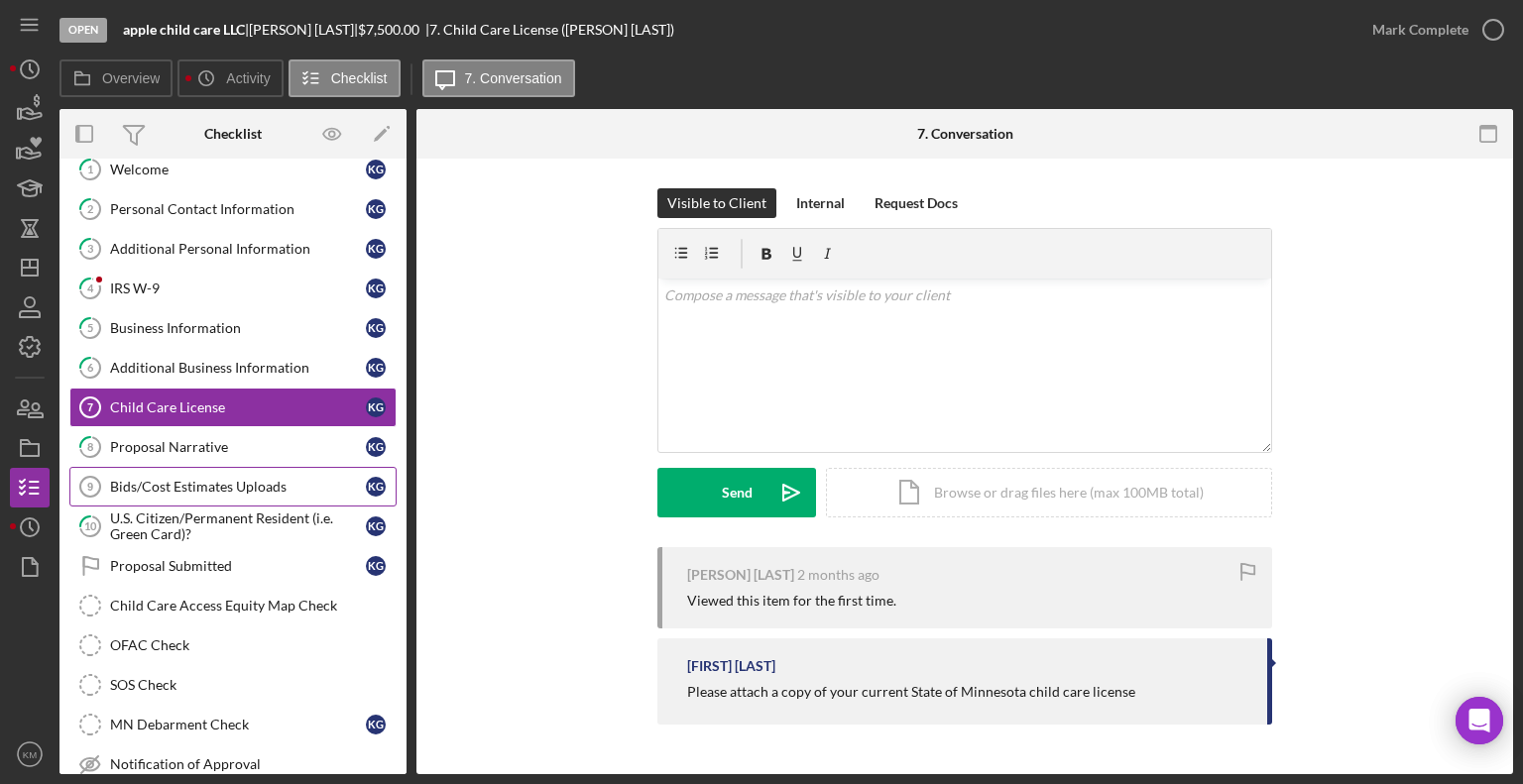 click on "Bids/Cost Estimates Uploads" at bounding box center (238, 487) 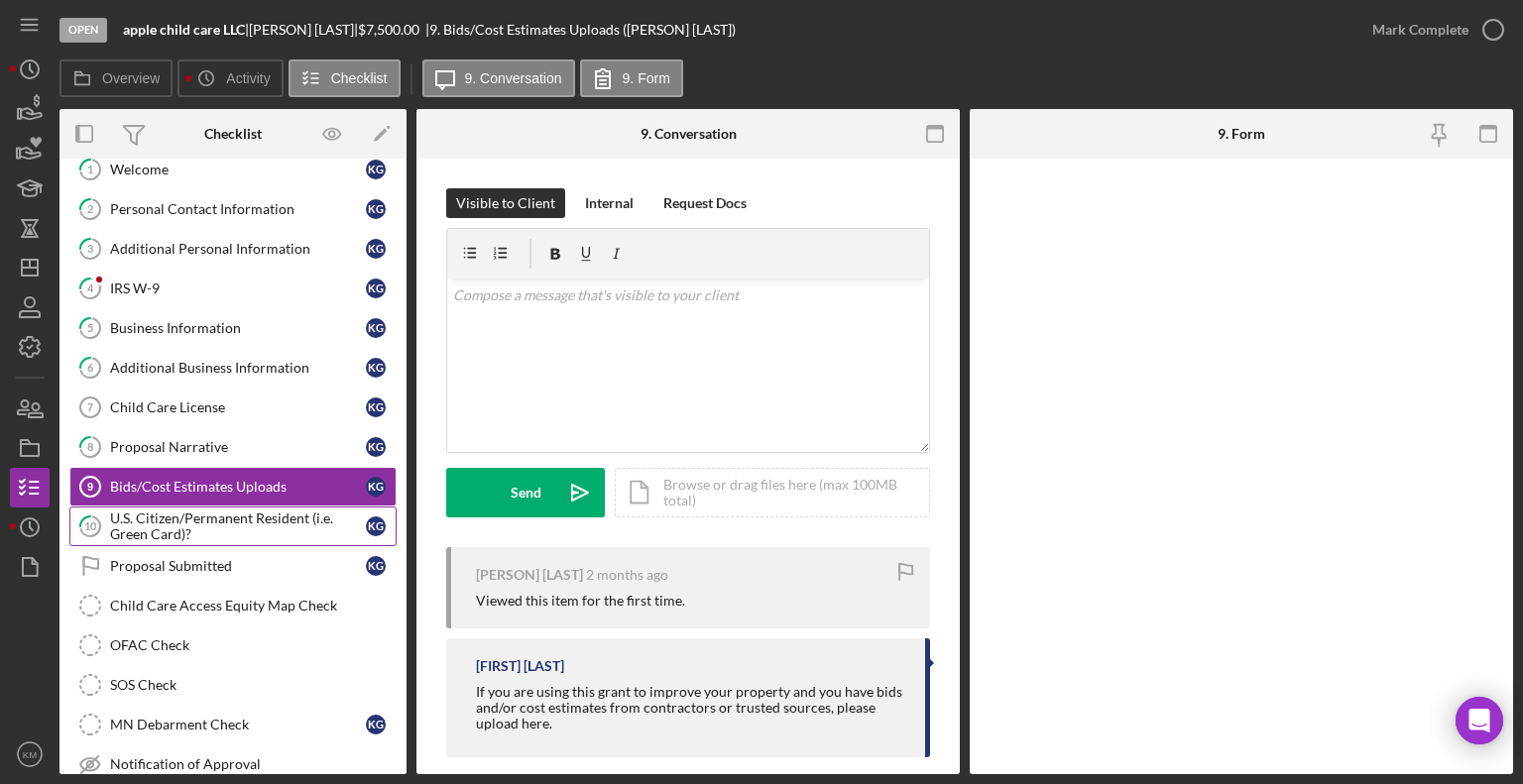 click on "U.S. Citizen/Permanent Resident (i.e. Green Card)?" at bounding box center (238, 526) 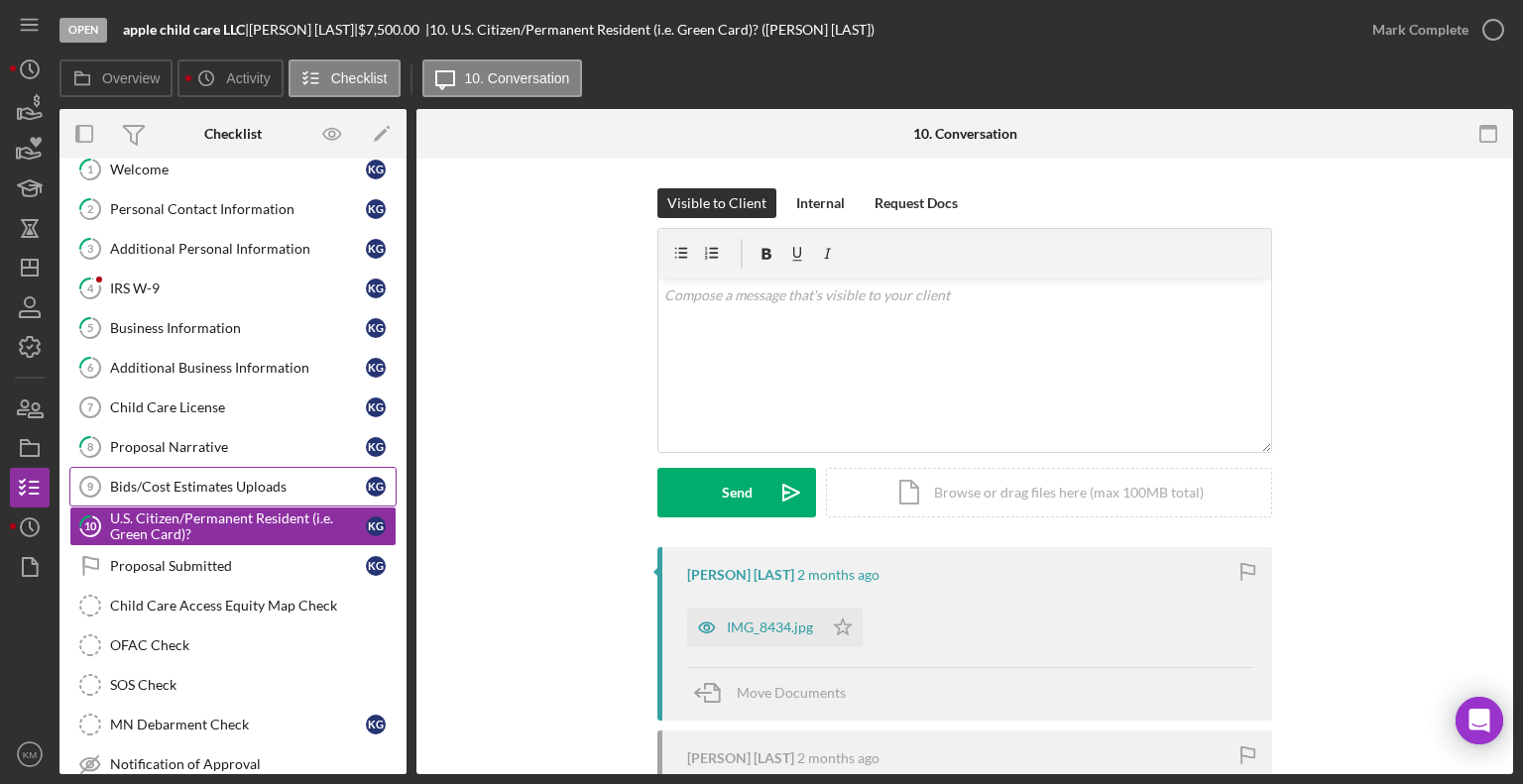 click on "Bids/Cost Estimates Uploads" at bounding box center (238, 487) 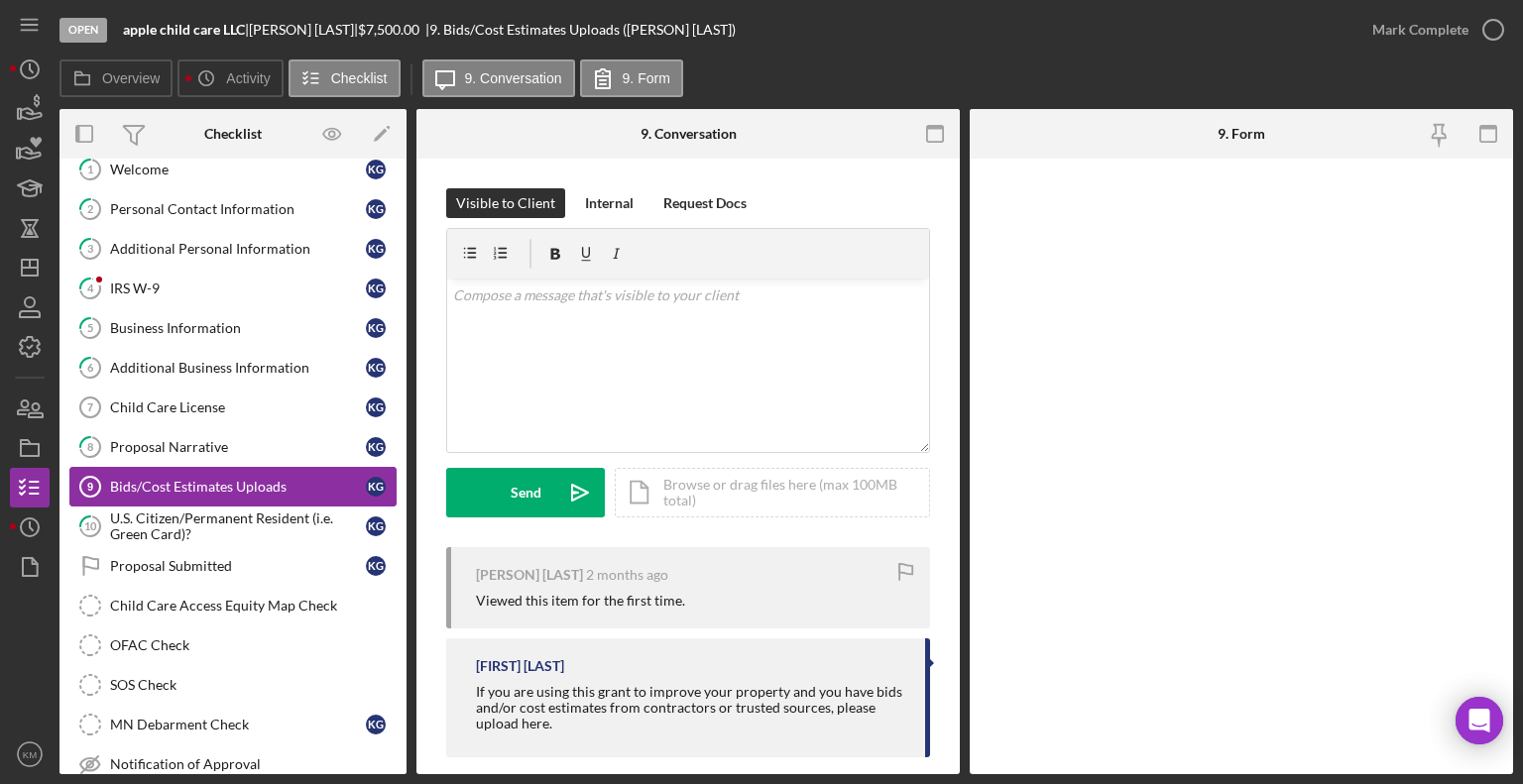 click on "8 Proposal Narrative [PERSON] [PERSON]" at bounding box center (233, 447) 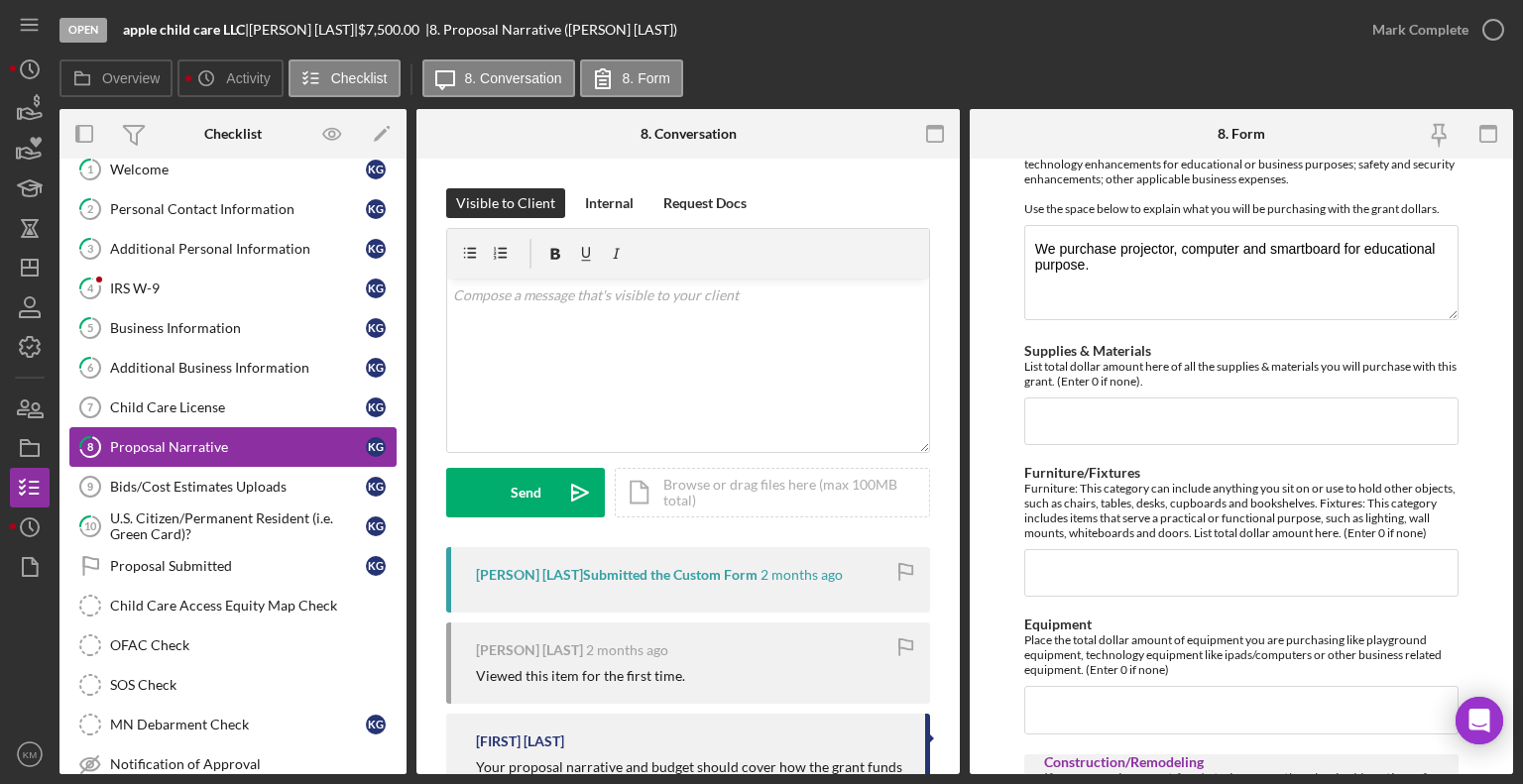 scroll, scrollTop: 638, scrollLeft: 0, axis: vertical 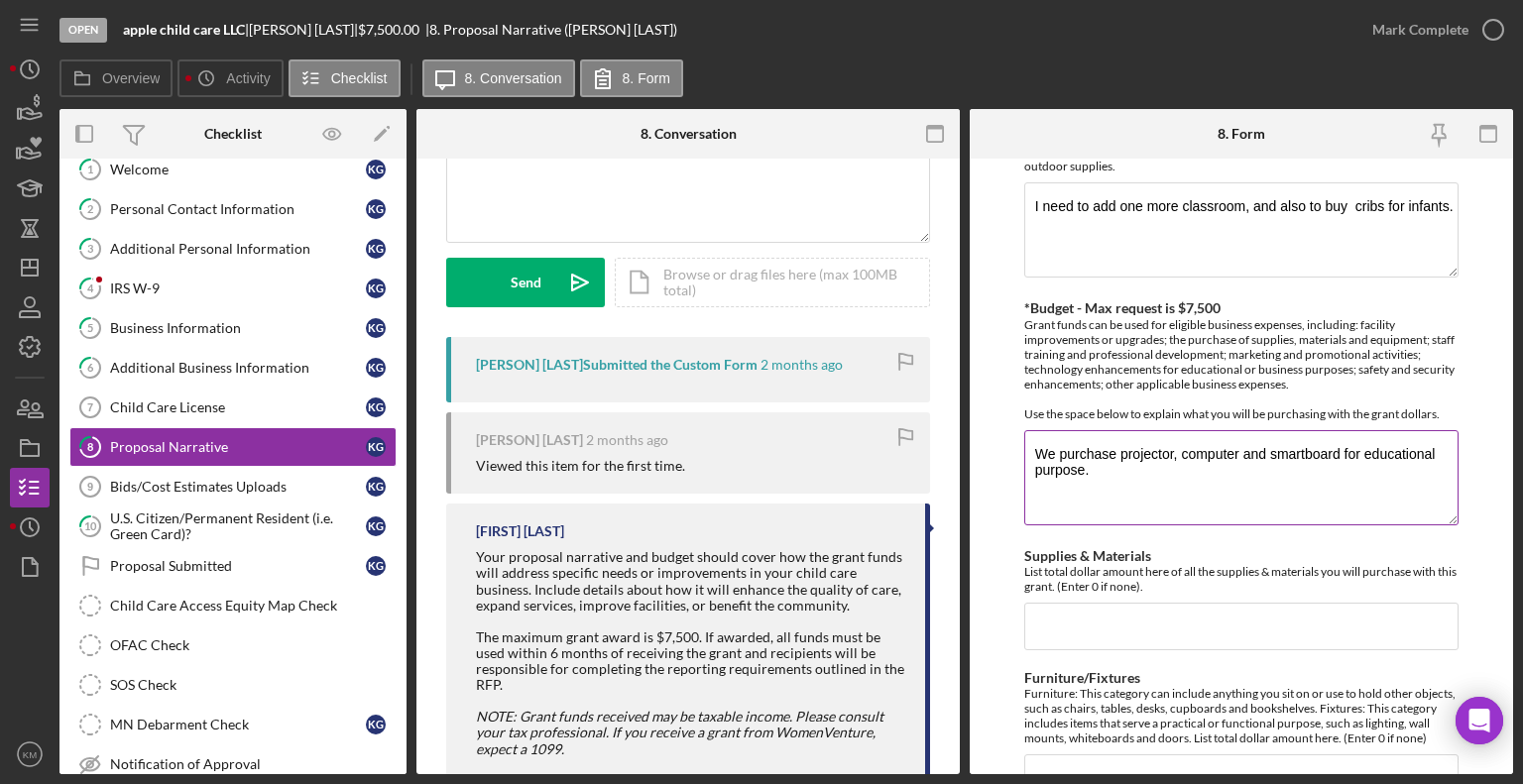 click on "Grant funds can be used for eligible business expenses, including: facility improvements or upgrades; the purchase of supplies, materials and equipment; staff training and professional development; marketing and promotional activities; technology enhancements for educational or business purposes; safety and security enhancements; other applicable business expenses.
Use the space below to explain what you will be purchasing with the grant dollars." at bounding box center (1241, 369) 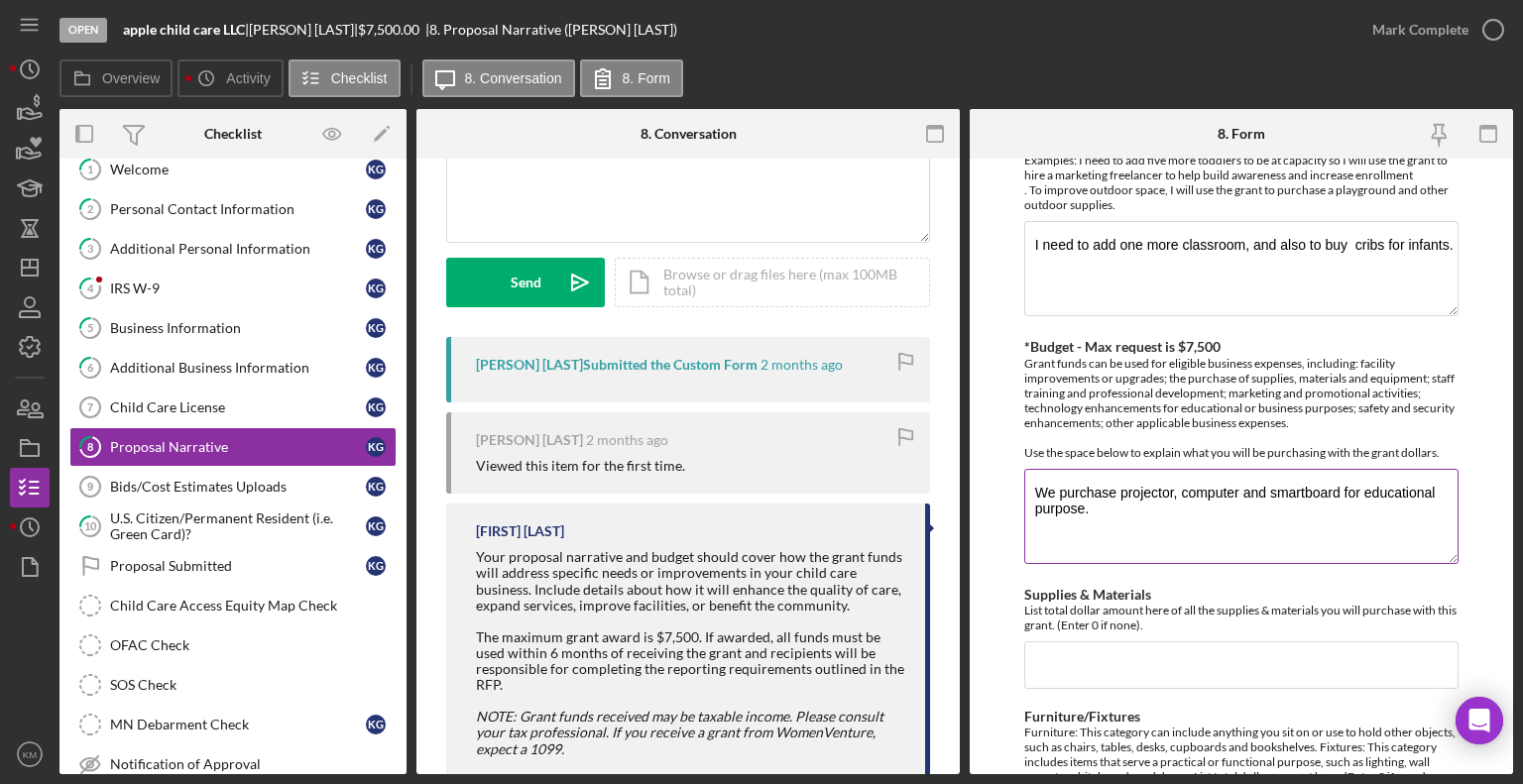 scroll, scrollTop: 385, scrollLeft: 0, axis: vertical 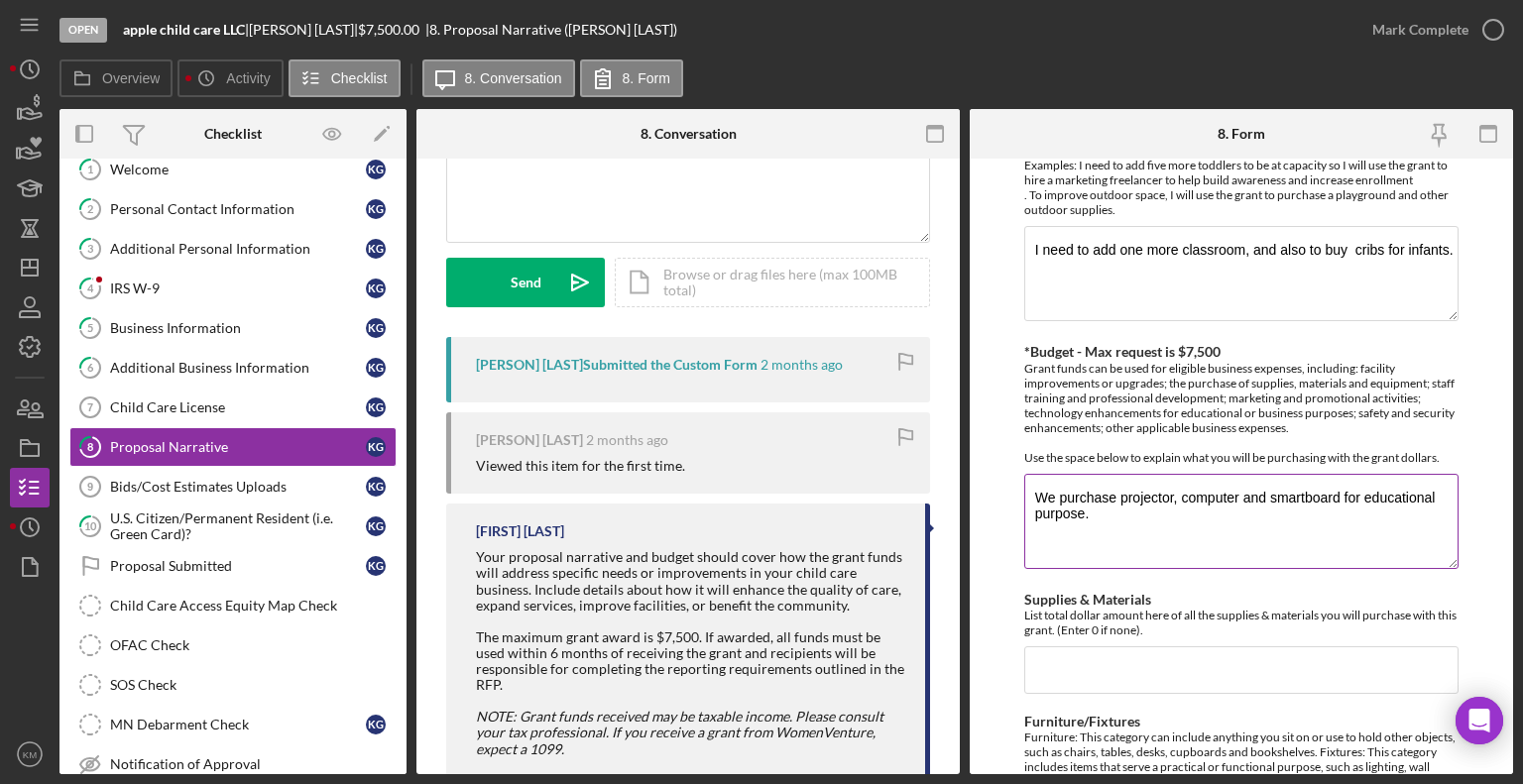 click on "Grant funds can be used for eligible business expenses, including: facility improvements or upgrades; the purchase of supplies, materials and equipment; staff training and professional development; marketing and promotional activities; technology enhancements for educational or business purposes; safety and security enhancements; other applicable business expenses.
Use the space below to explain what you will be purchasing with the grant dollars." at bounding box center [1241, 412] 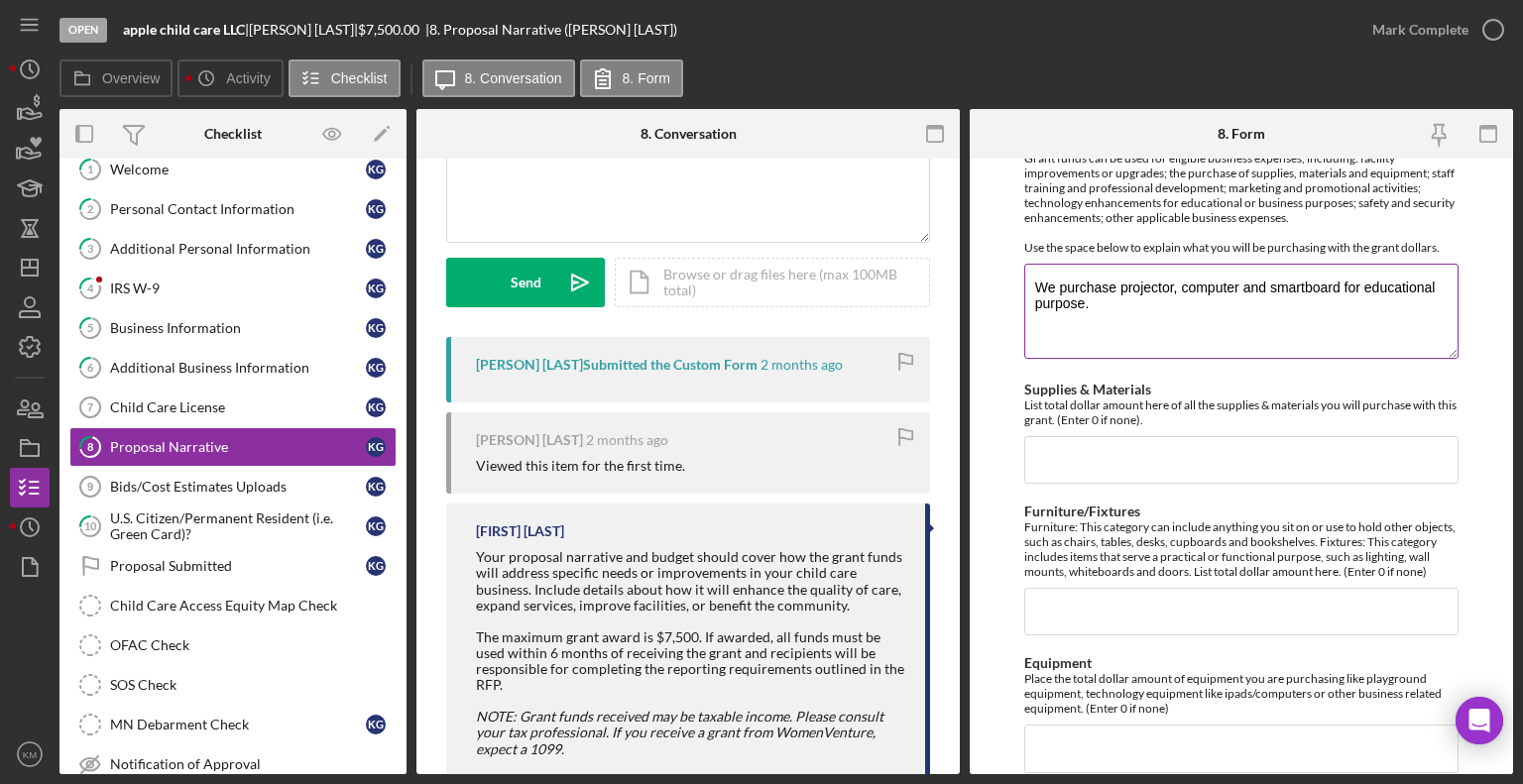 scroll, scrollTop: 599, scrollLeft: 0, axis: vertical 